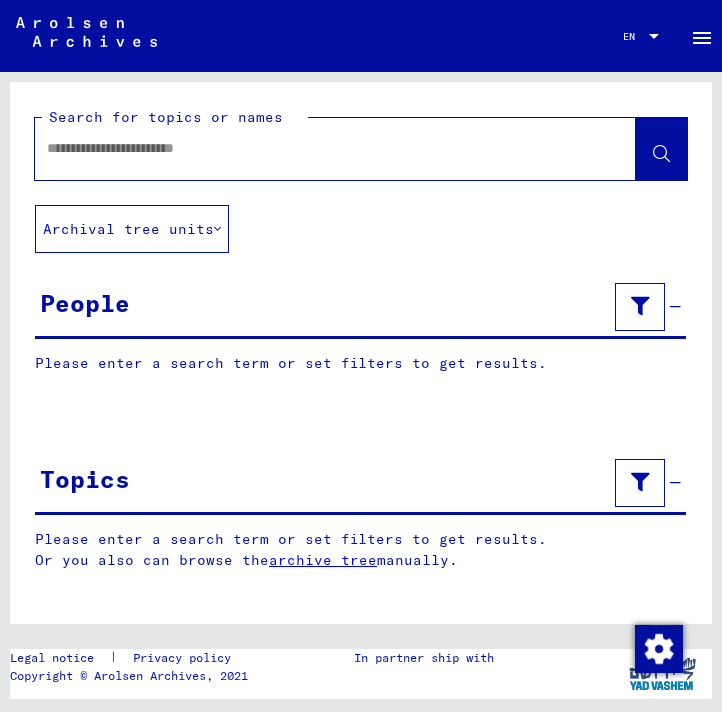 scroll, scrollTop: 0, scrollLeft: 0, axis: both 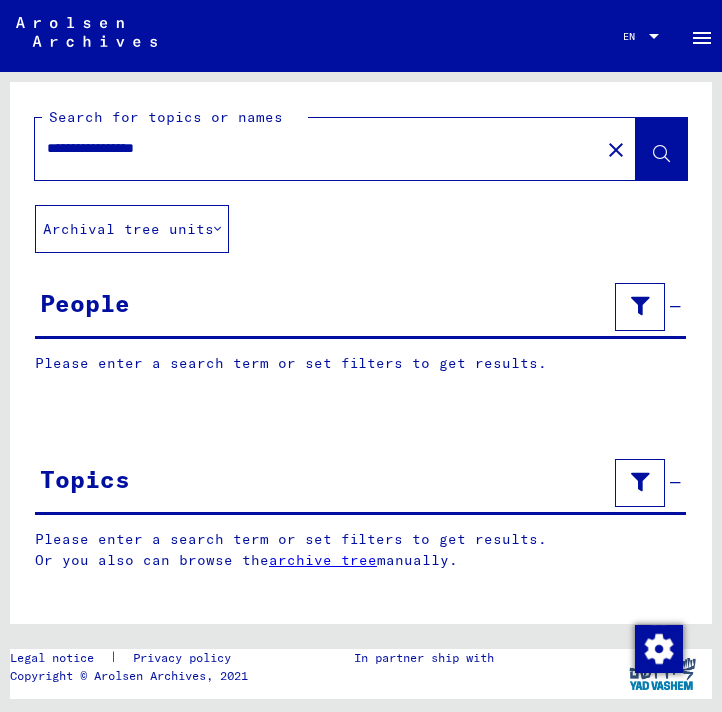 type on "**********" 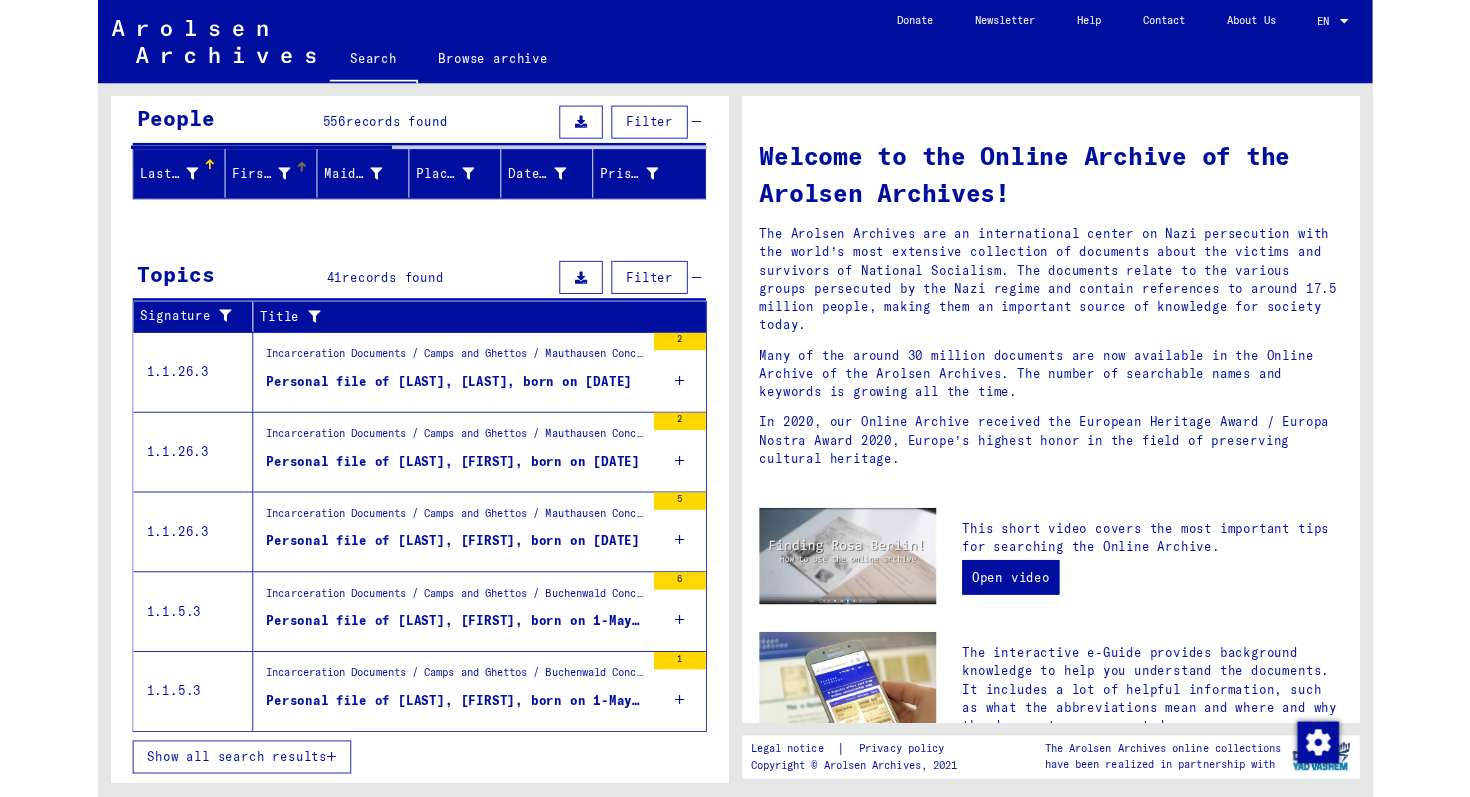 scroll, scrollTop: 202, scrollLeft: 0, axis: vertical 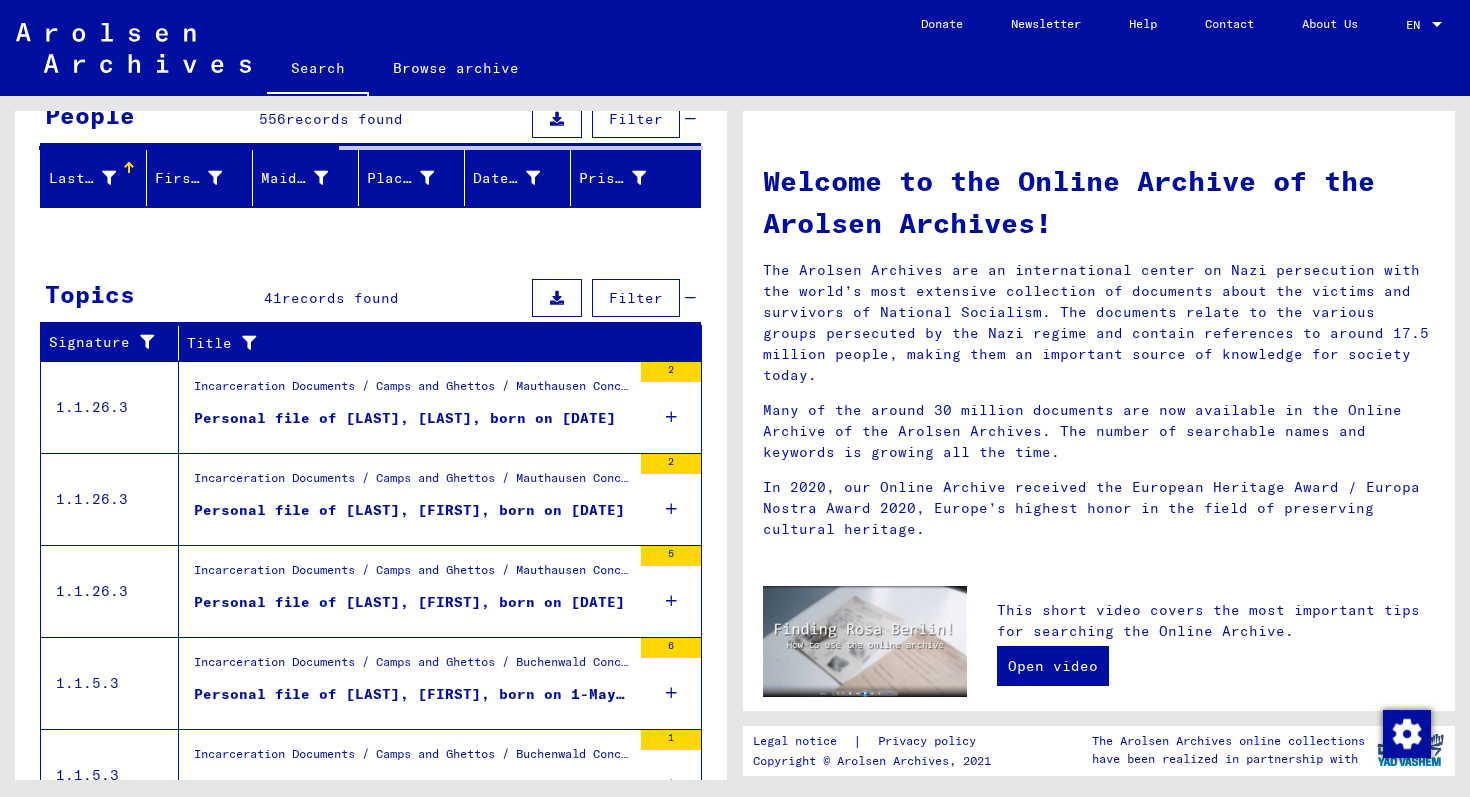 click on "Personal file of [LAST], [LAST], born on [DATE]" at bounding box center [405, 418] 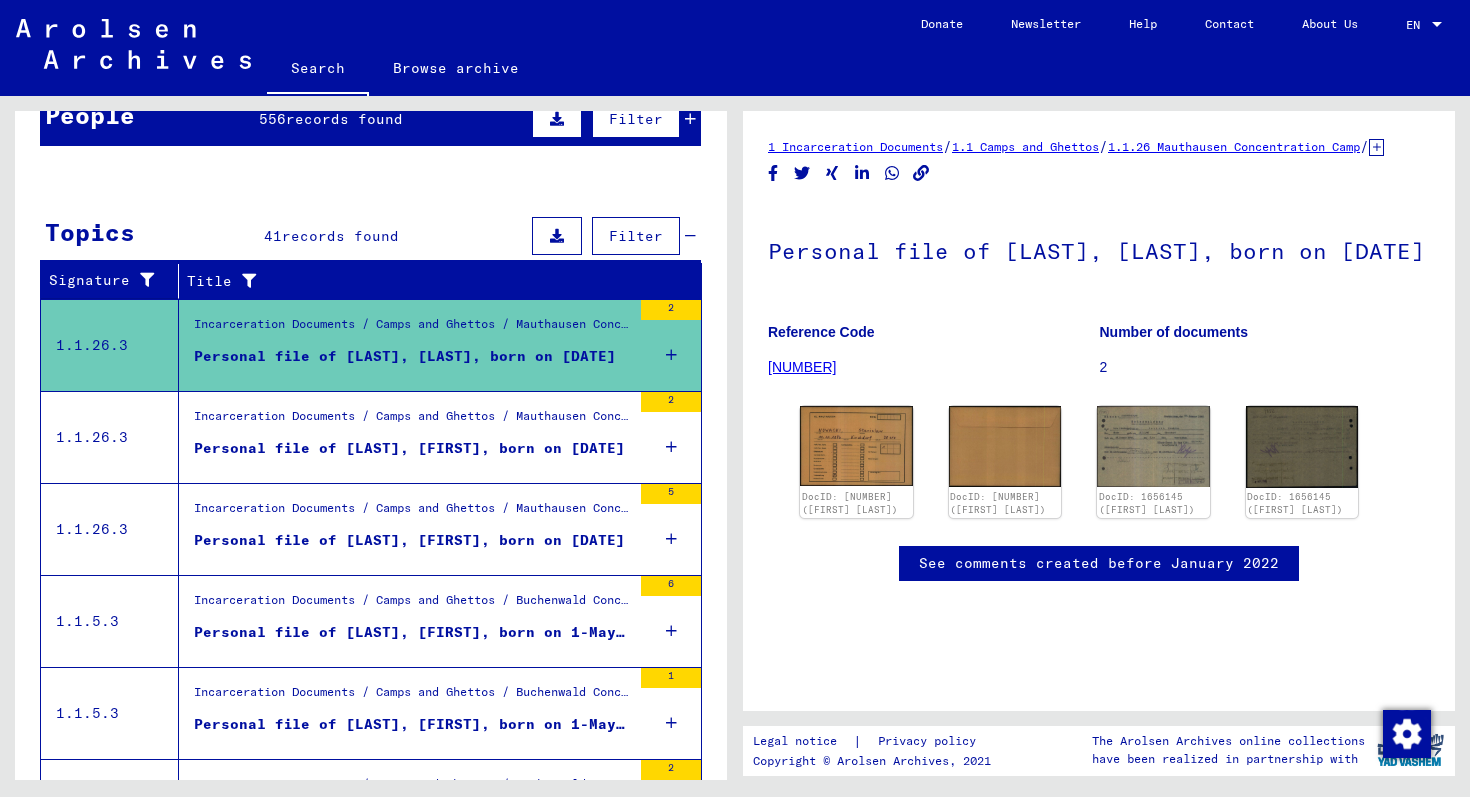 scroll, scrollTop: 0, scrollLeft: 0, axis: both 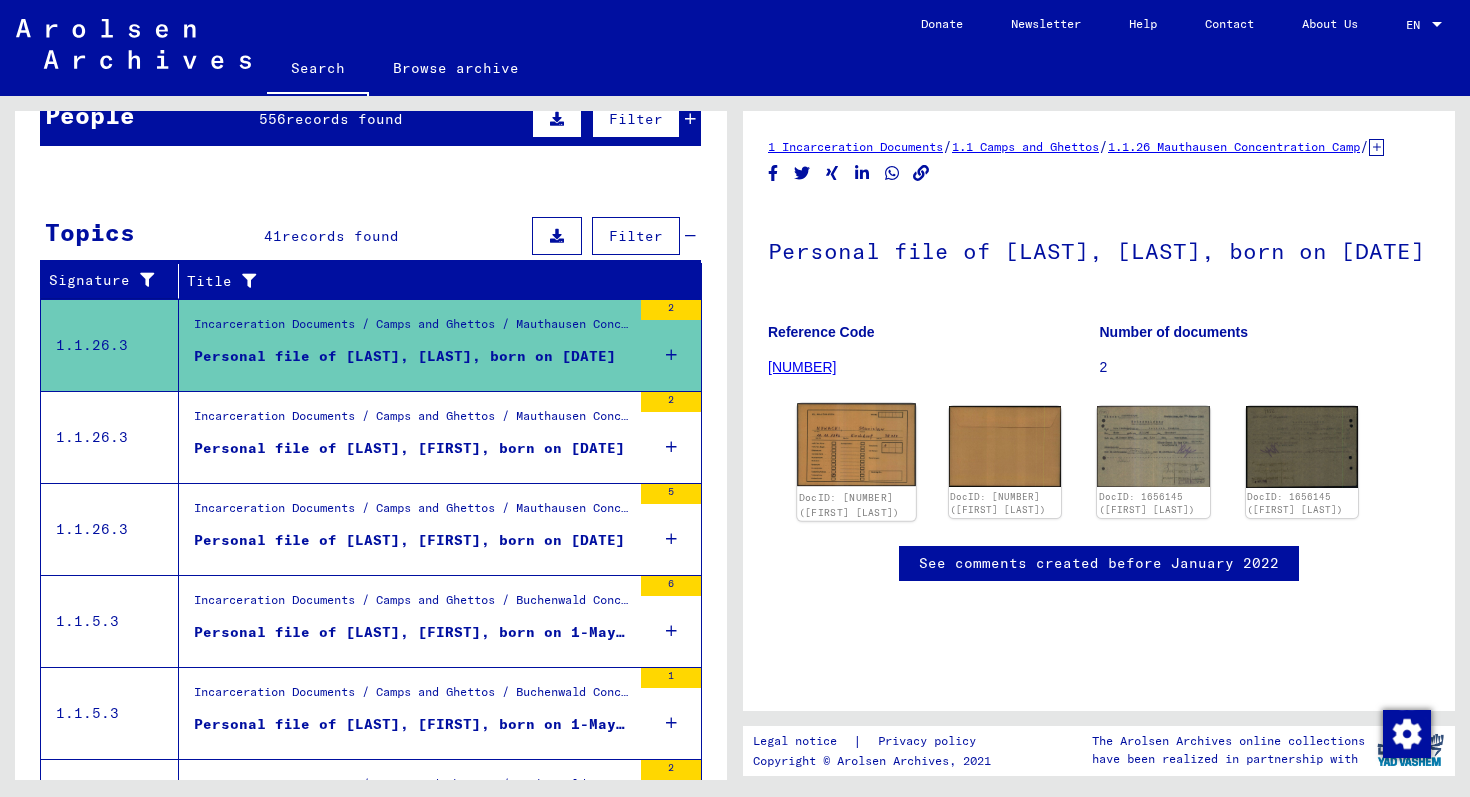 click 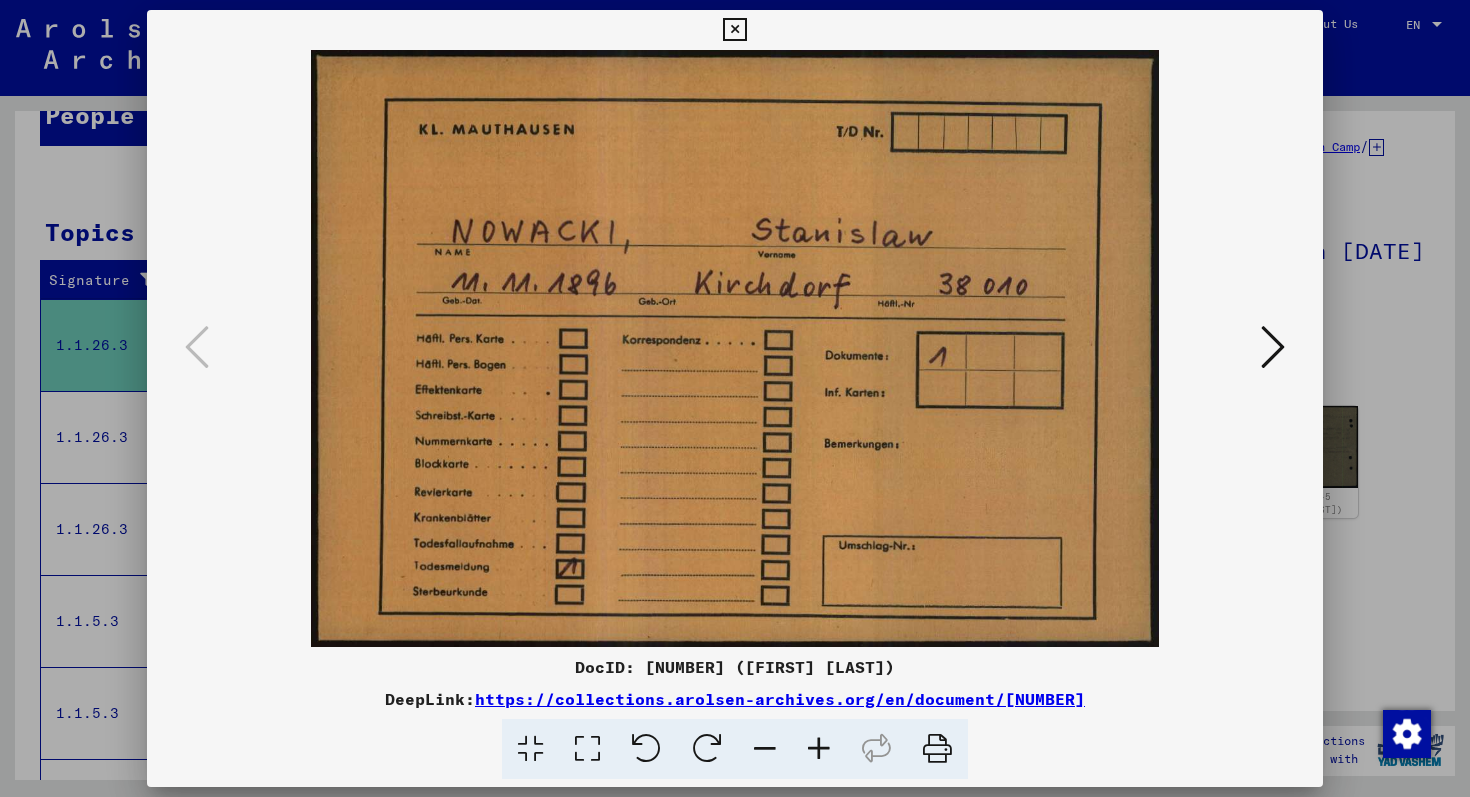 click at bounding box center (1273, 347) 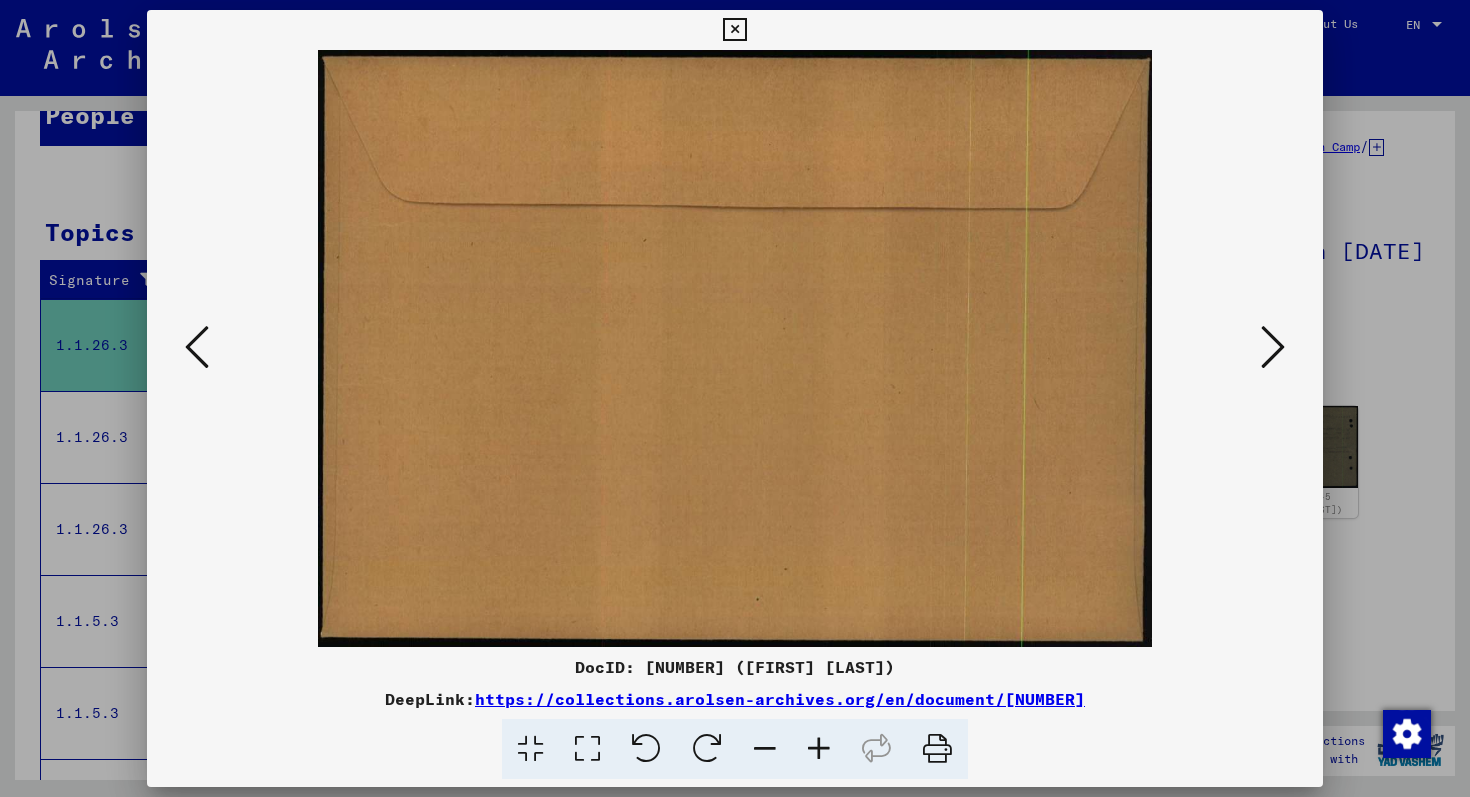 click at bounding box center [1273, 347] 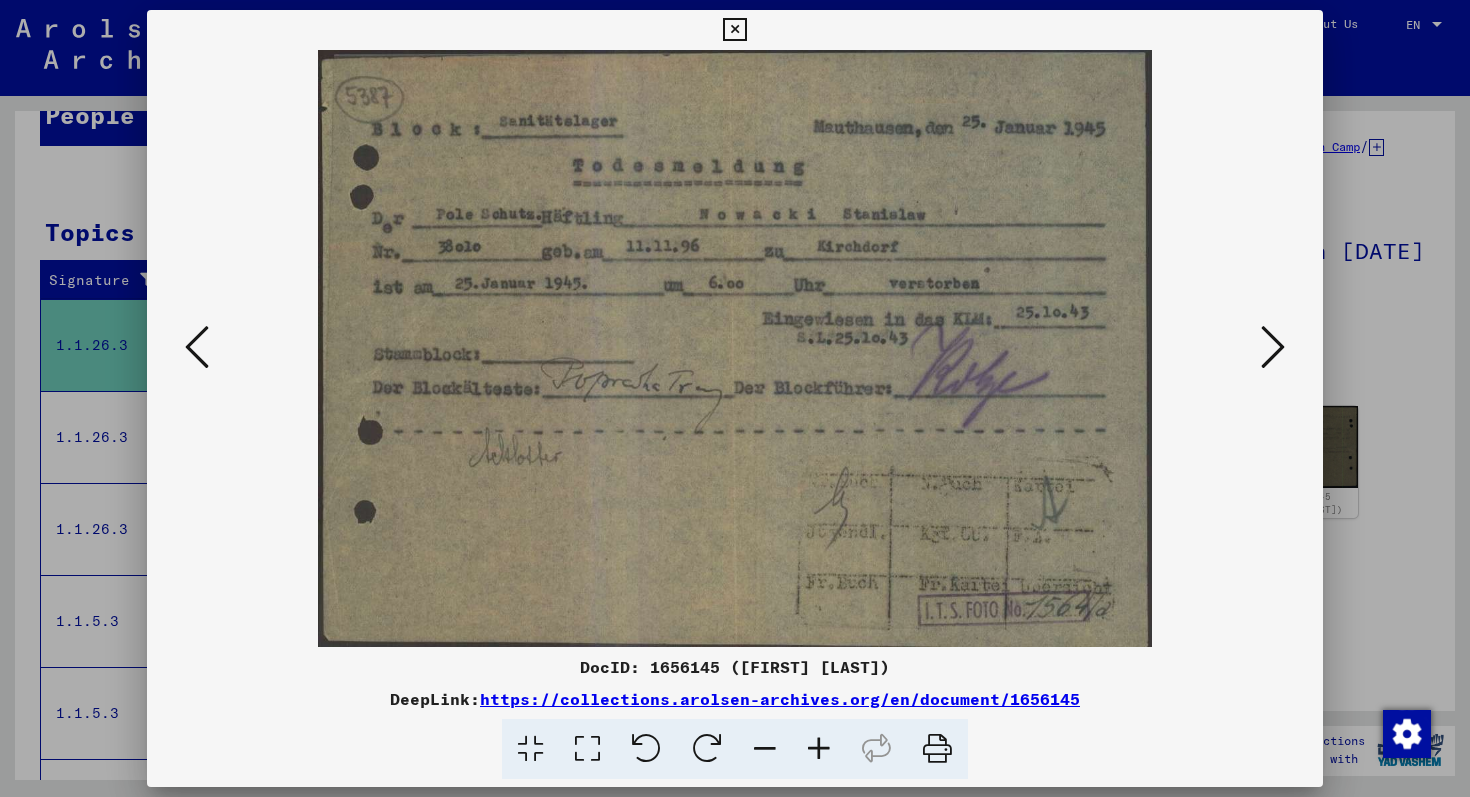 click at bounding box center [1273, 347] 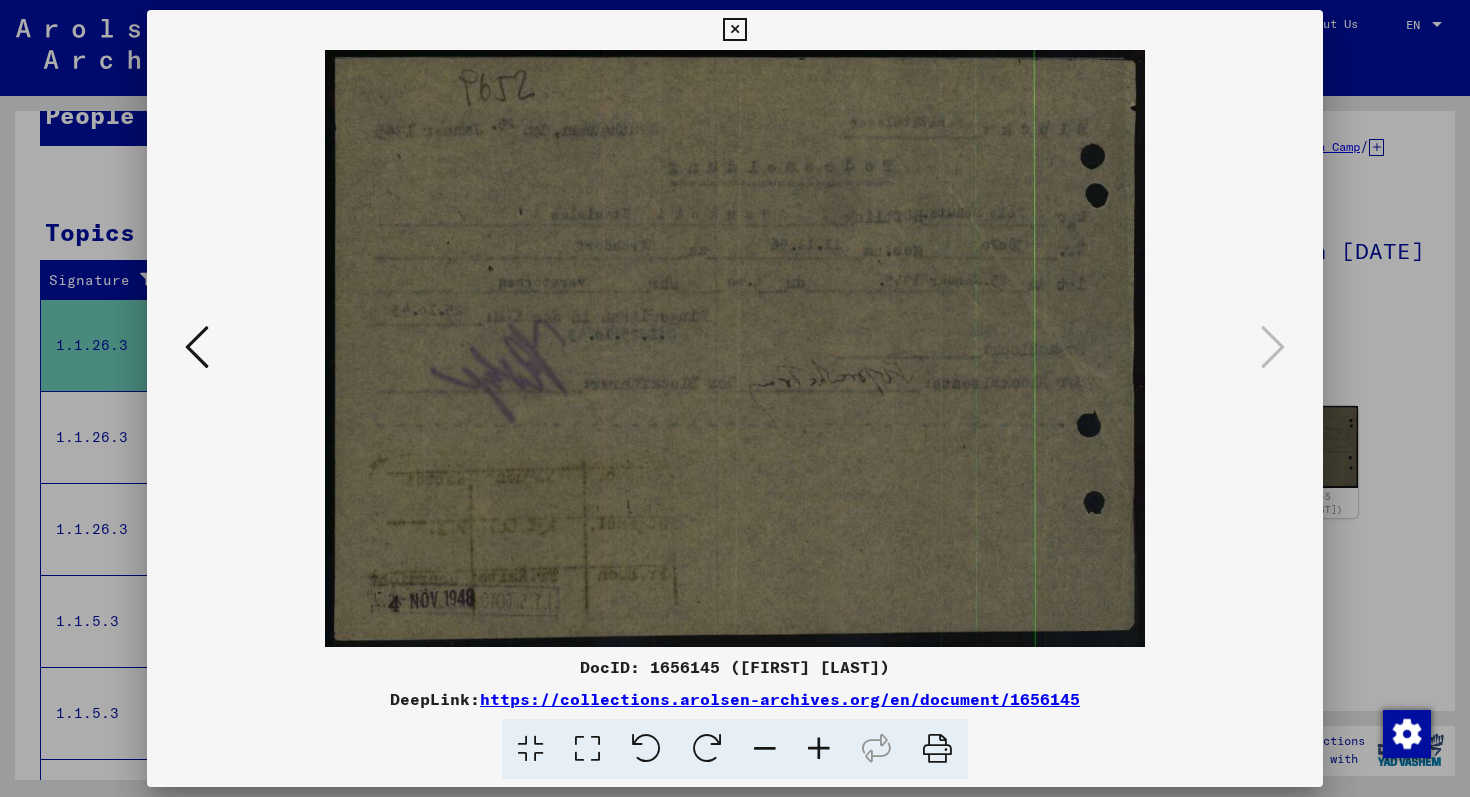 click at bounding box center [197, 347] 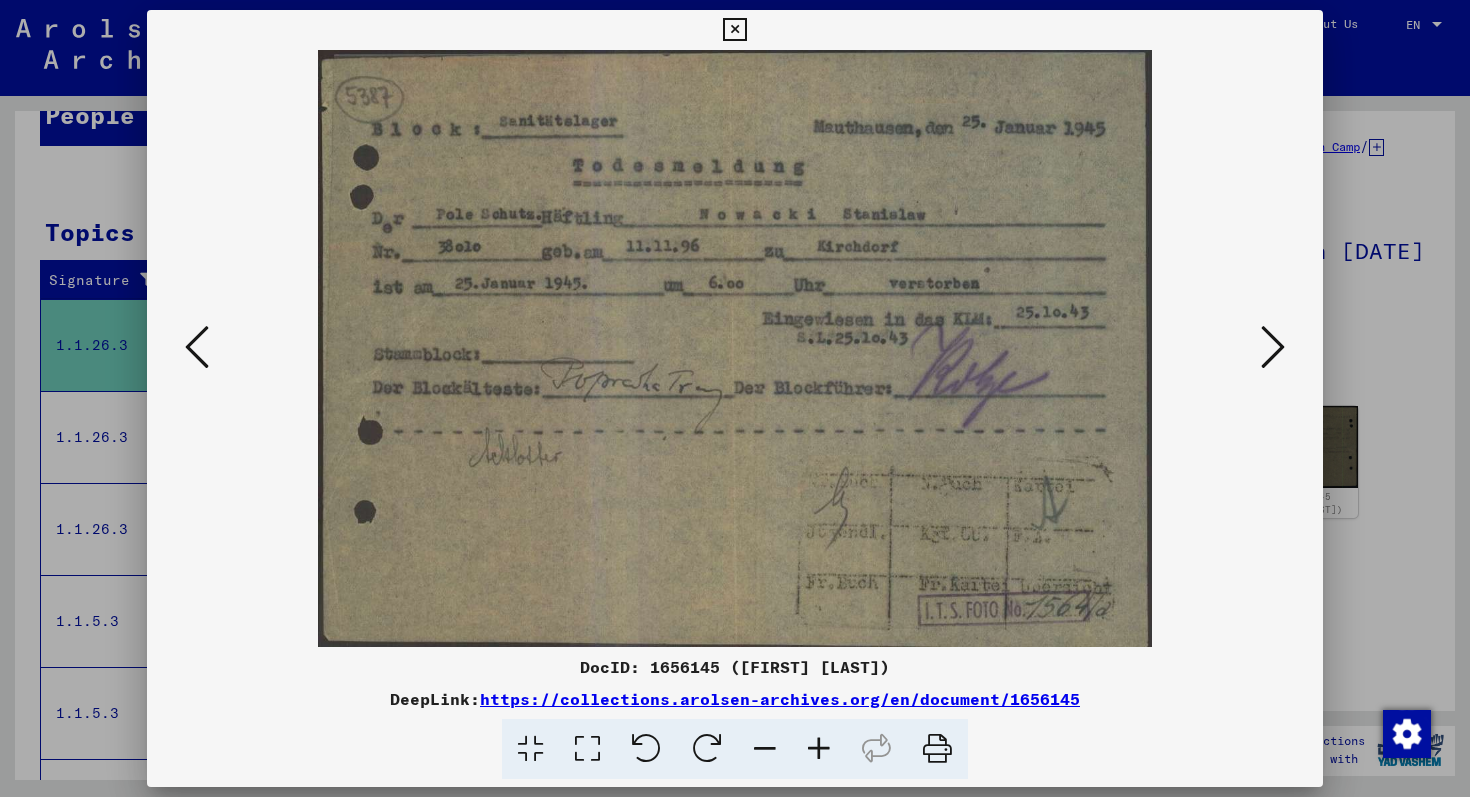 click at bounding box center [735, 398] 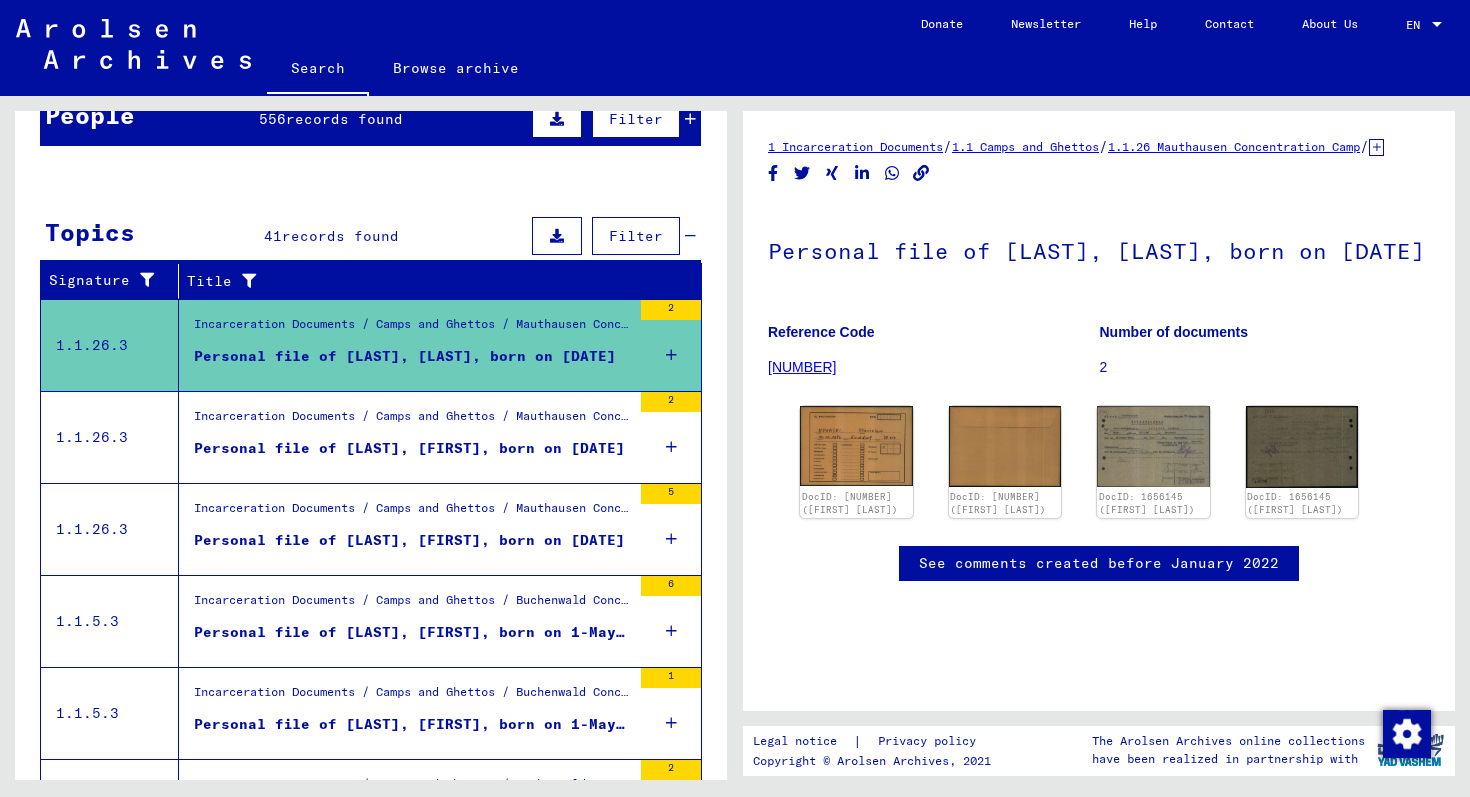 click on "Incarceration Documents / Camps and Ghettos / Mauthausen Concentration Camp / Individual Documents Regarding Male Detainees Mauthausen / Personal Files (male) - Concentration Camp Mauthausen / Files with names from NOTES" at bounding box center [412, 421] 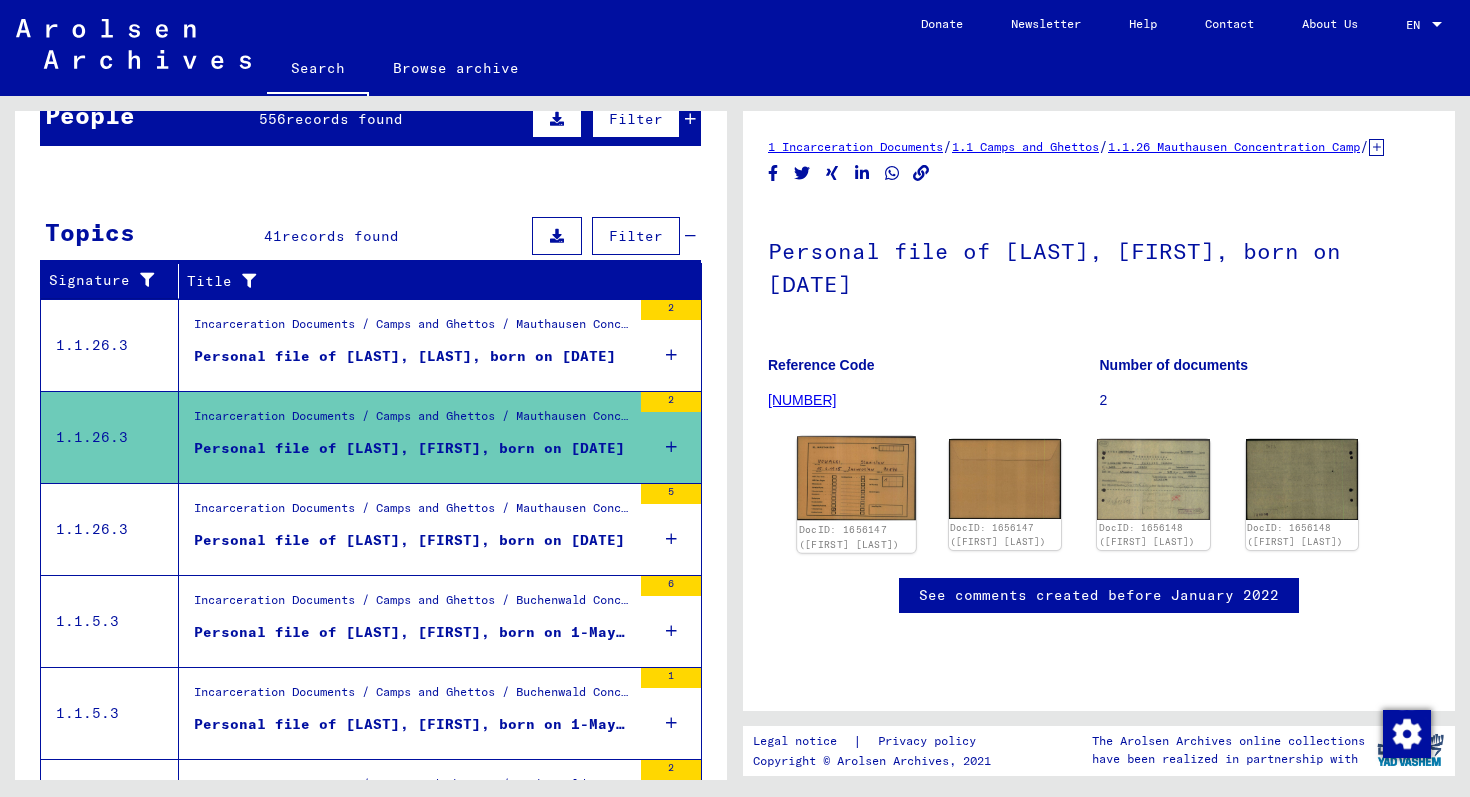 scroll, scrollTop: 0, scrollLeft: 0, axis: both 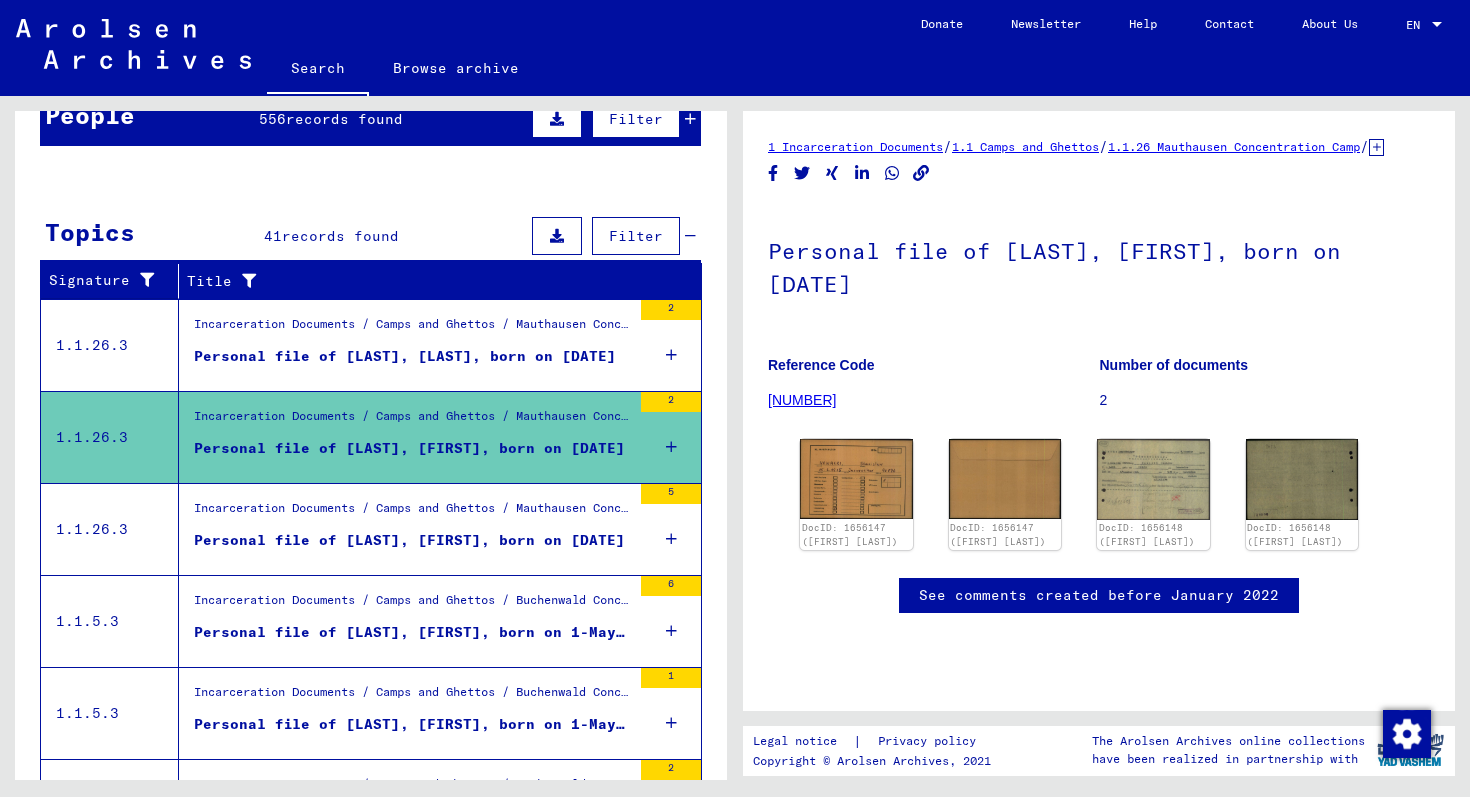 click on "Incarceration Documents / Camps and Ghettos / Mauthausen Concentration Camp / Individual Documents Regarding Male Detainees Mauthausen / Personal Files (male) - Concentration Camp Mauthausen / Files with names from NOTES" at bounding box center (412, 514) 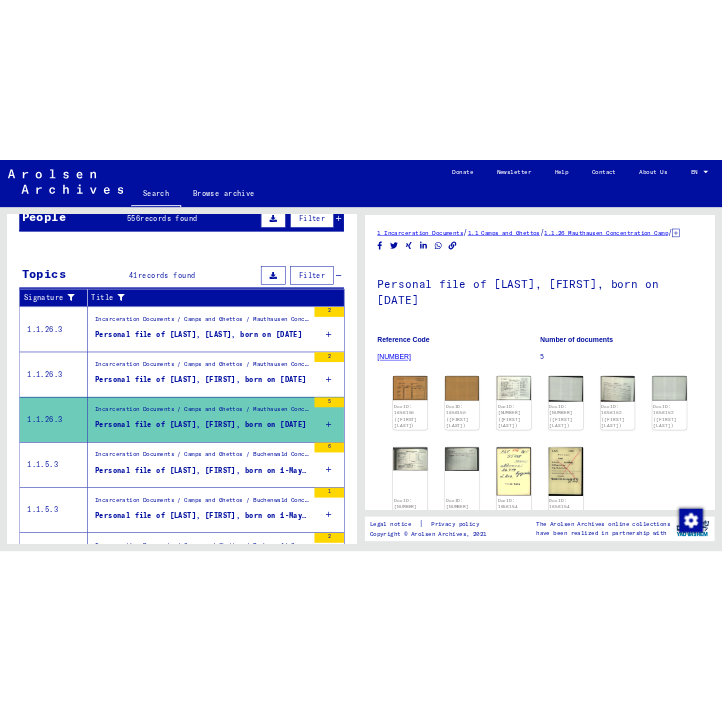 scroll, scrollTop: 0, scrollLeft: 0, axis: both 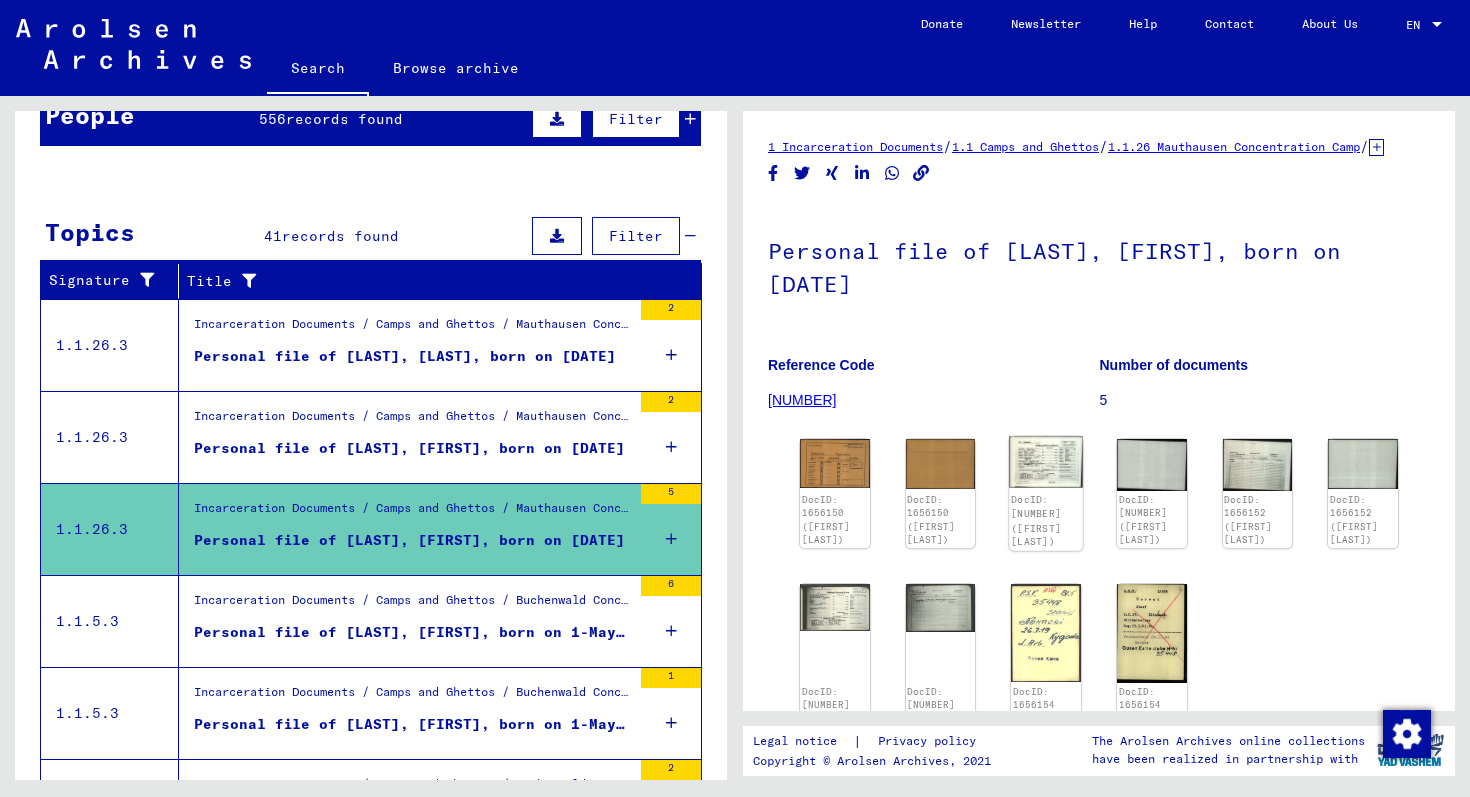 click 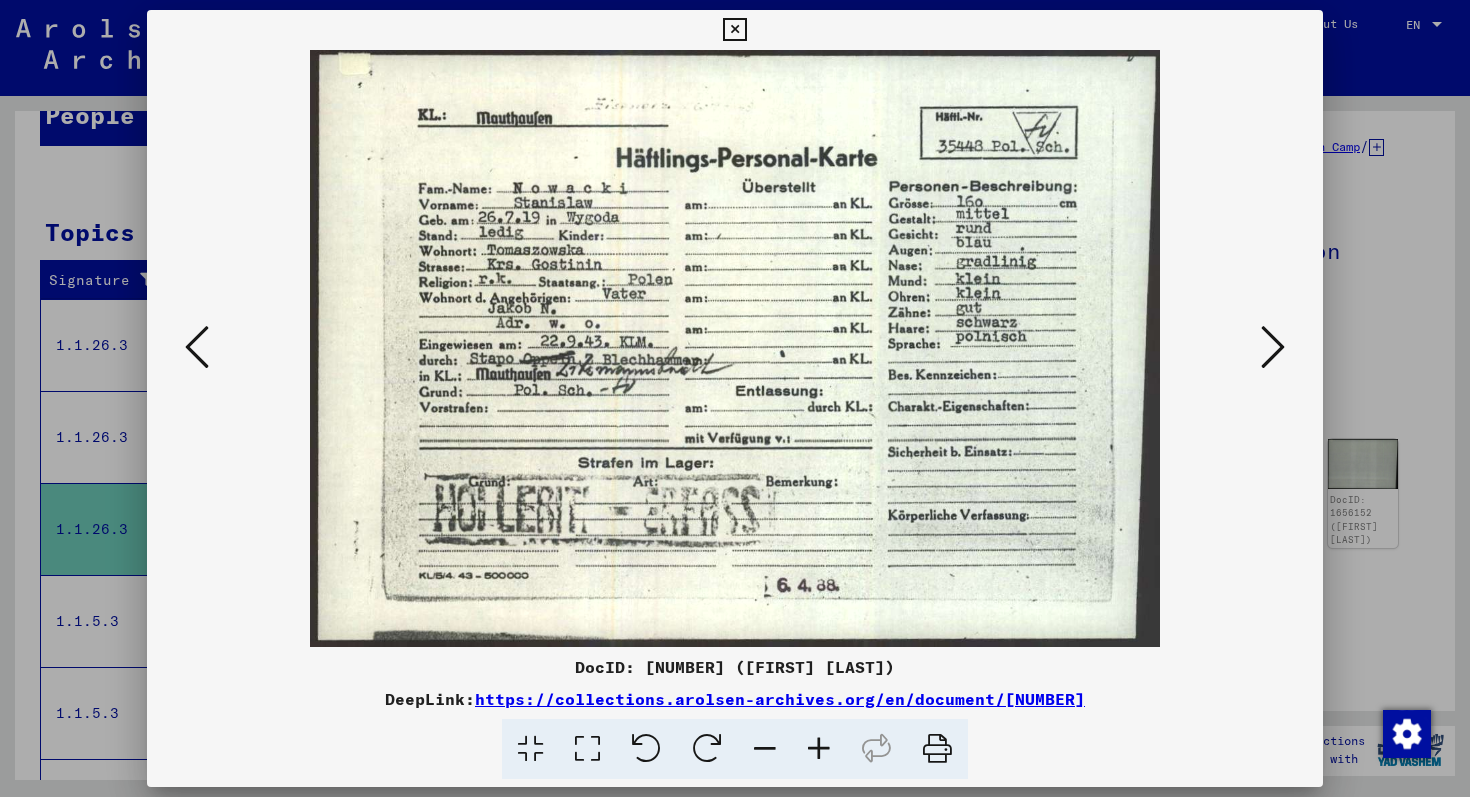 click at bounding box center [1273, 347] 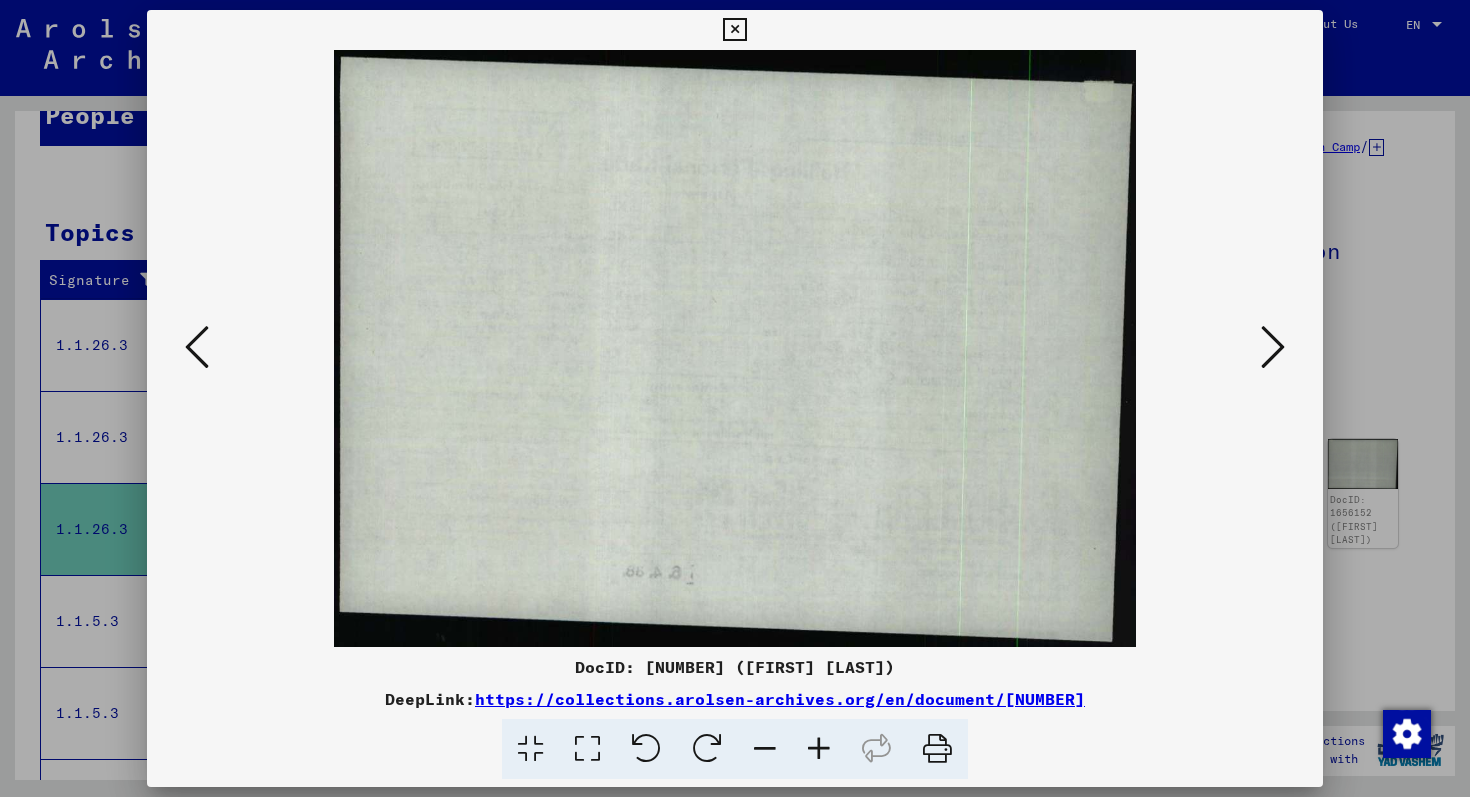 click at bounding box center (735, 398) 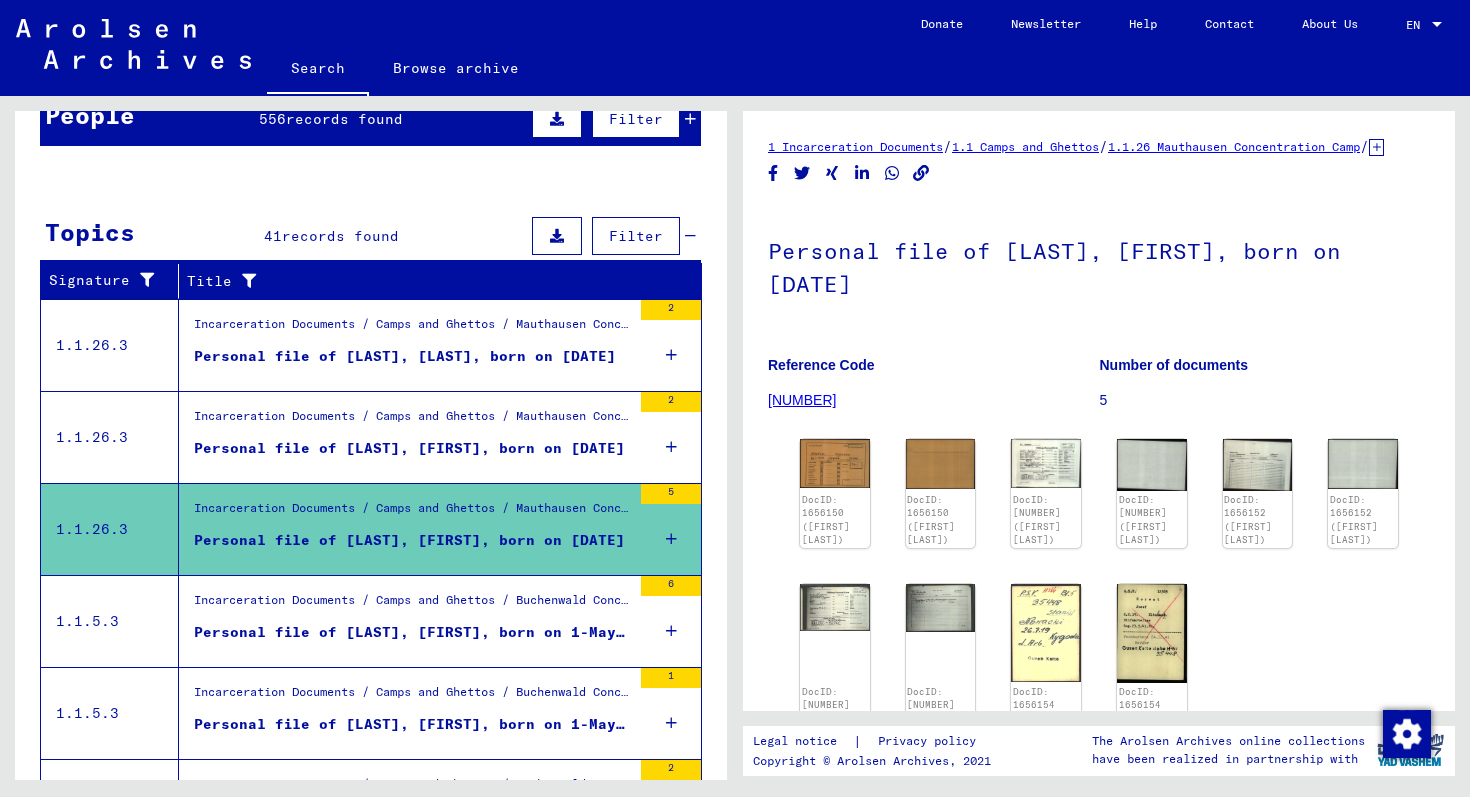 click on "Incarceration Documents / Camps and Ghettos / Buchenwald Concentration Camp / Individual Documents male Buchenwald / Individual Files (male) - Concentration Camp Buchenwald / Files with names from A to SYS and further sub-structure / Files with names from [LAST]" at bounding box center (412, 605) 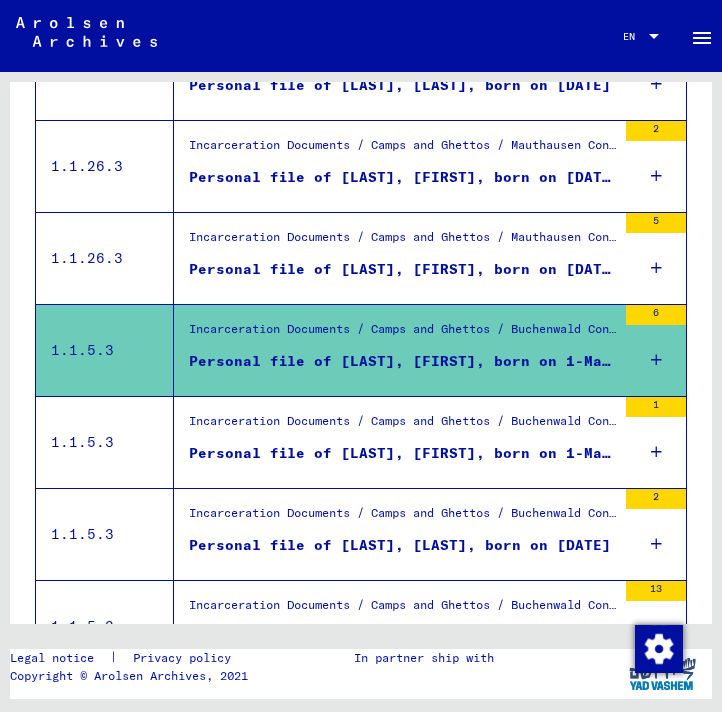 scroll, scrollTop: 485, scrollLeft: 0, axis: vertical 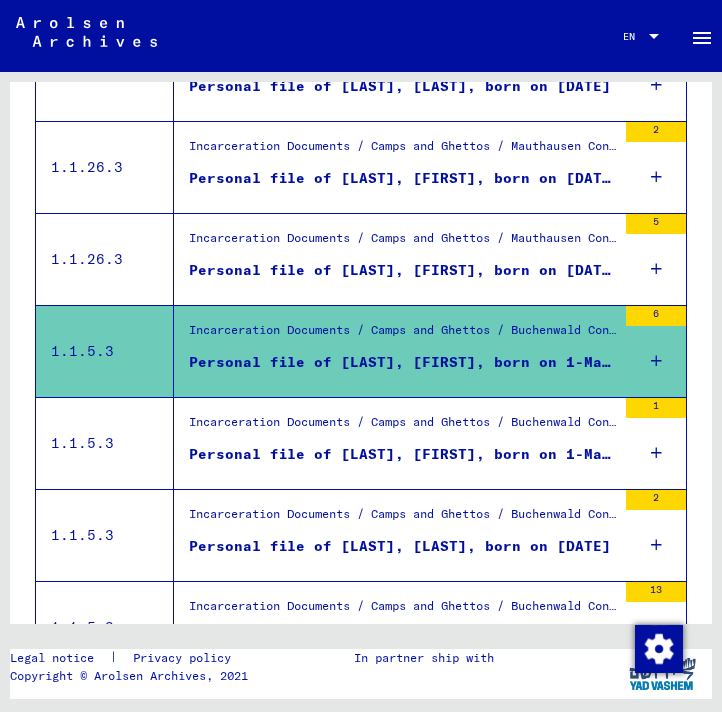 click on "Incarceration Documents / Camps and Ghettos / Buchenwald Concentration Camp / Individual Documents male Buchenwald / Prisoner cards from CC Buchenwald (men) / Documents with names from NICZKA" at bounding box center [402, 520] 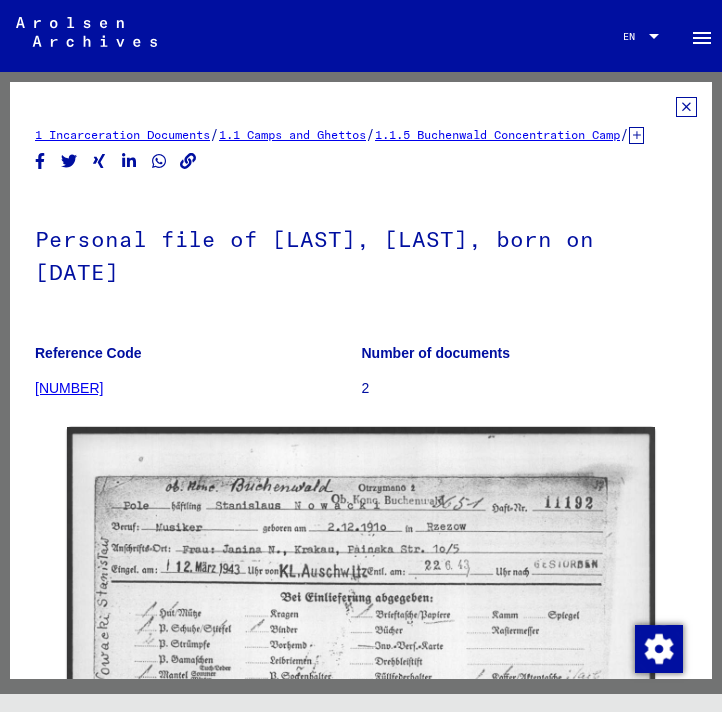 scroll, scrollTop: 0, scrollLeft: 0, axis: both 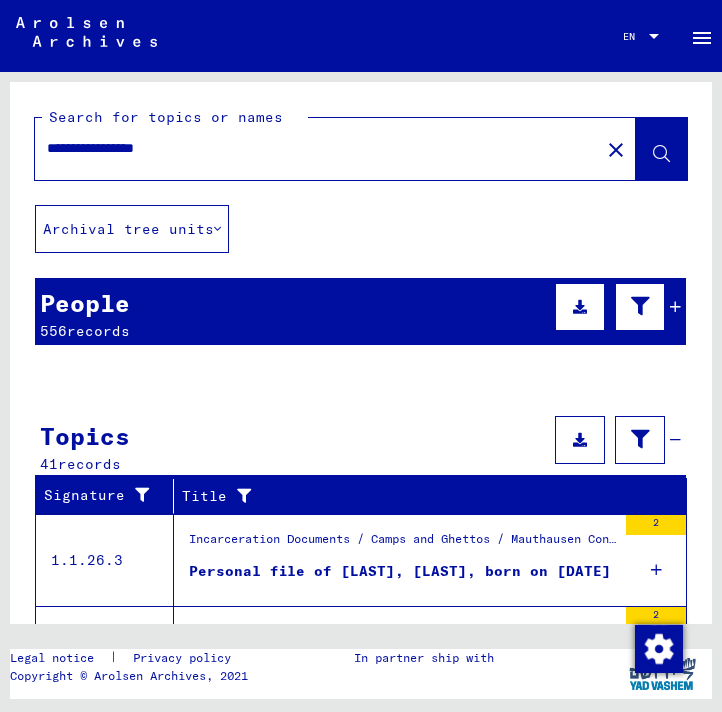 drag, startPoint x: 205, startPoint y: 140, endPoint x: 0, endPoint y: 130, distance: 205.24376 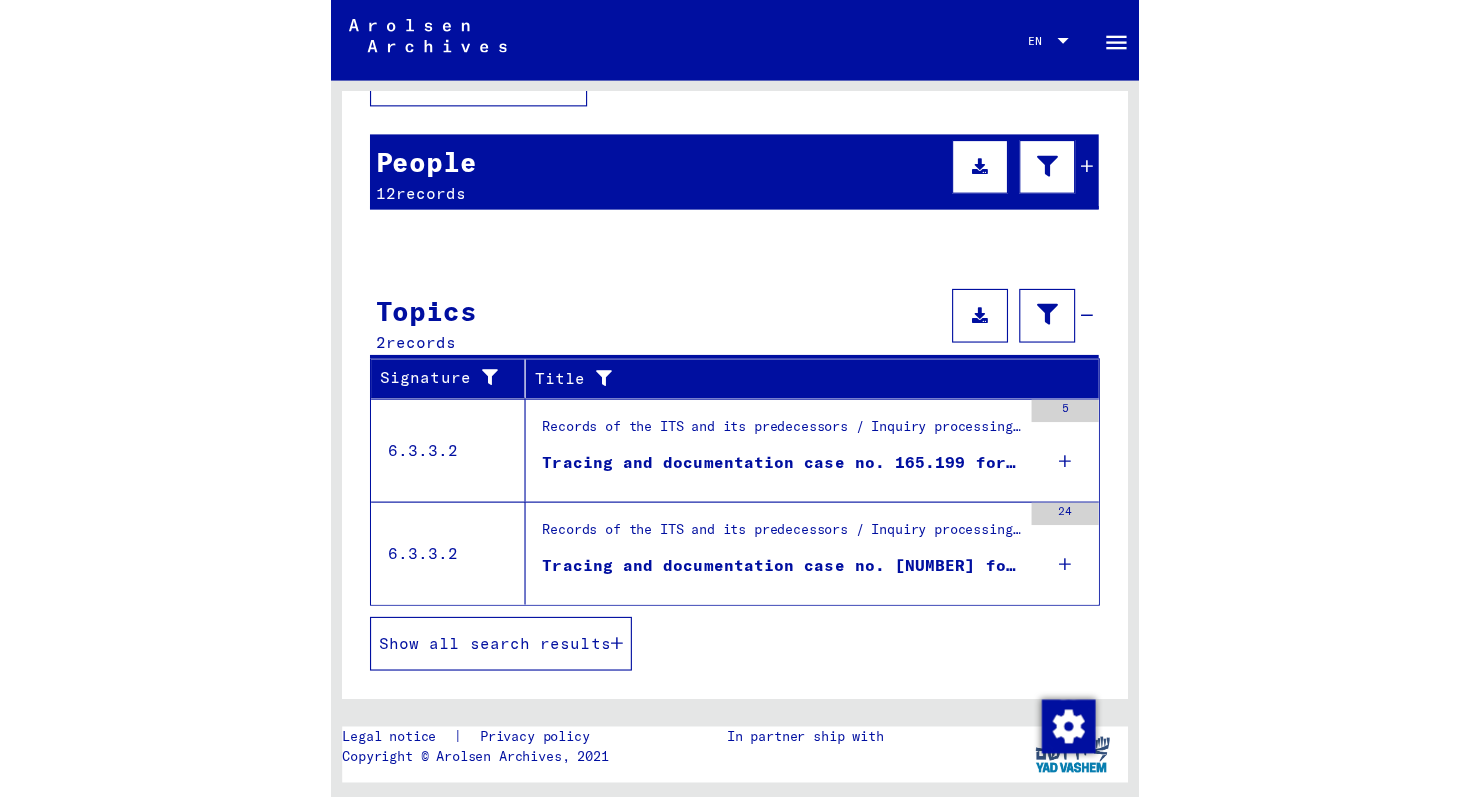 scroll, scrollTop: 0, scrollLeft: 0, axis: both 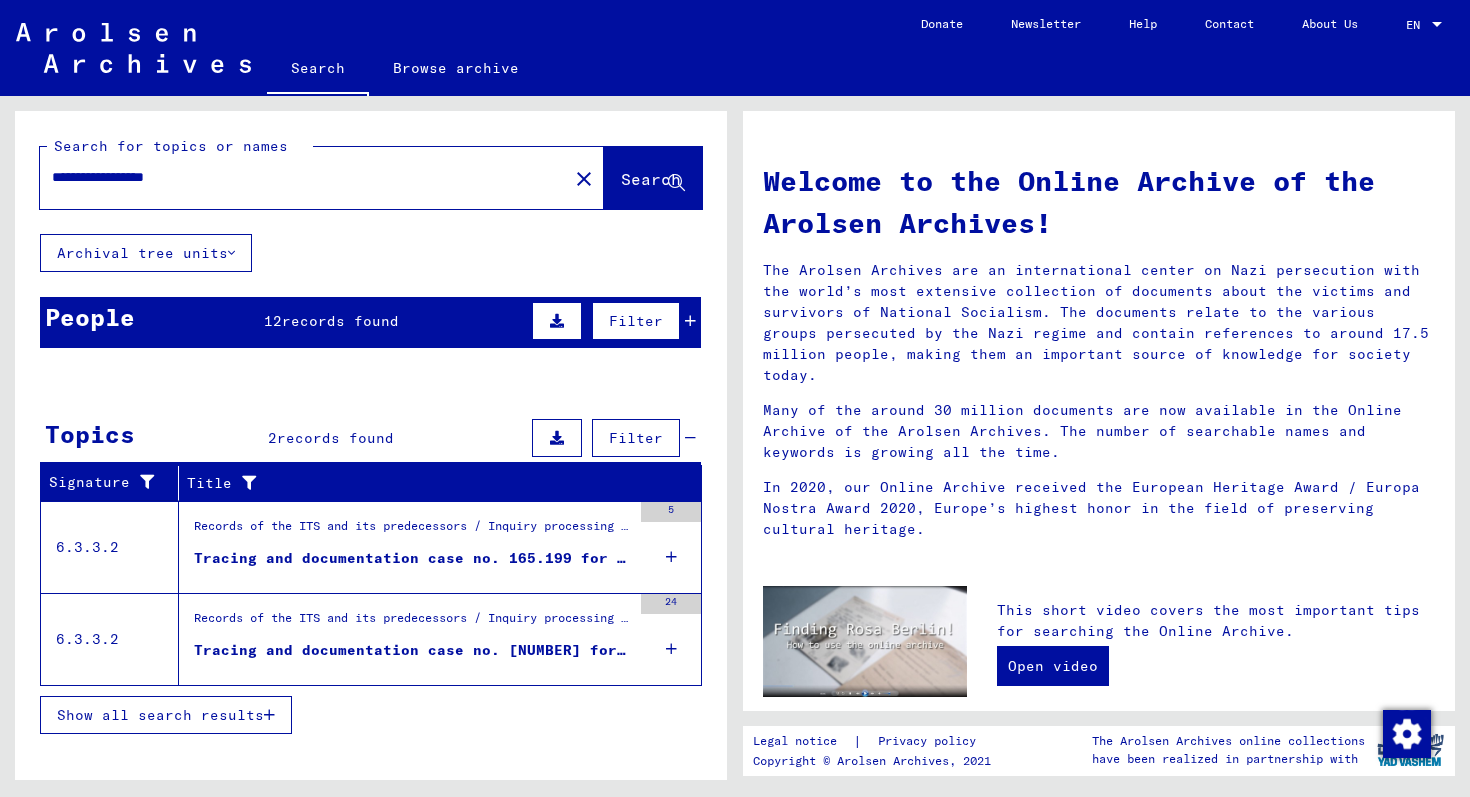 click on "People [NUMBER] records found  Filter" at bounding box center [370, 322] 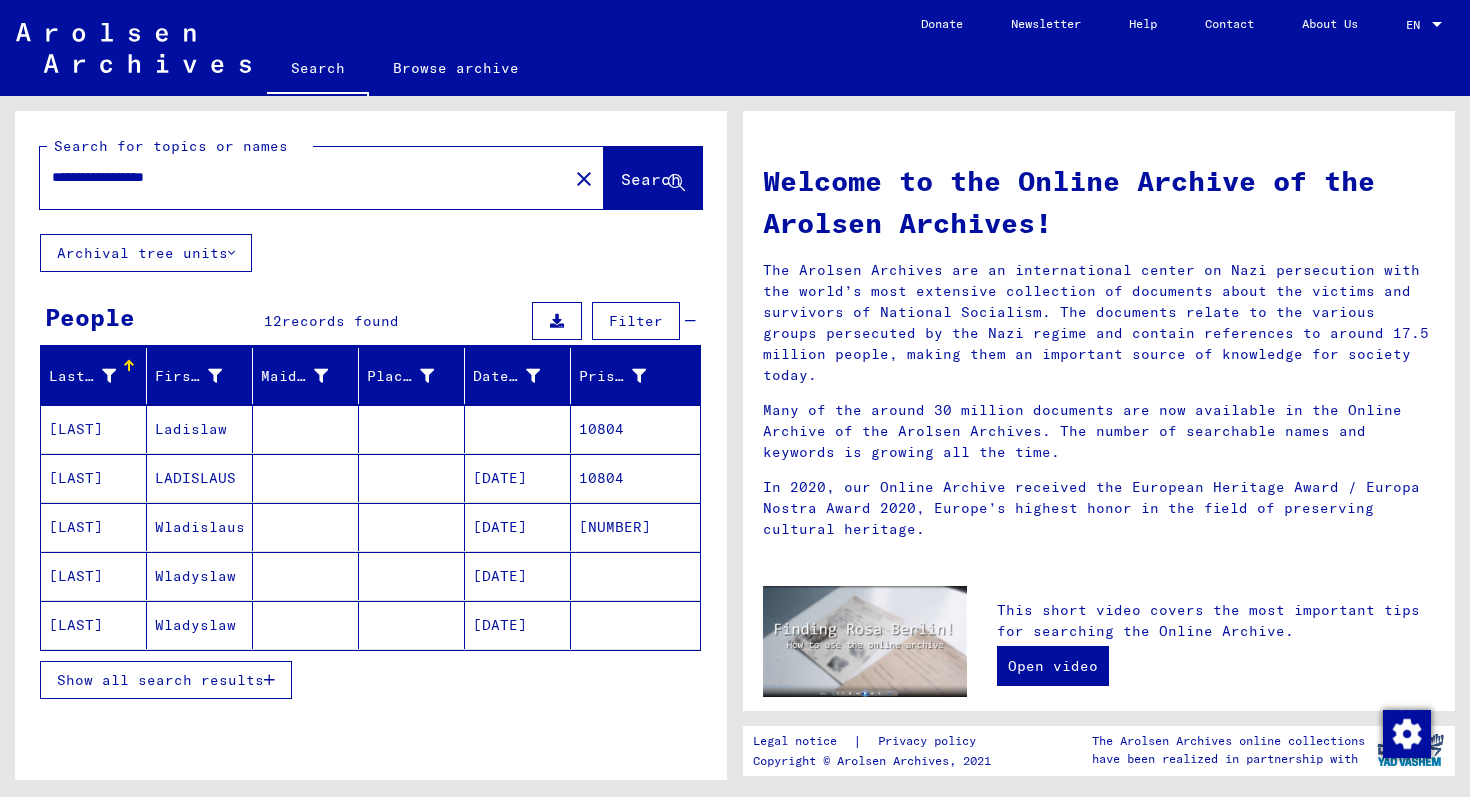 click on "Wladyslaw" at bounding box center [200, 625] 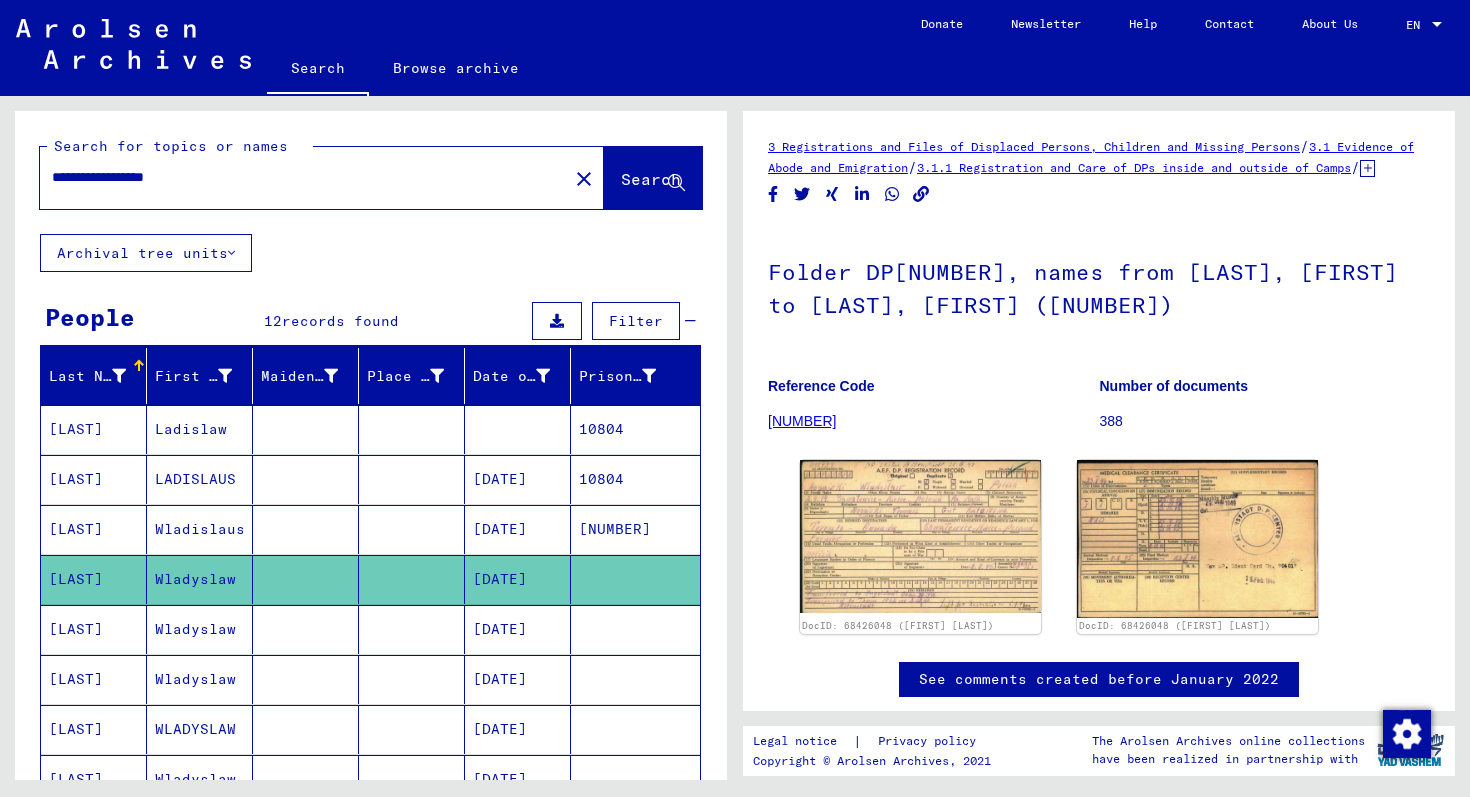 scroll, scrollTop: 0, scrollLeft: 0, axis: both 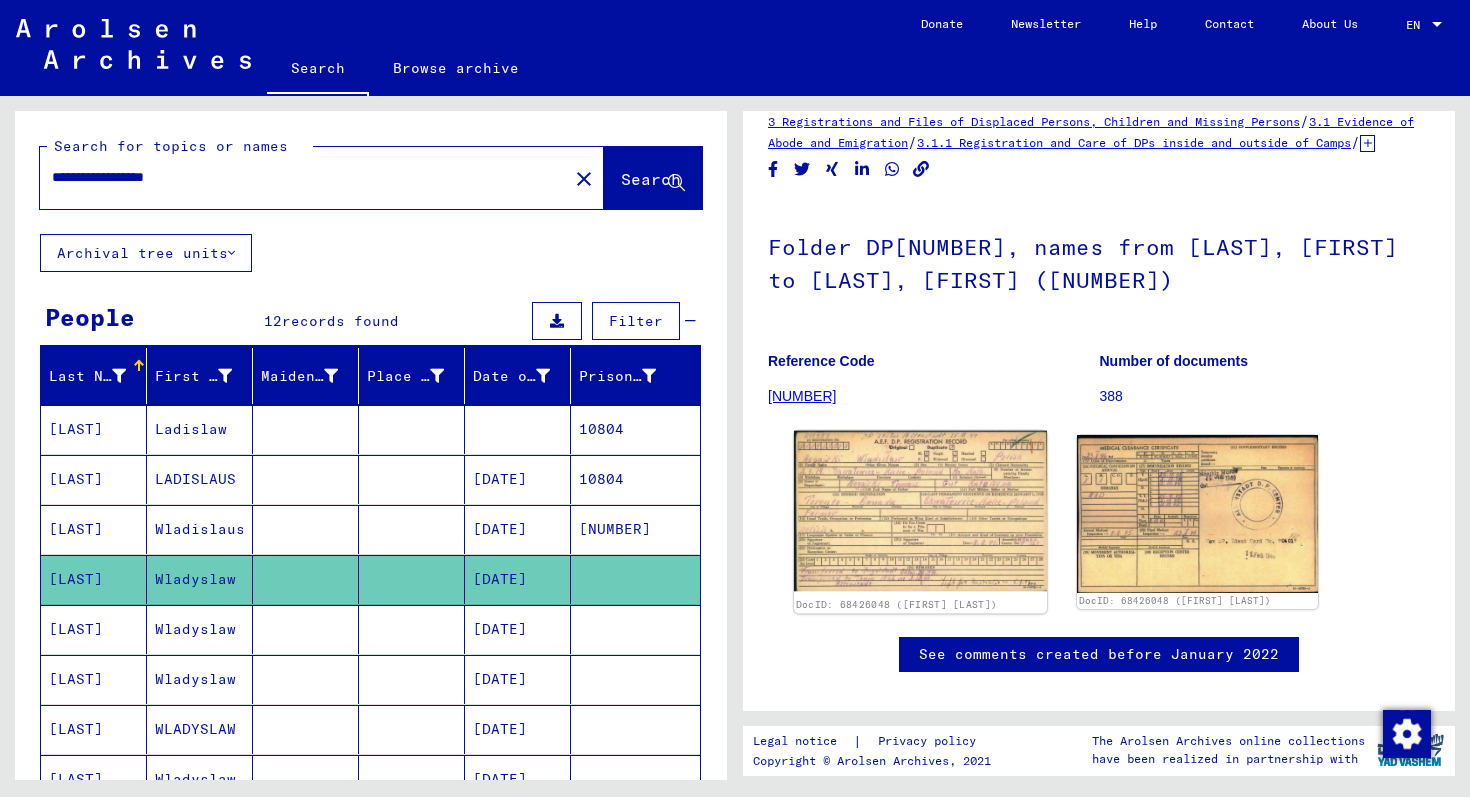 click 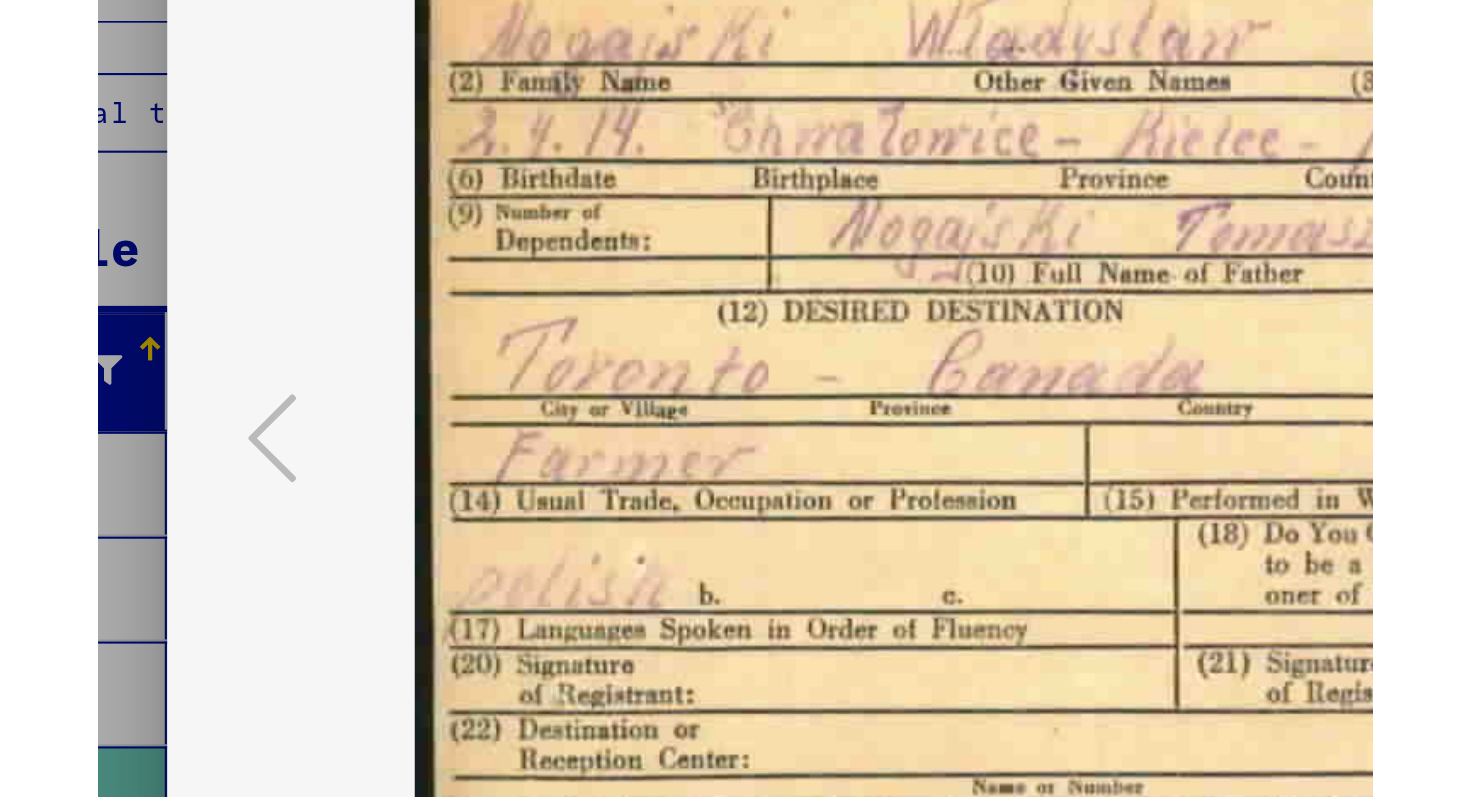 scroll, scrollTop: 0, scrollLeft: 0, axis: both 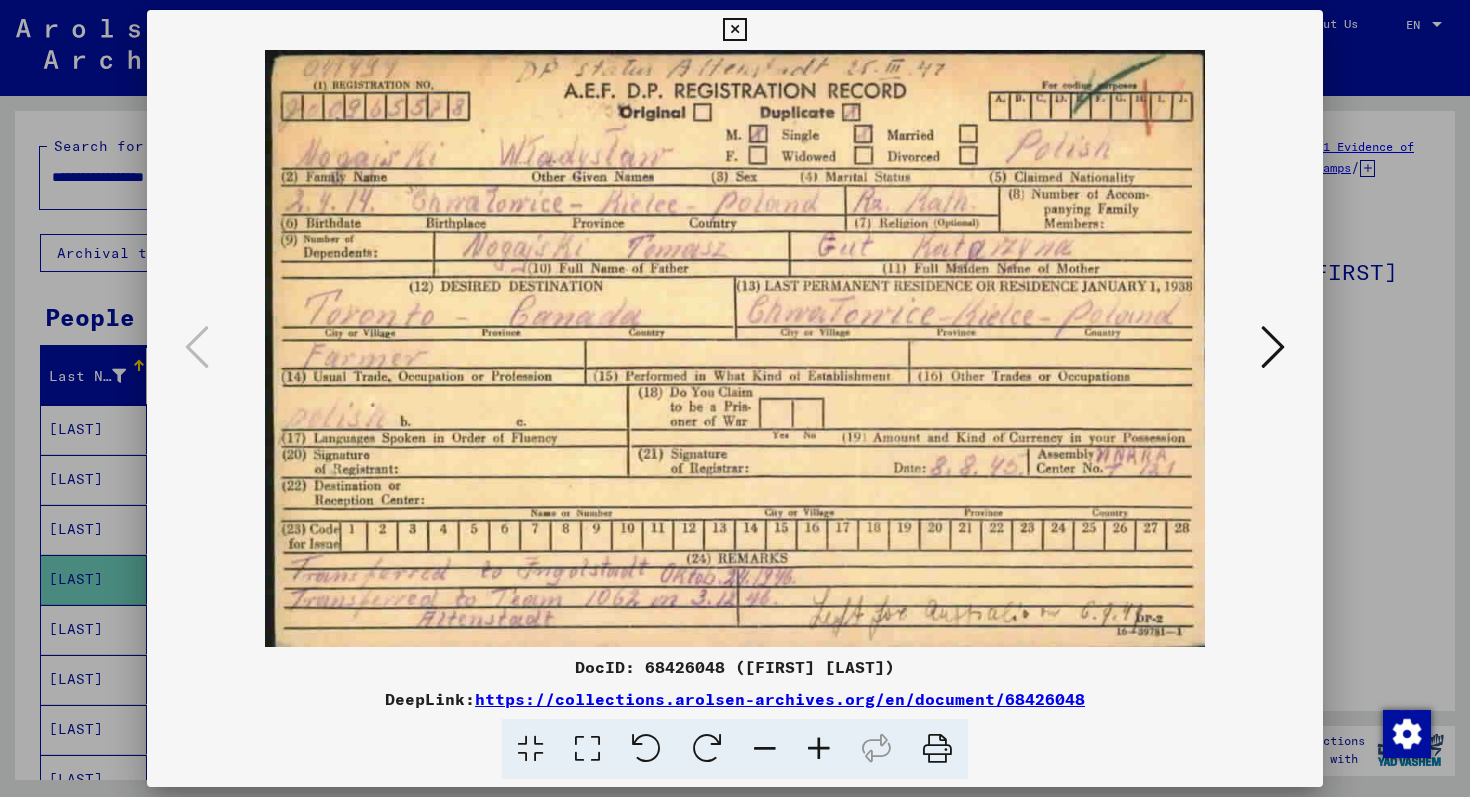 click at bounding box center (735, 398) 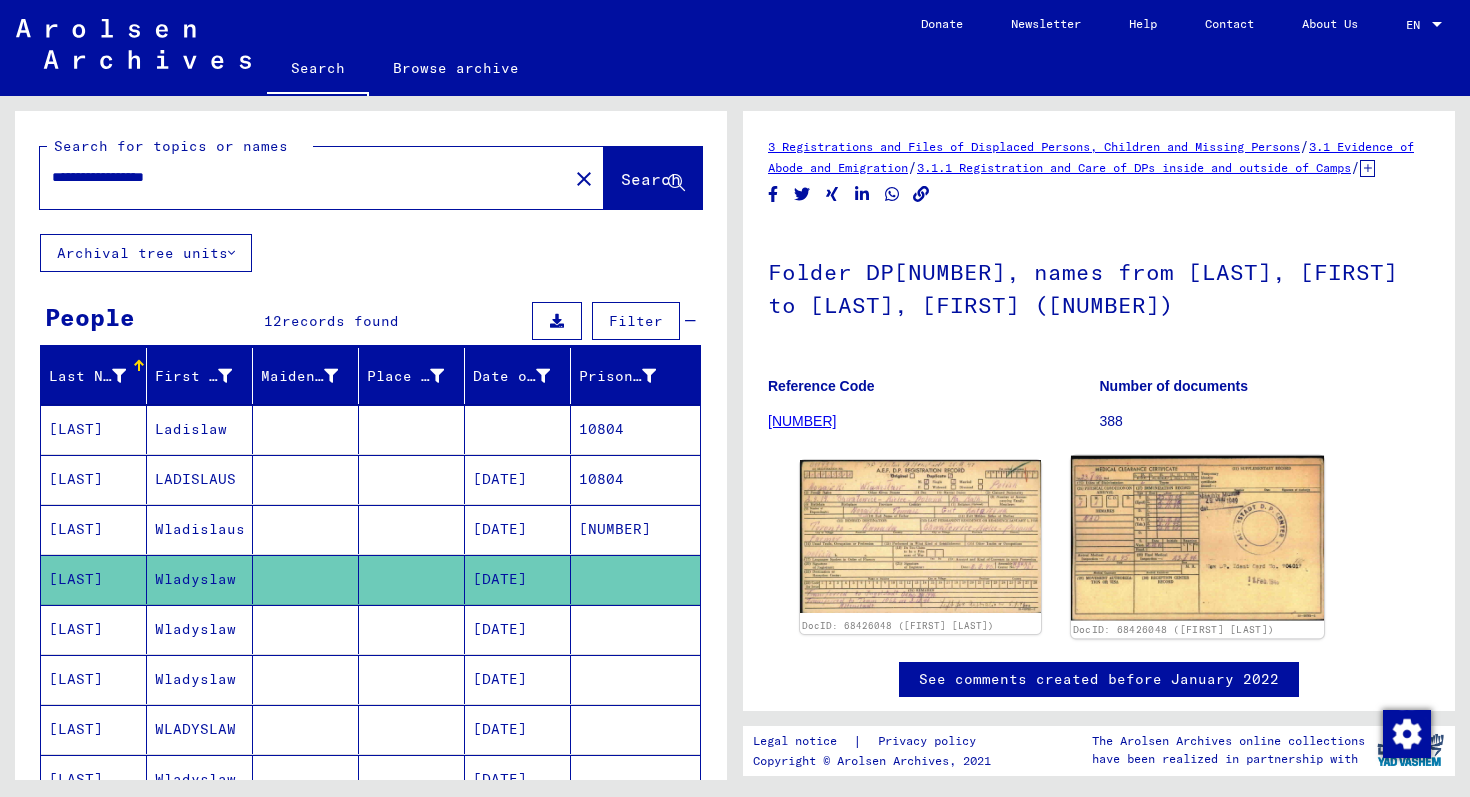 click 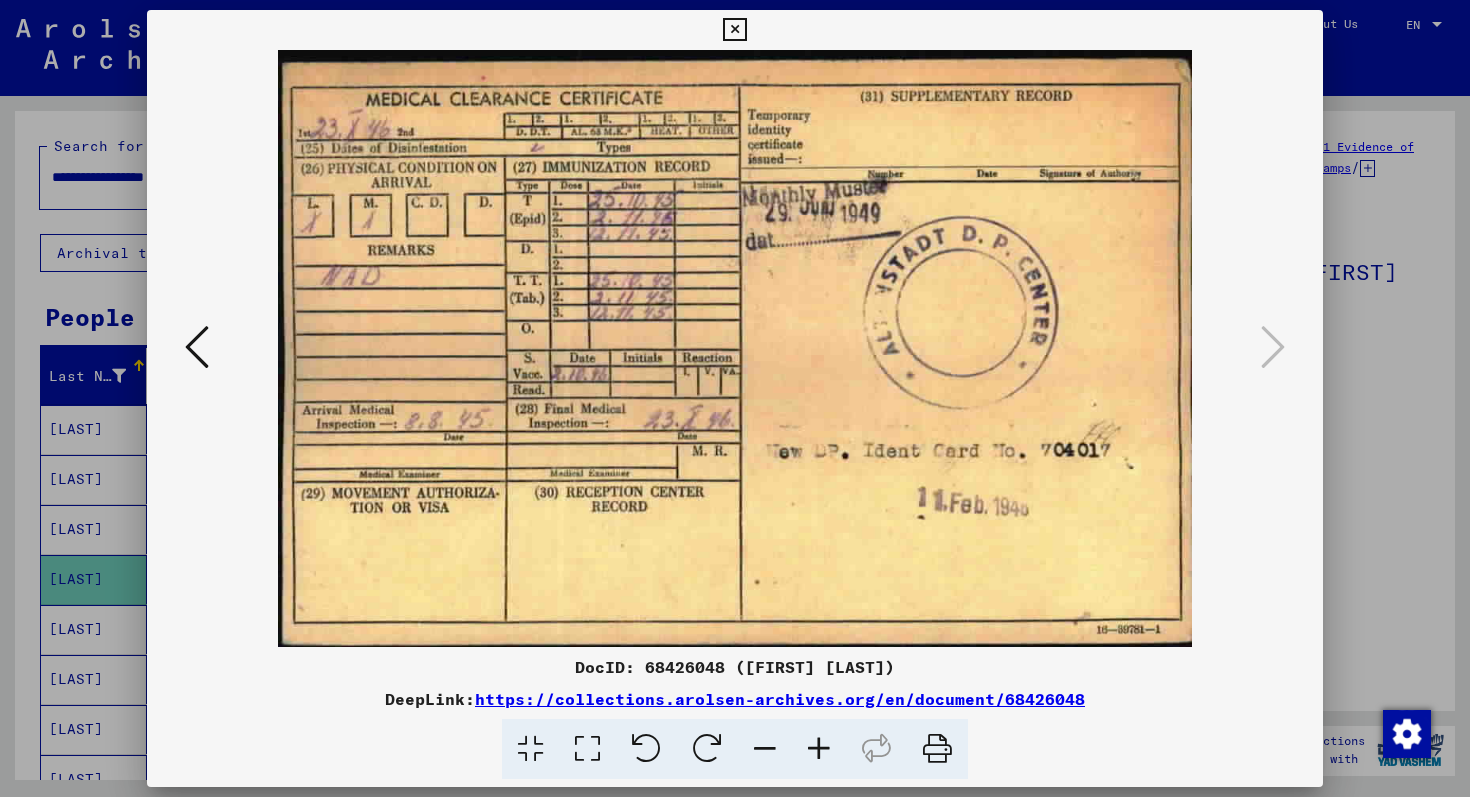 click at bounding box center [735, 398] 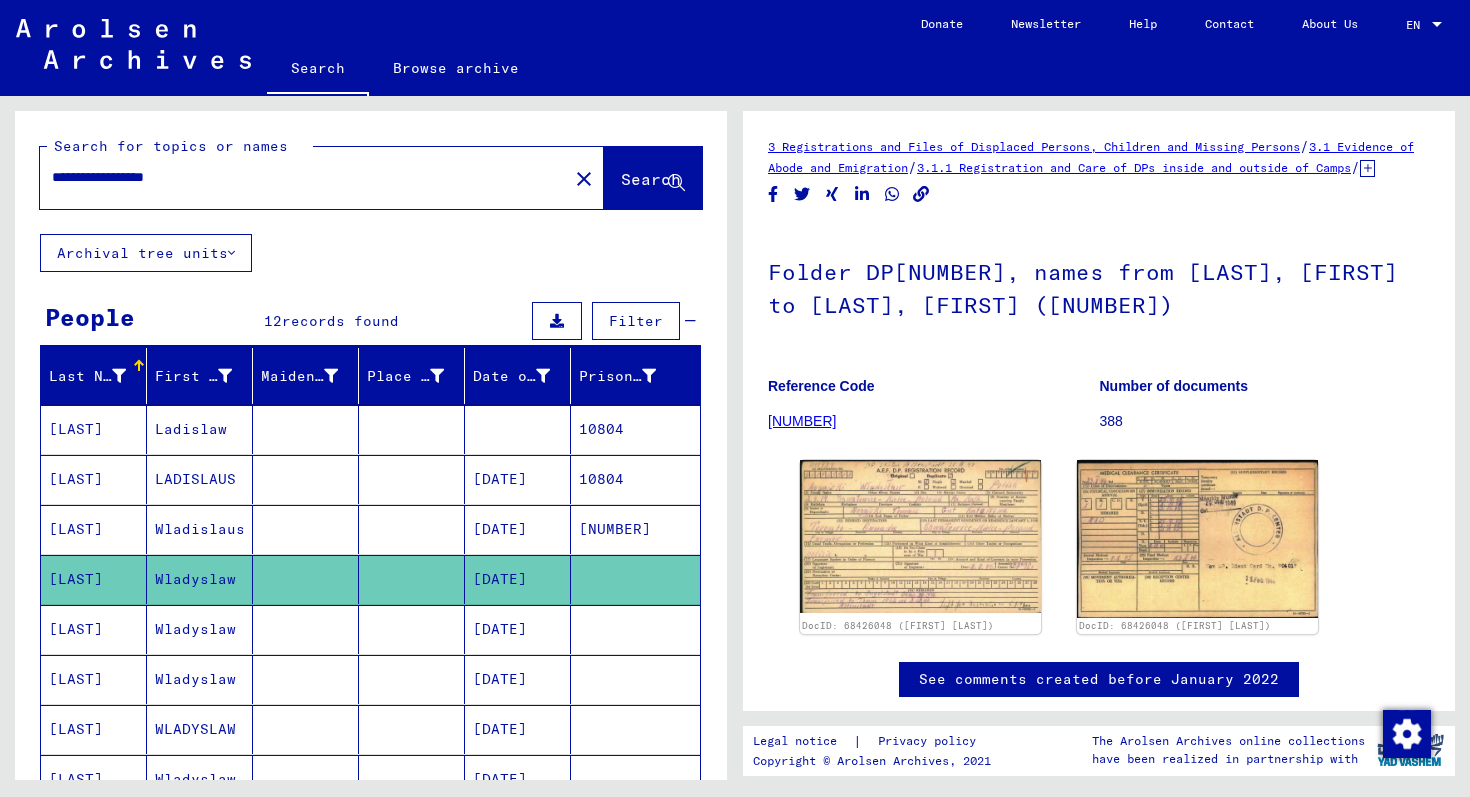 click on "Wladyslaw" at bounding box center (200, 679) 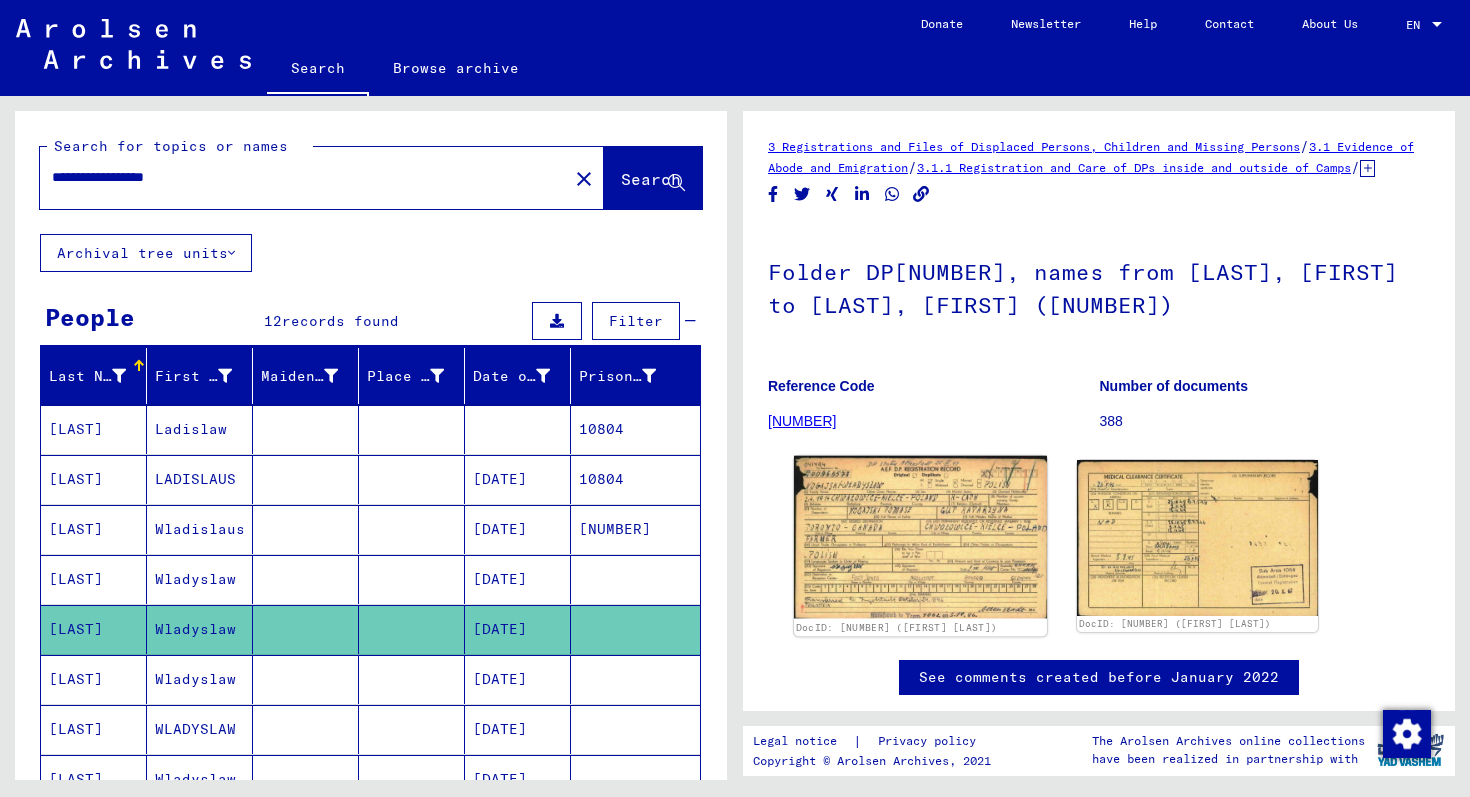 scroll, scrollTop: 0, scrollLeft: 0, axis: both 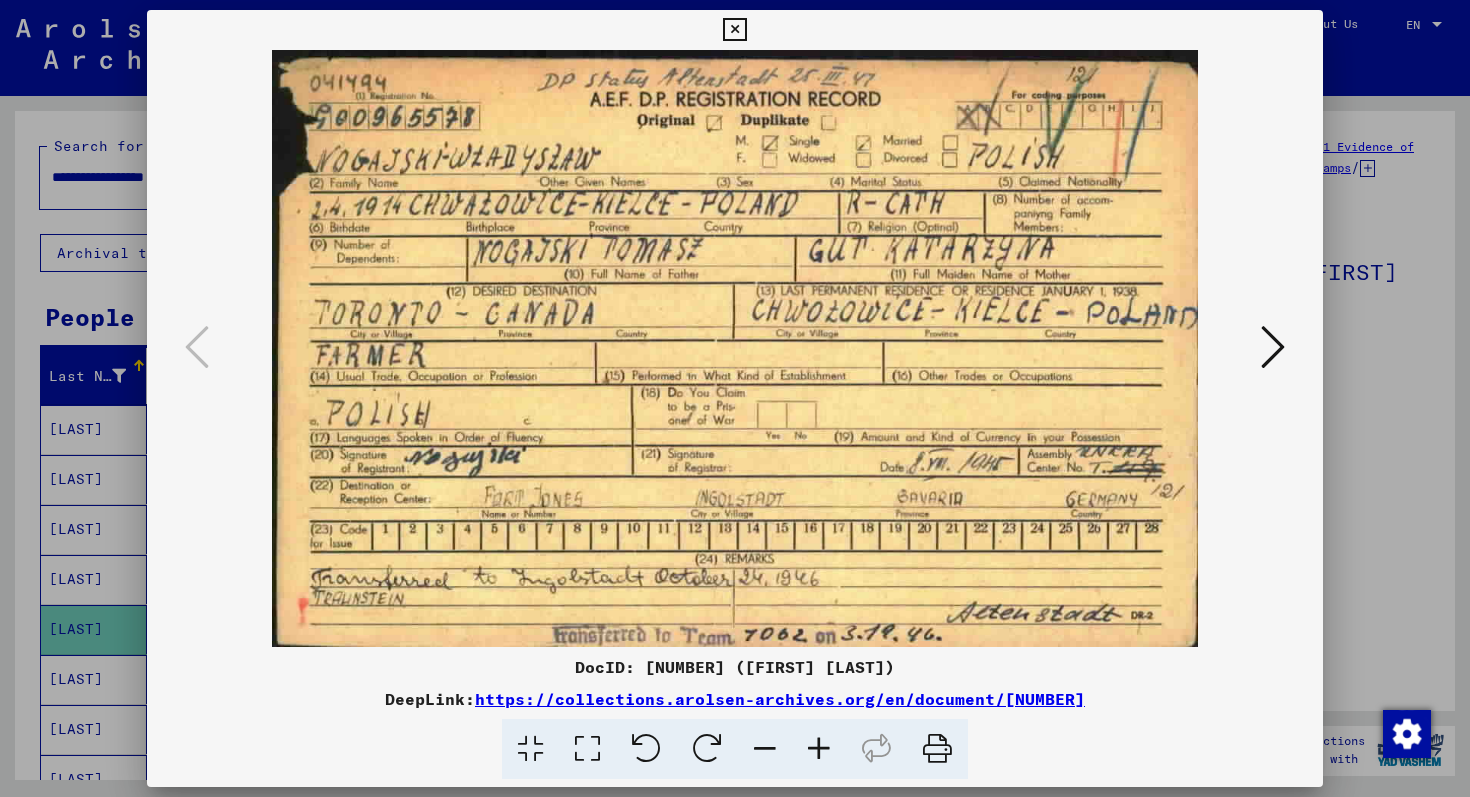click at bounding box center (1273, 347) 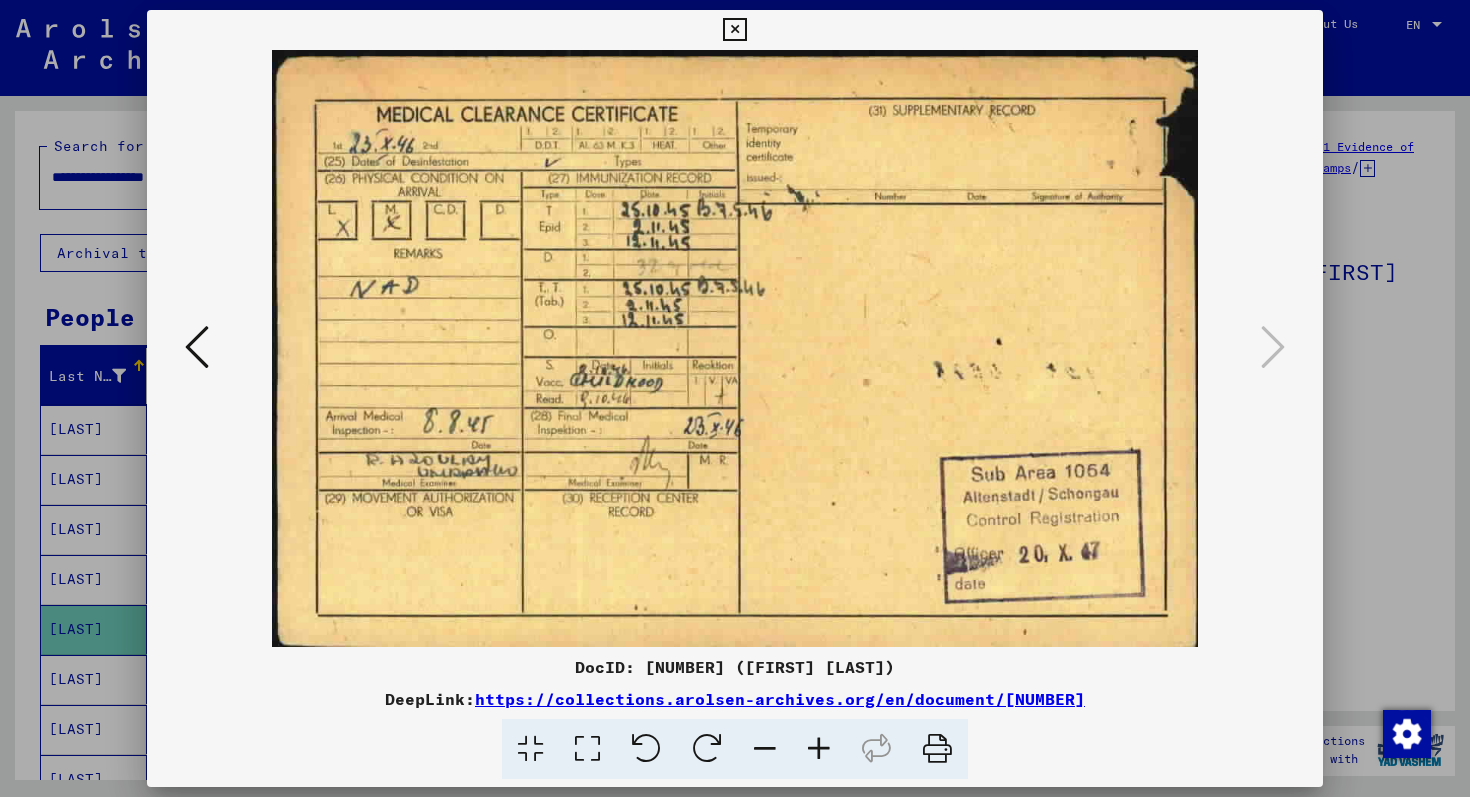 click at bounding box center [735, 398] 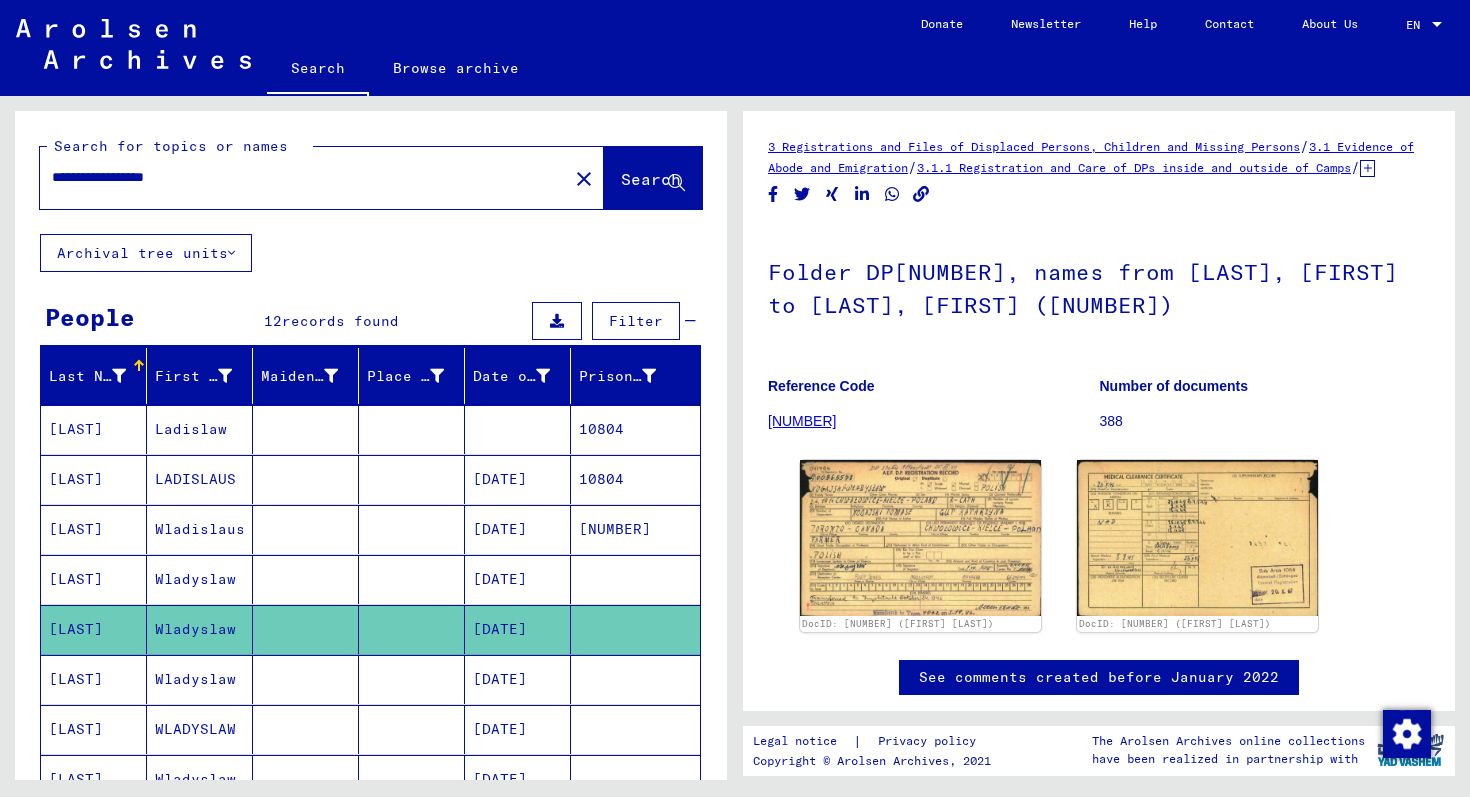 click on "Wladyslaw" at bounding box center (200, 729) 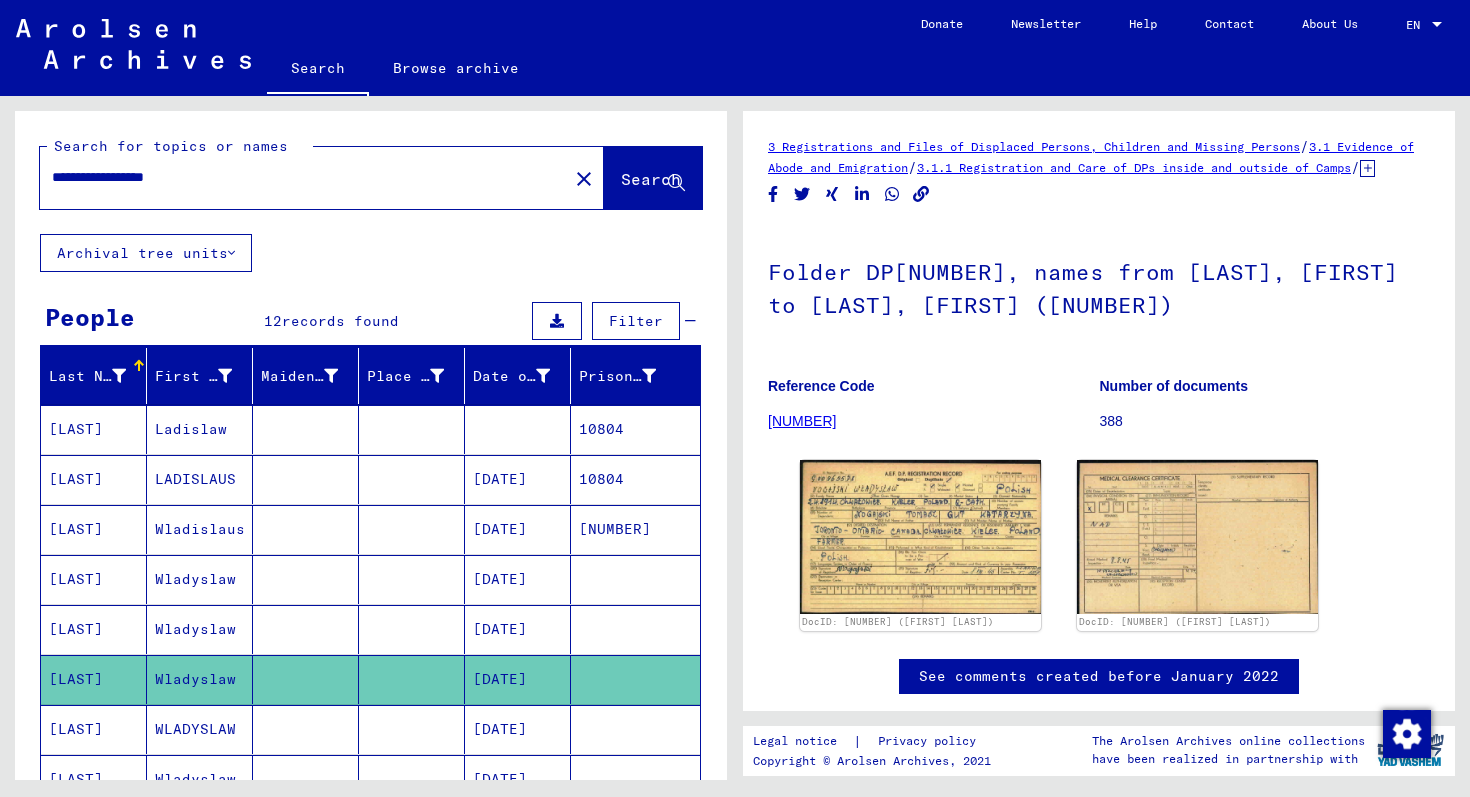 scroll, scrollTop: 0, scrollLeft: 0, axis: both 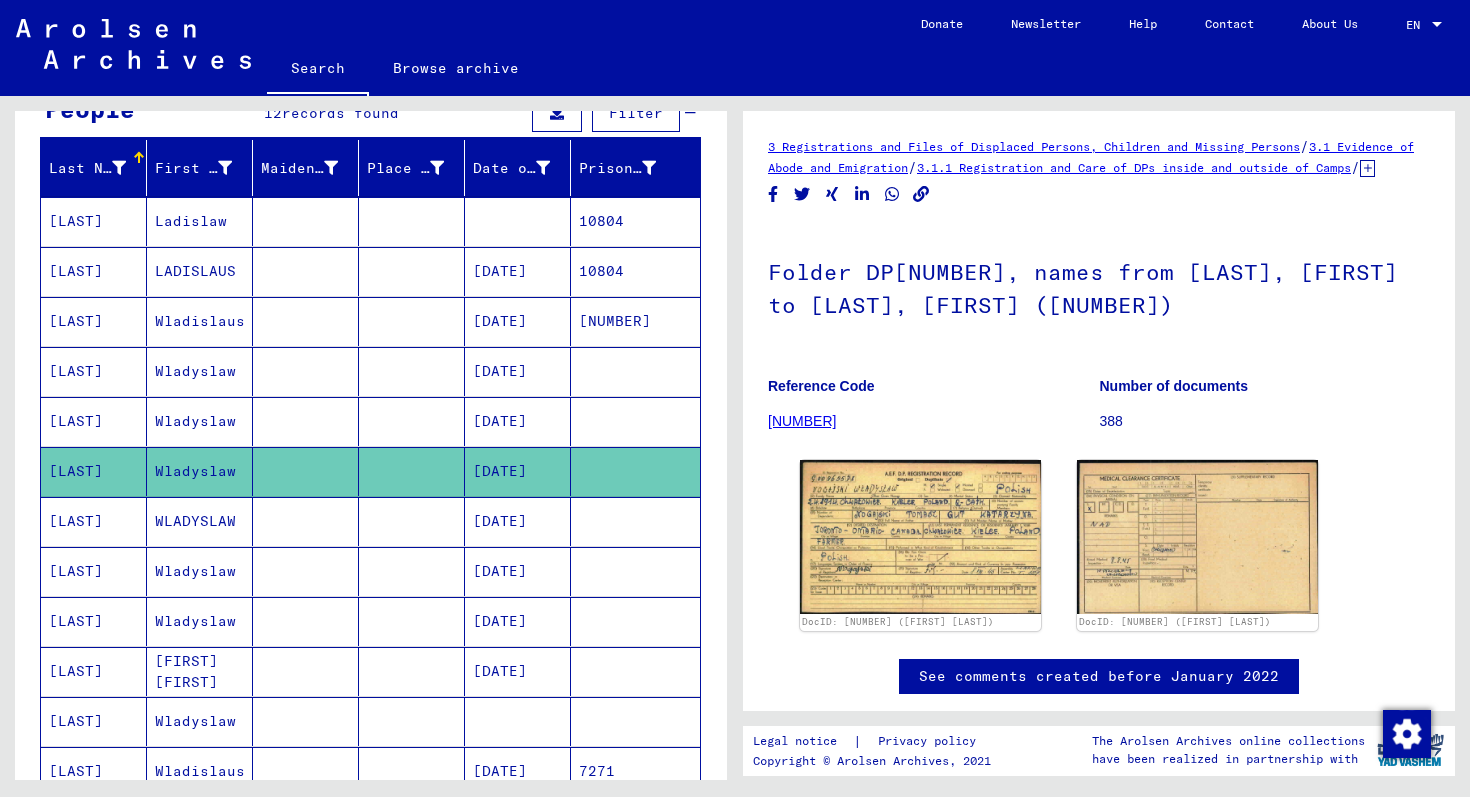 click on "WLADYSLAW" at bounding box center (200, 571) 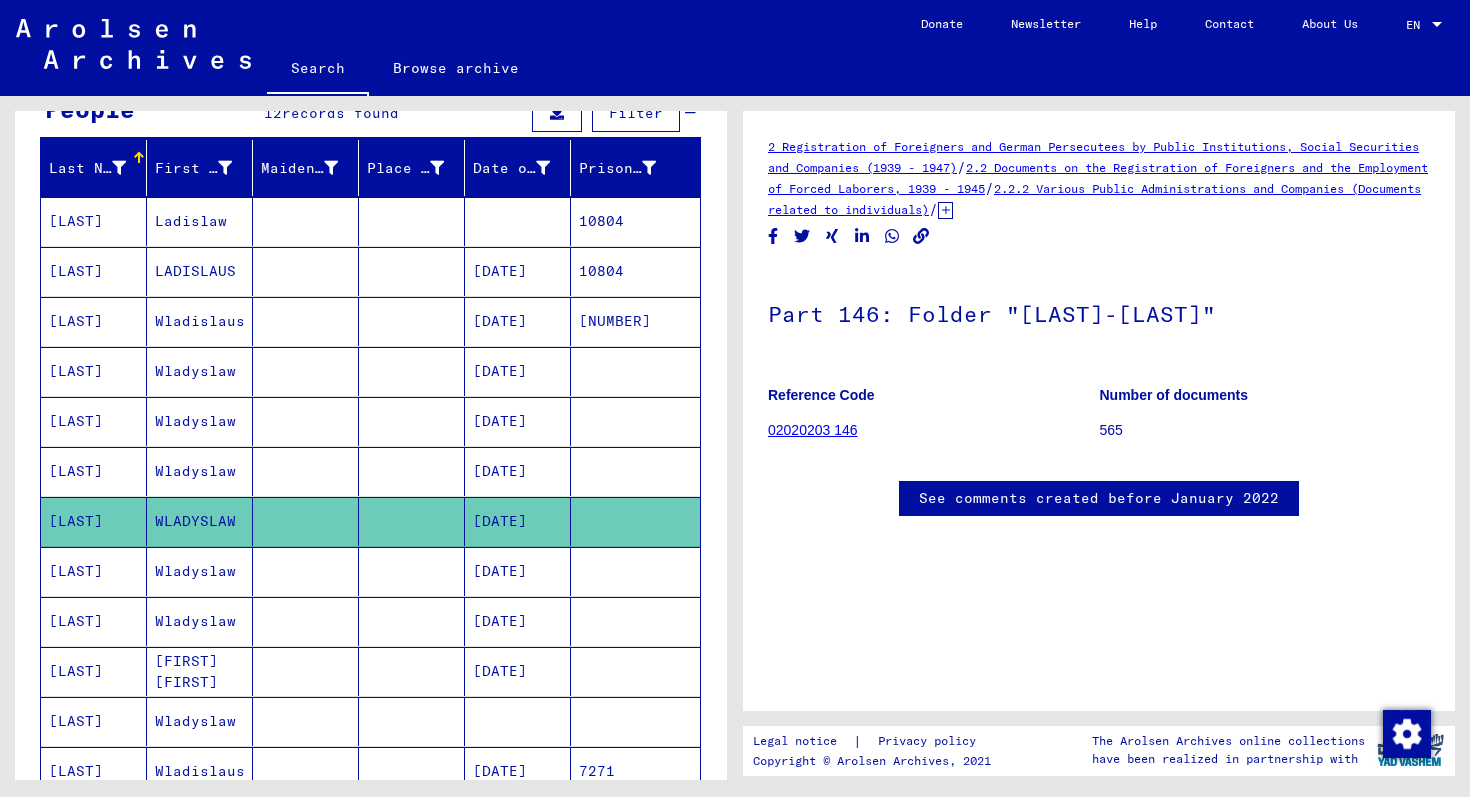 scroll, scrollTop: 0, scrollLeft: 0, axis: both 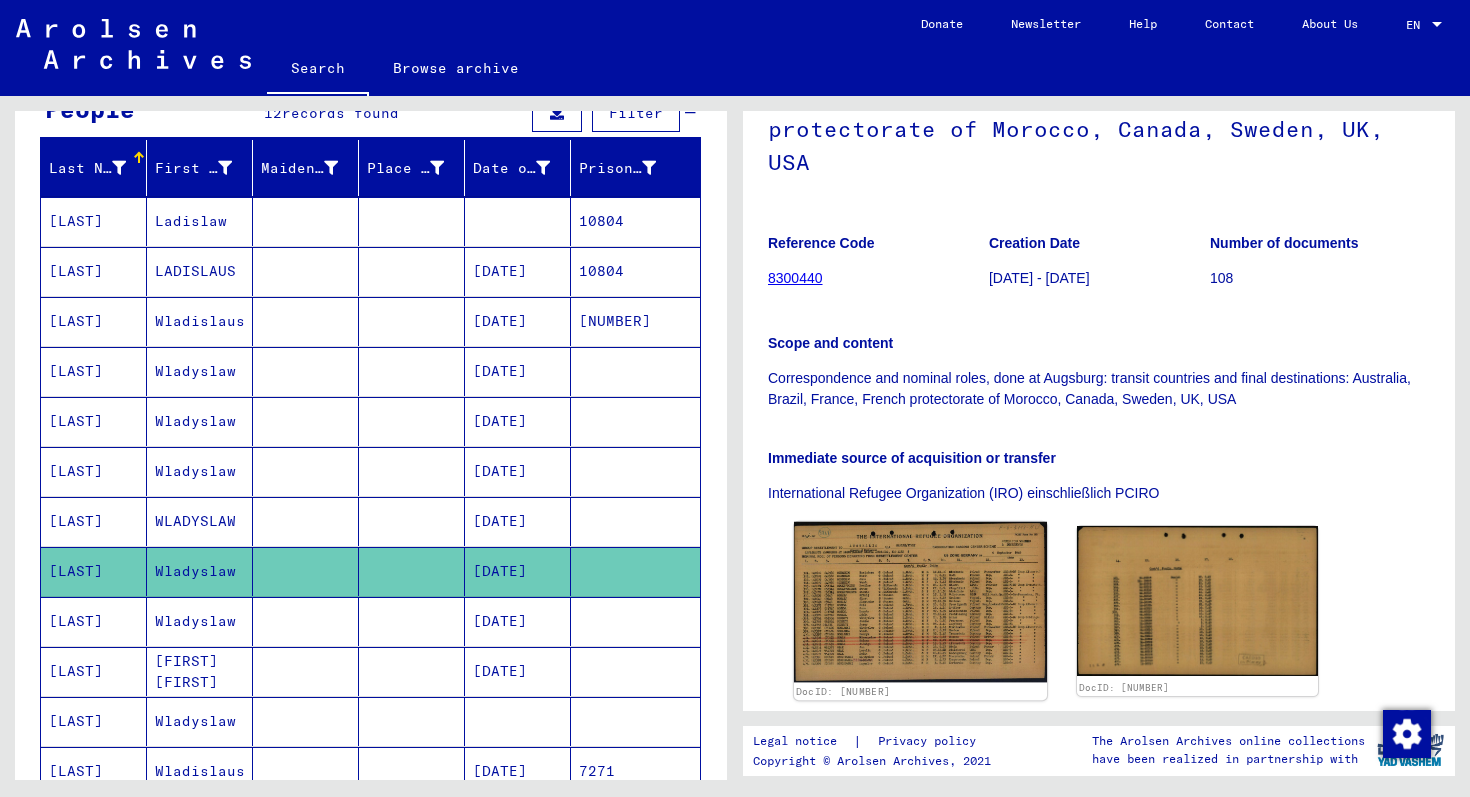 click 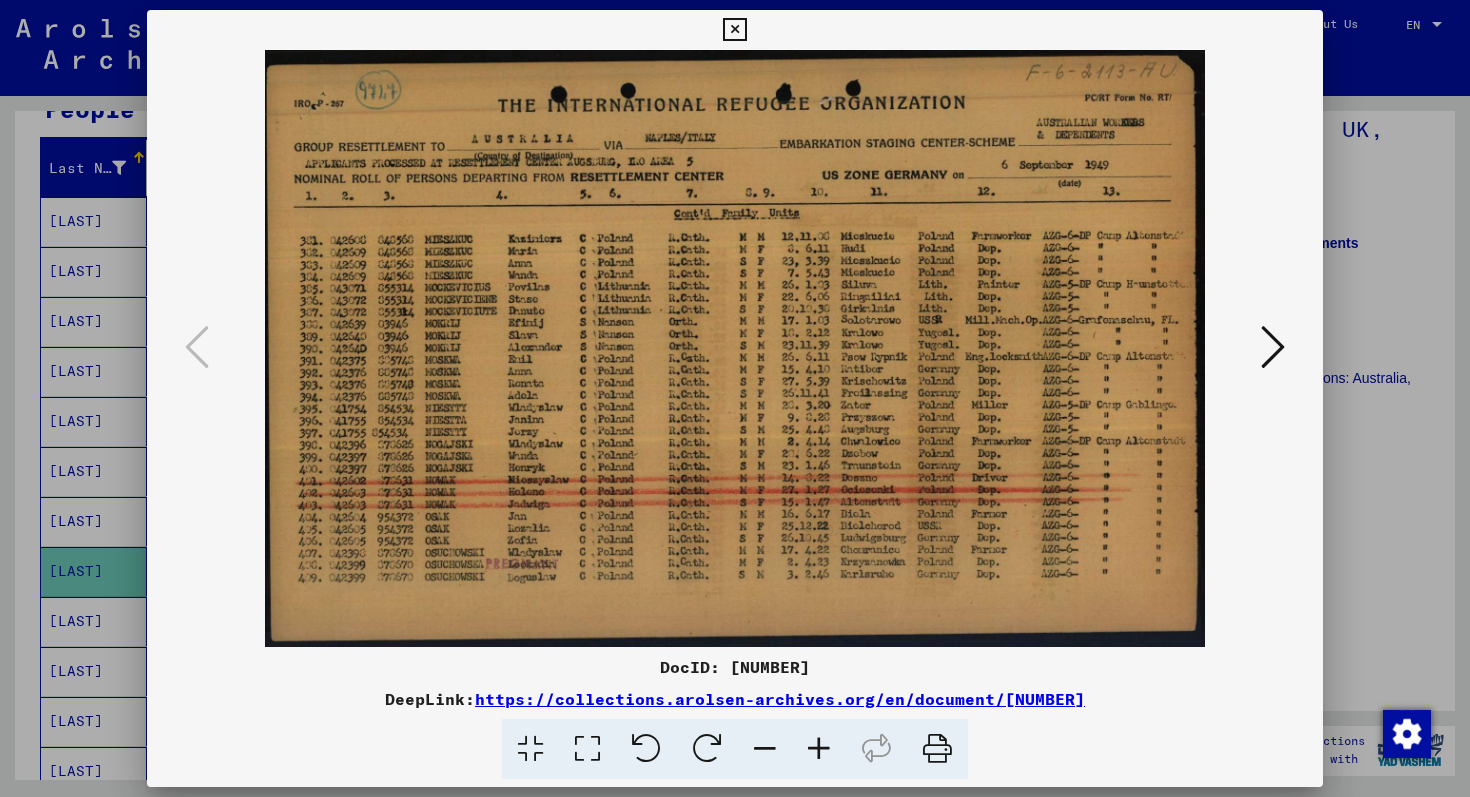 click at bounding box center [735, 398] 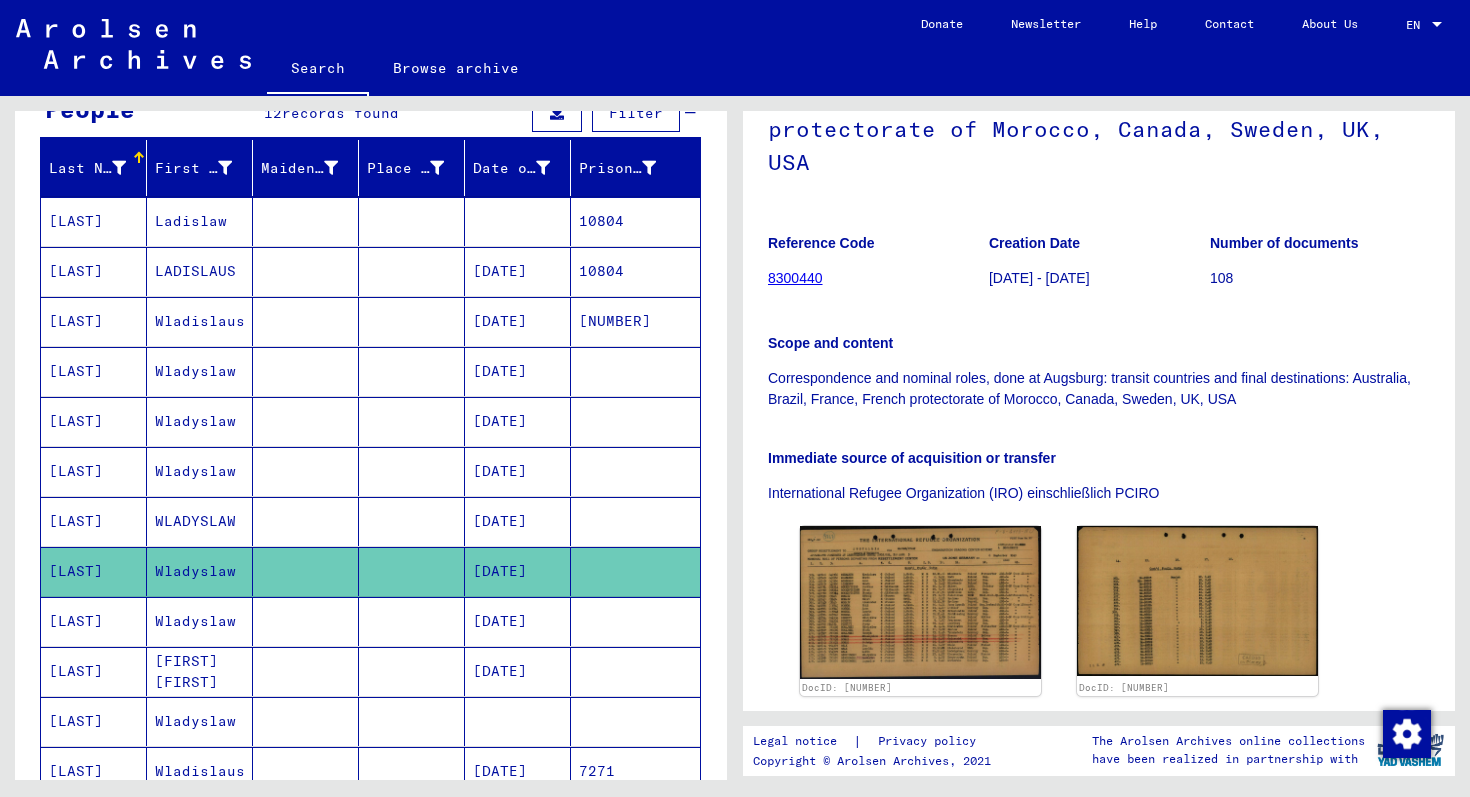 click on "Ladislaw" at bounding box center (200, 271) 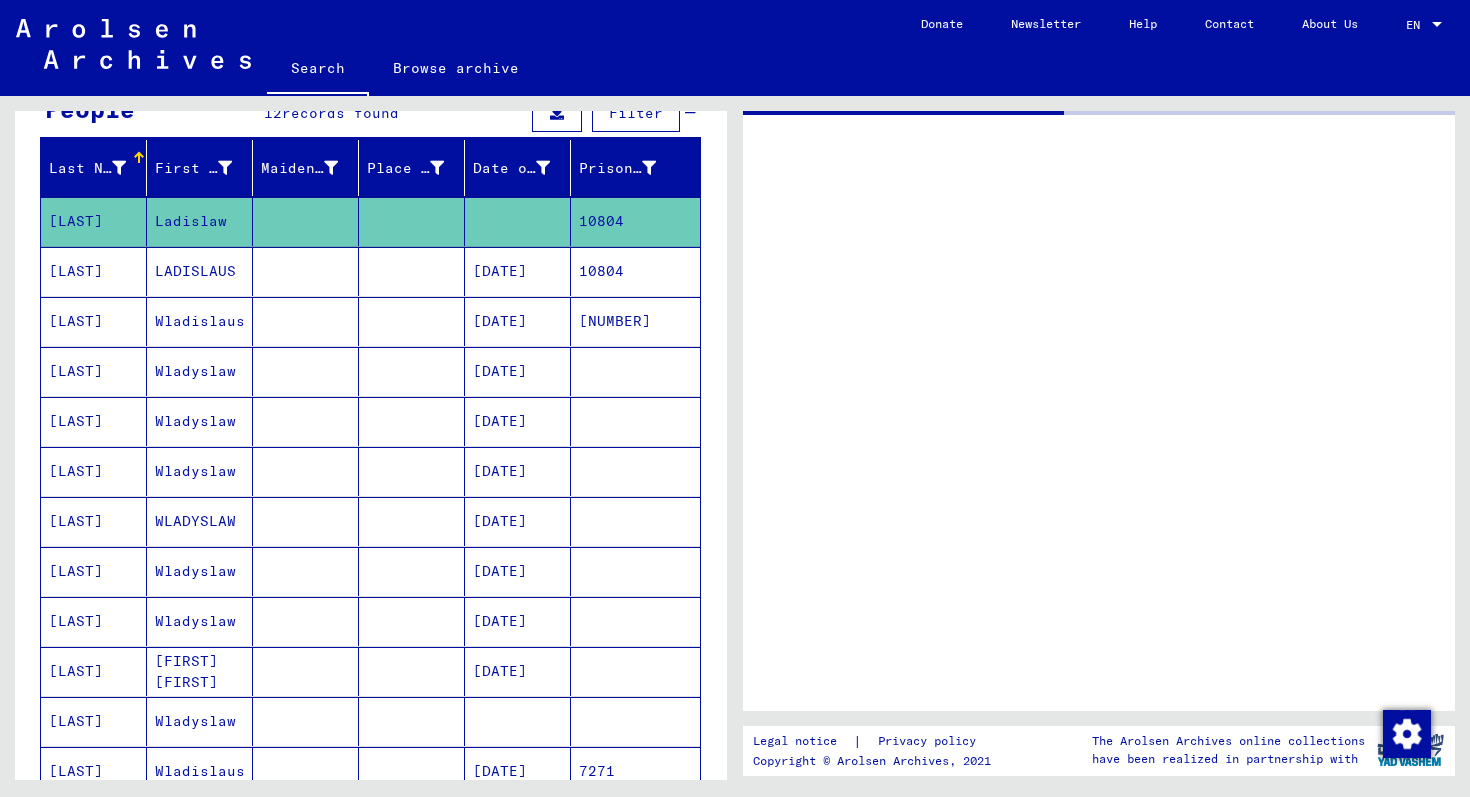 scroll, scrollTop: 0, scrollLeft: 0, axis: both 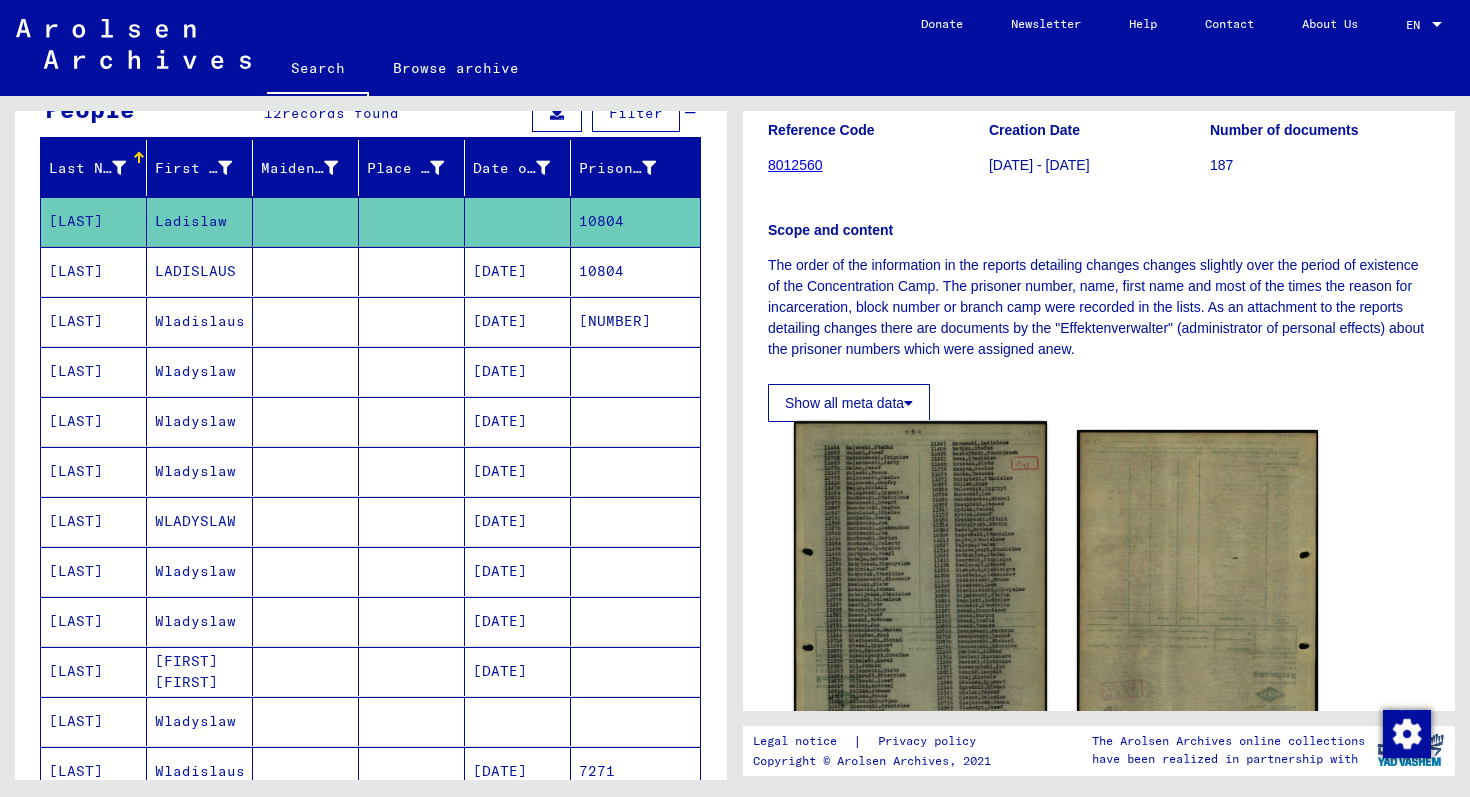click 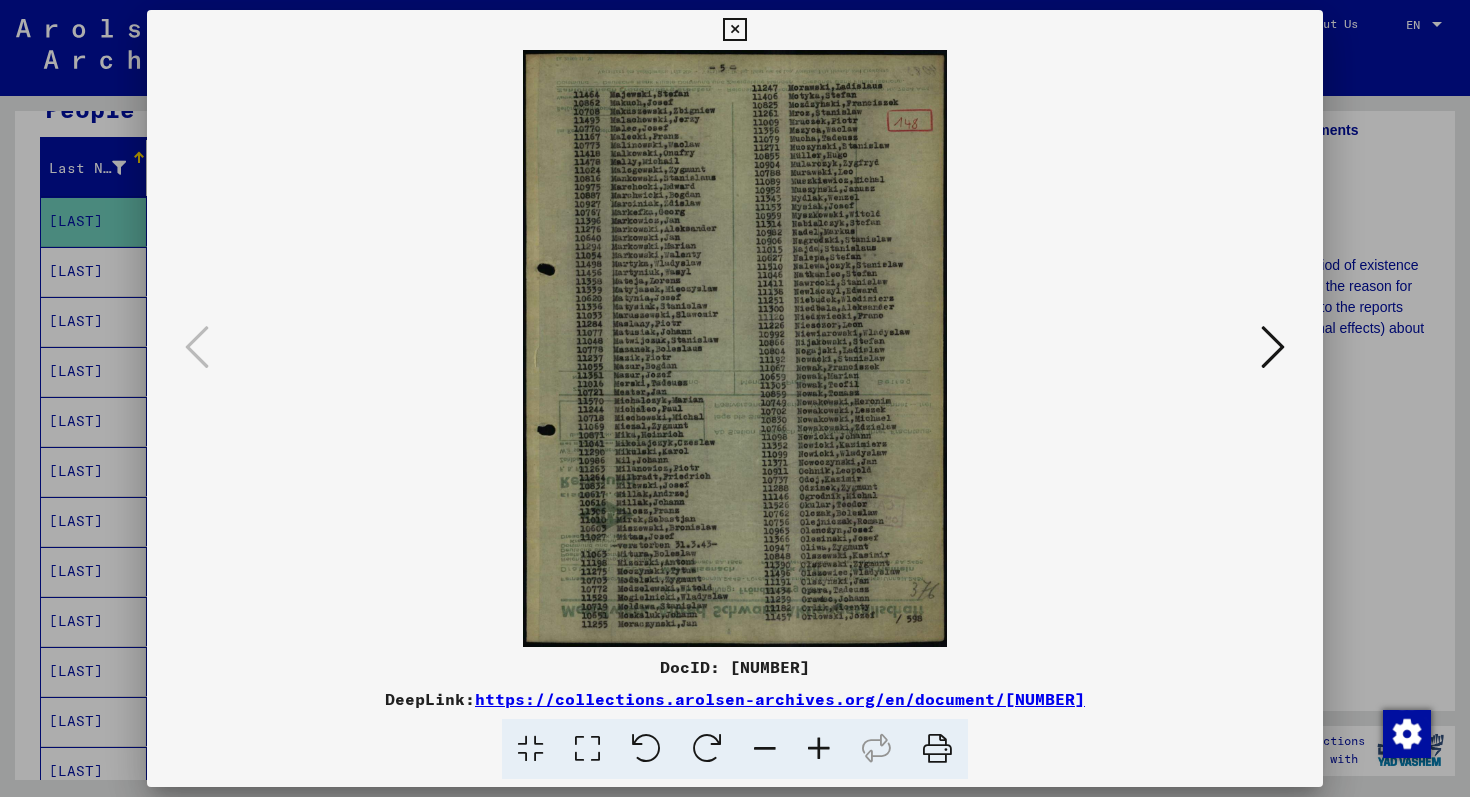 click at bounding box center [1273, 347] 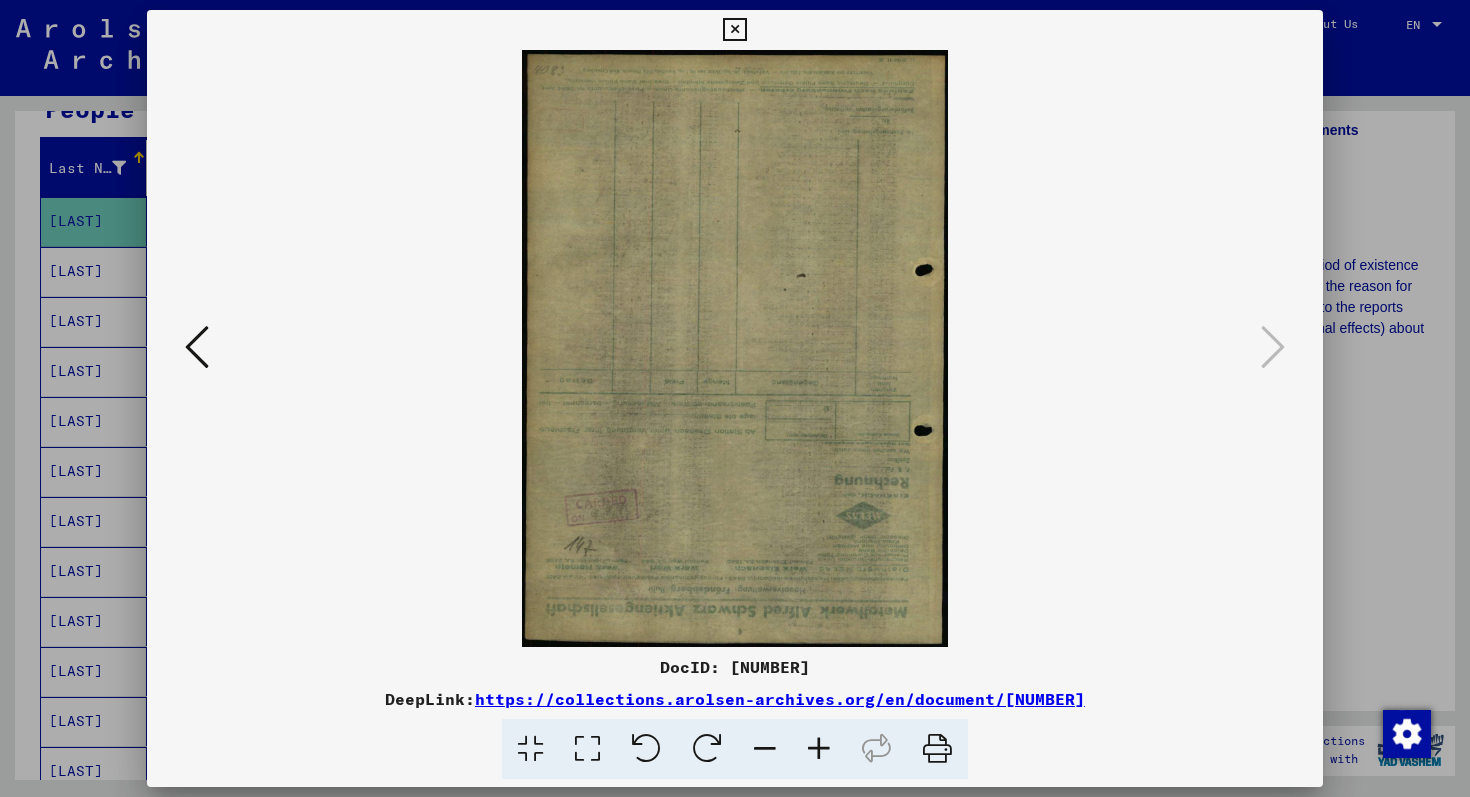 click at bounding box center (735, 398) 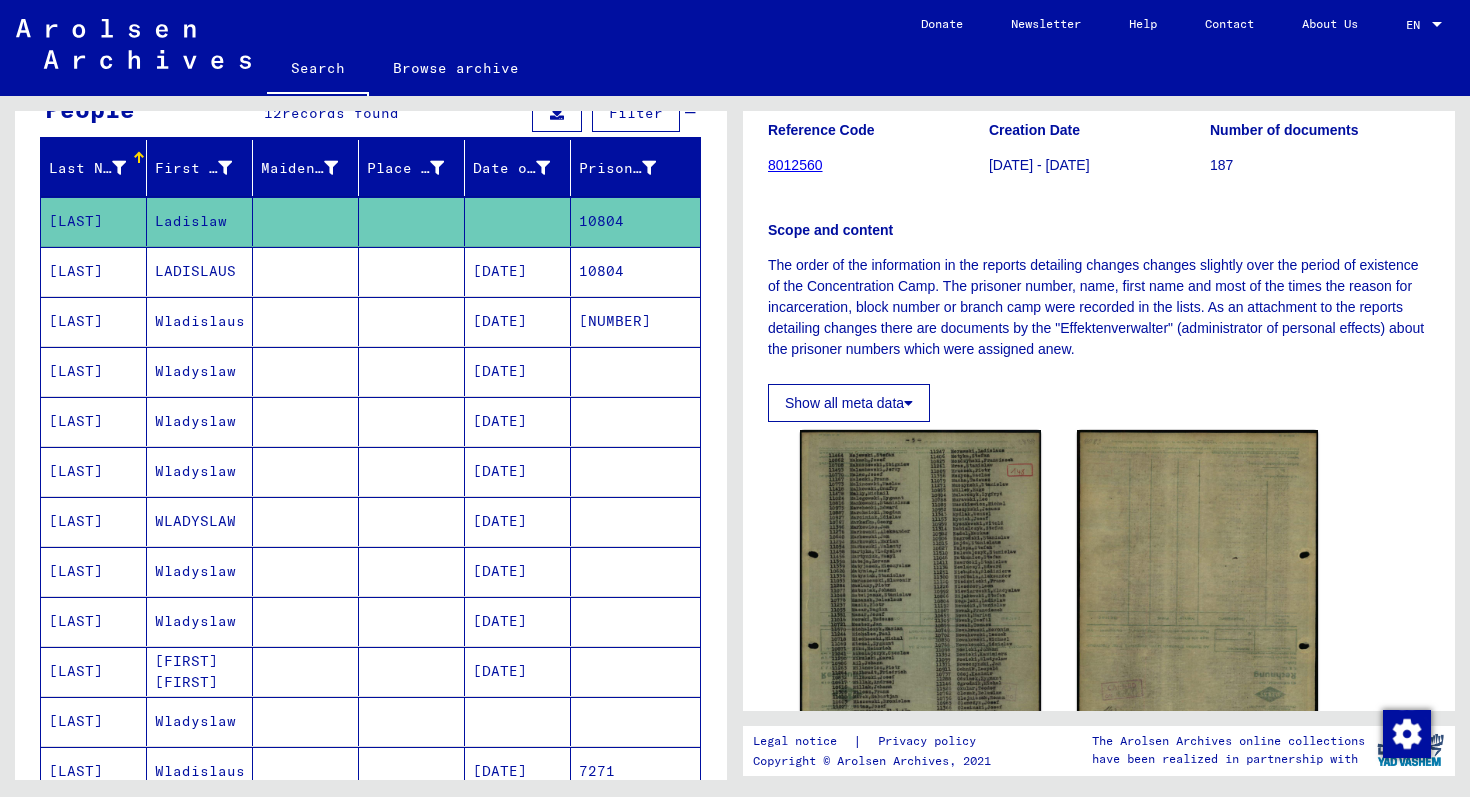 scroll, scrollTop: 0, scrollLeft: 0, axis: both 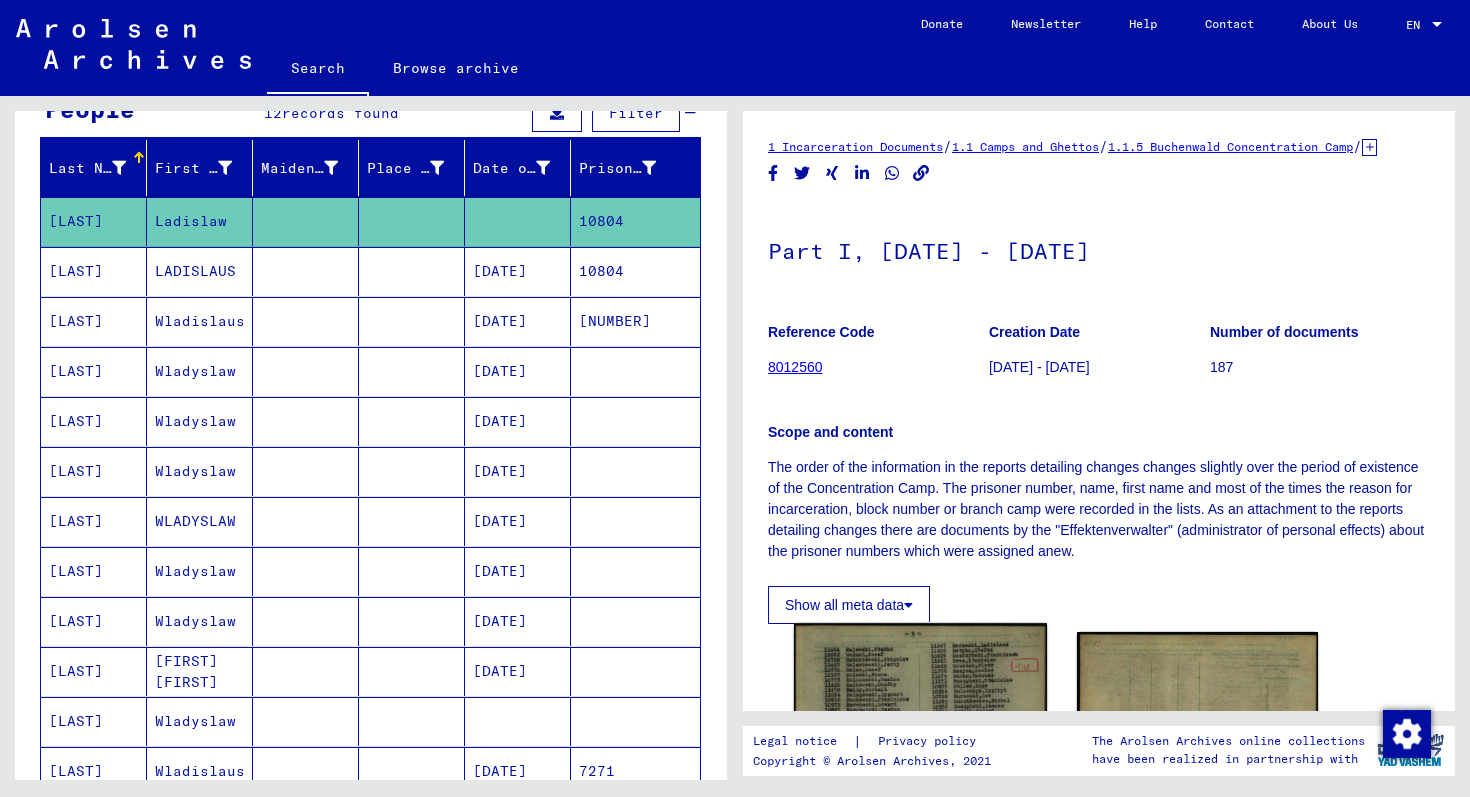 click 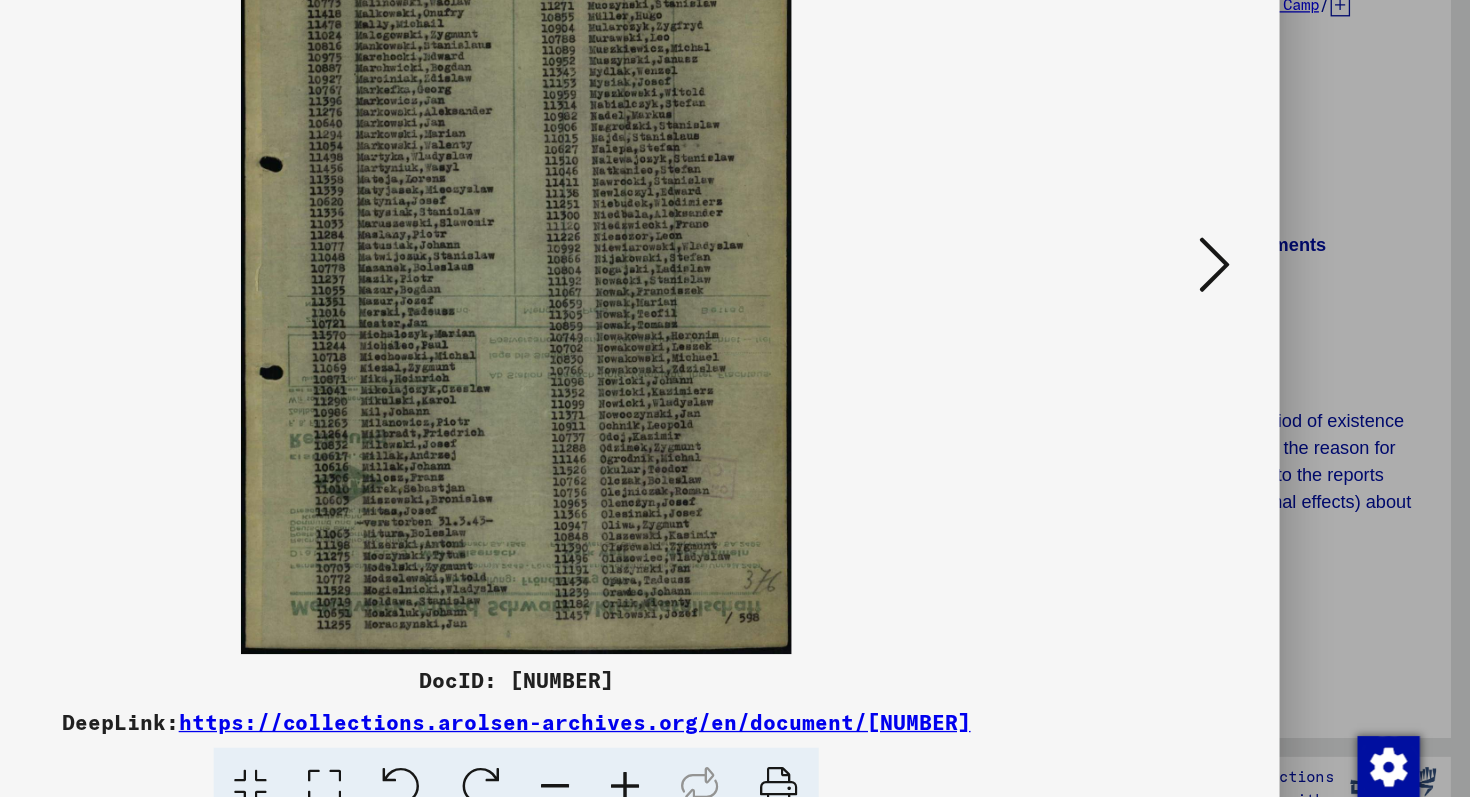 scroll, scrollTop: 0, scrollLeft: 0, axis: both 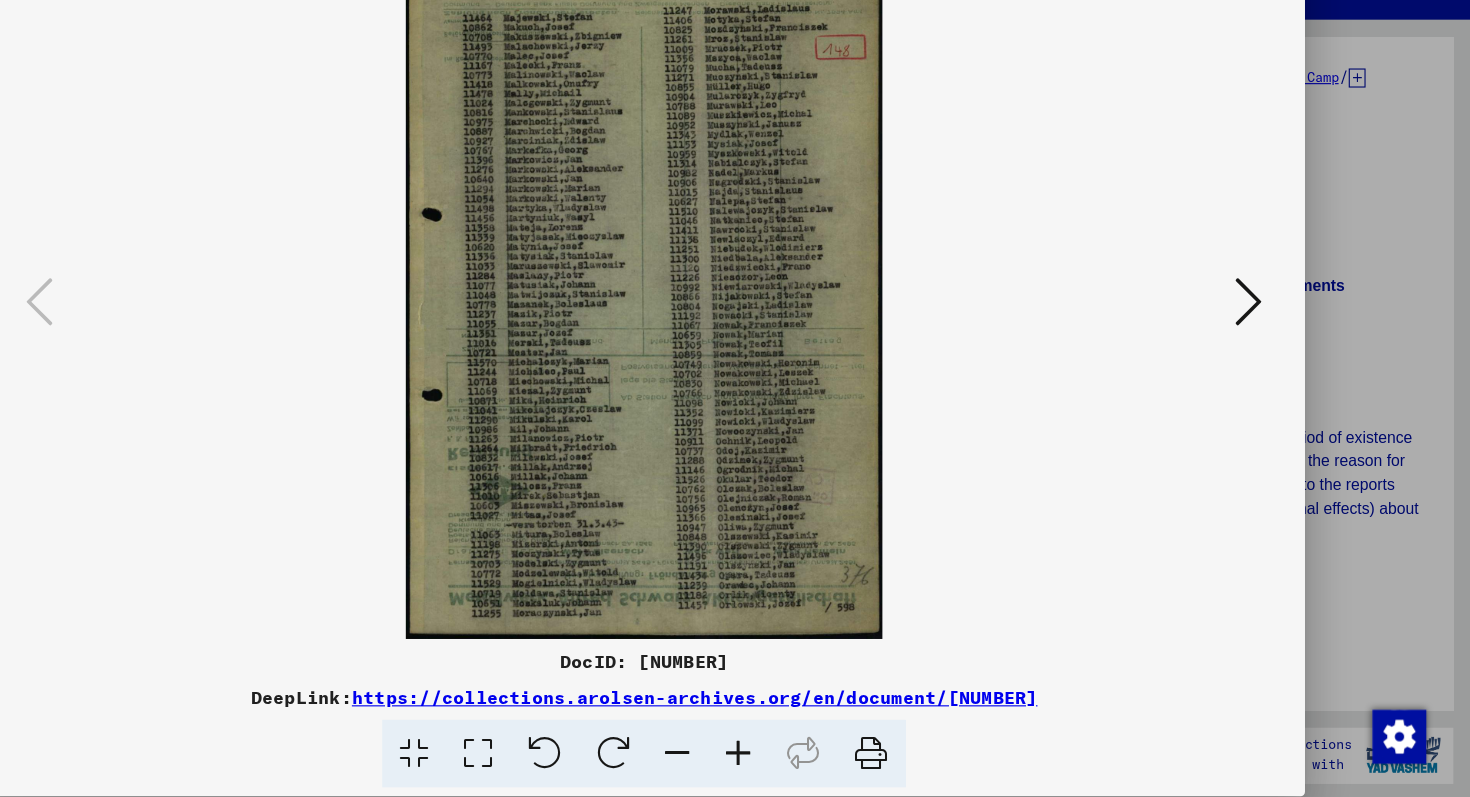 click at bounding box center [735, 398] 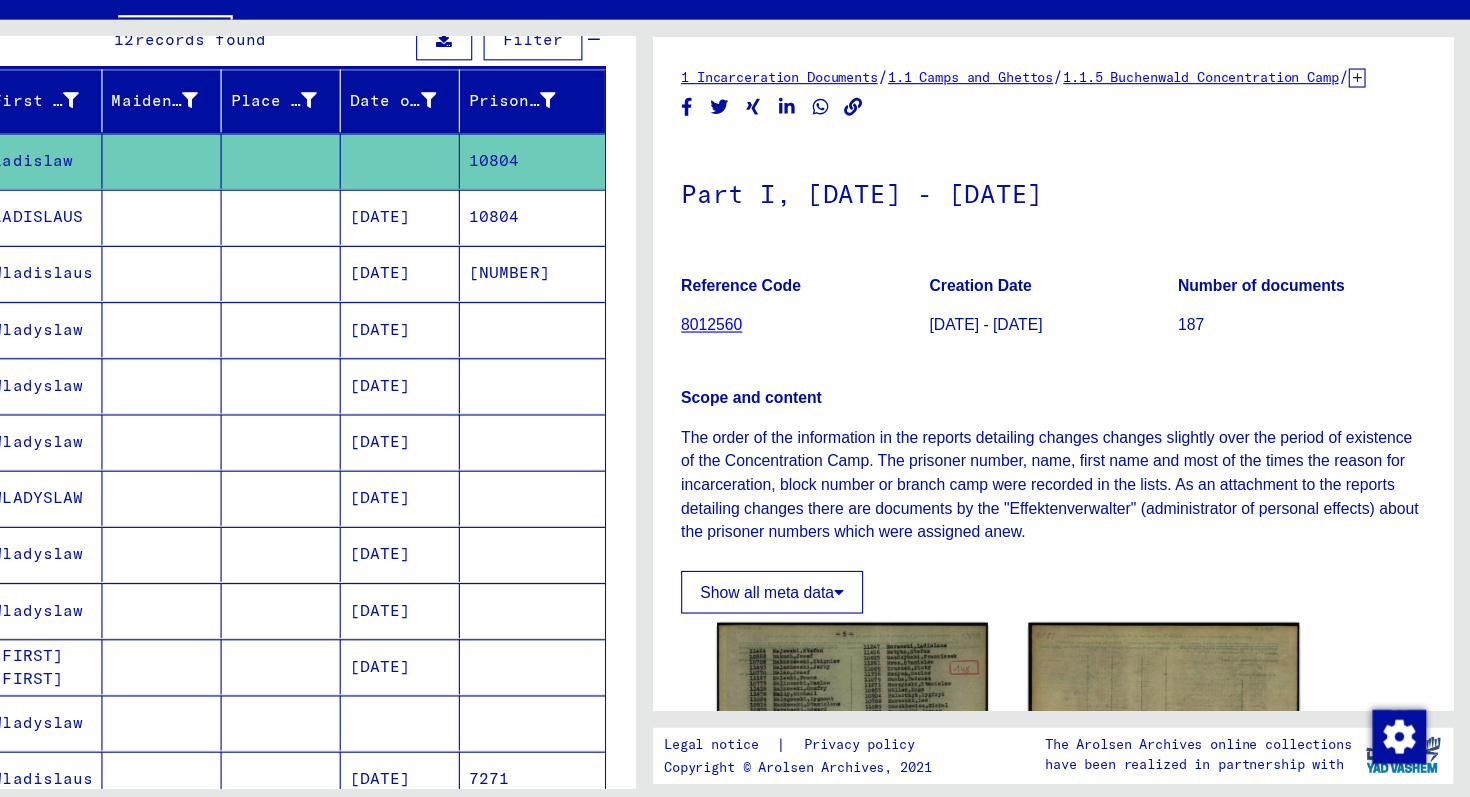 scroll, scrollTop: 0, scrollLeft: 0, axis: both 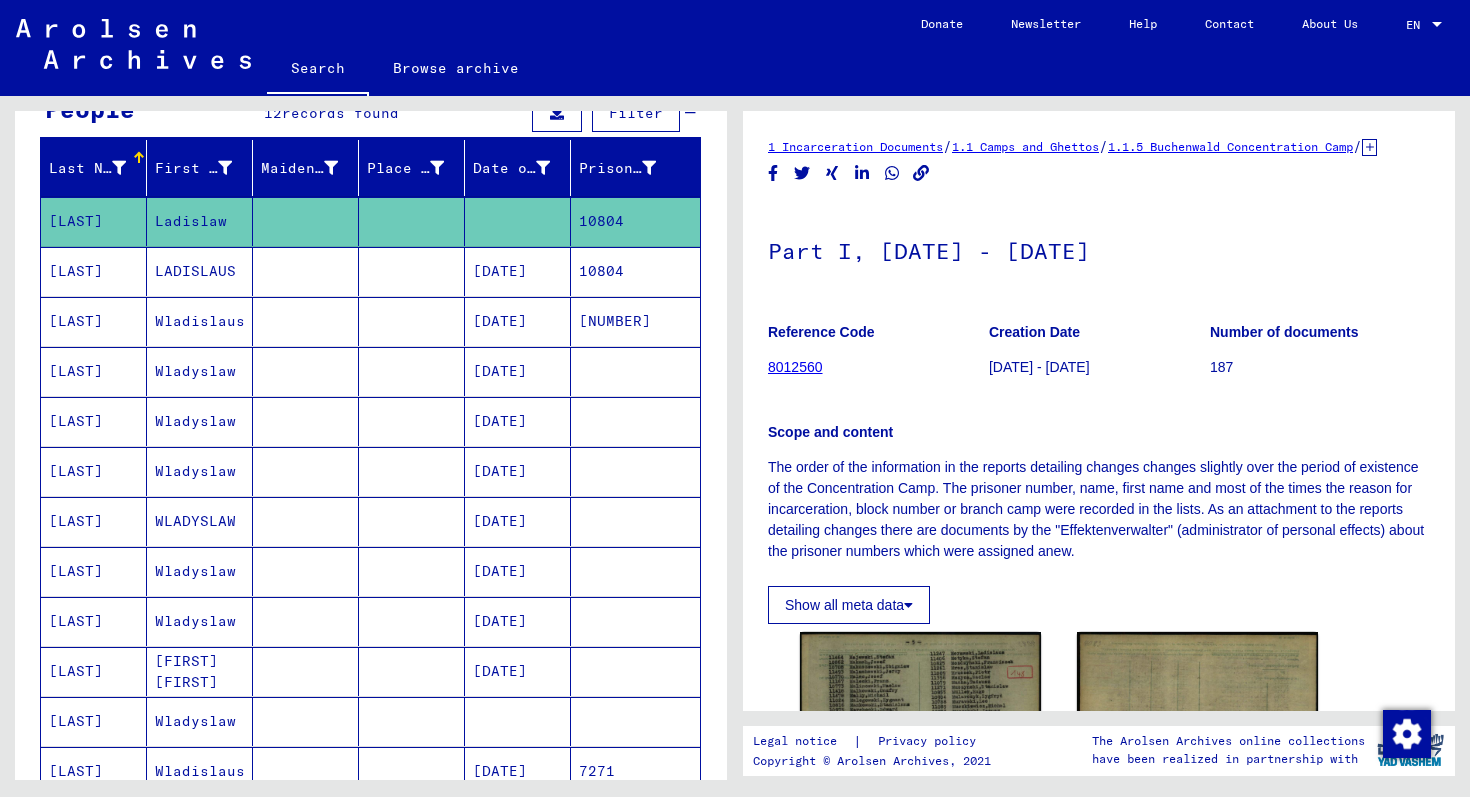 click on "Wladyslaw" at bounding box center (200, 621) 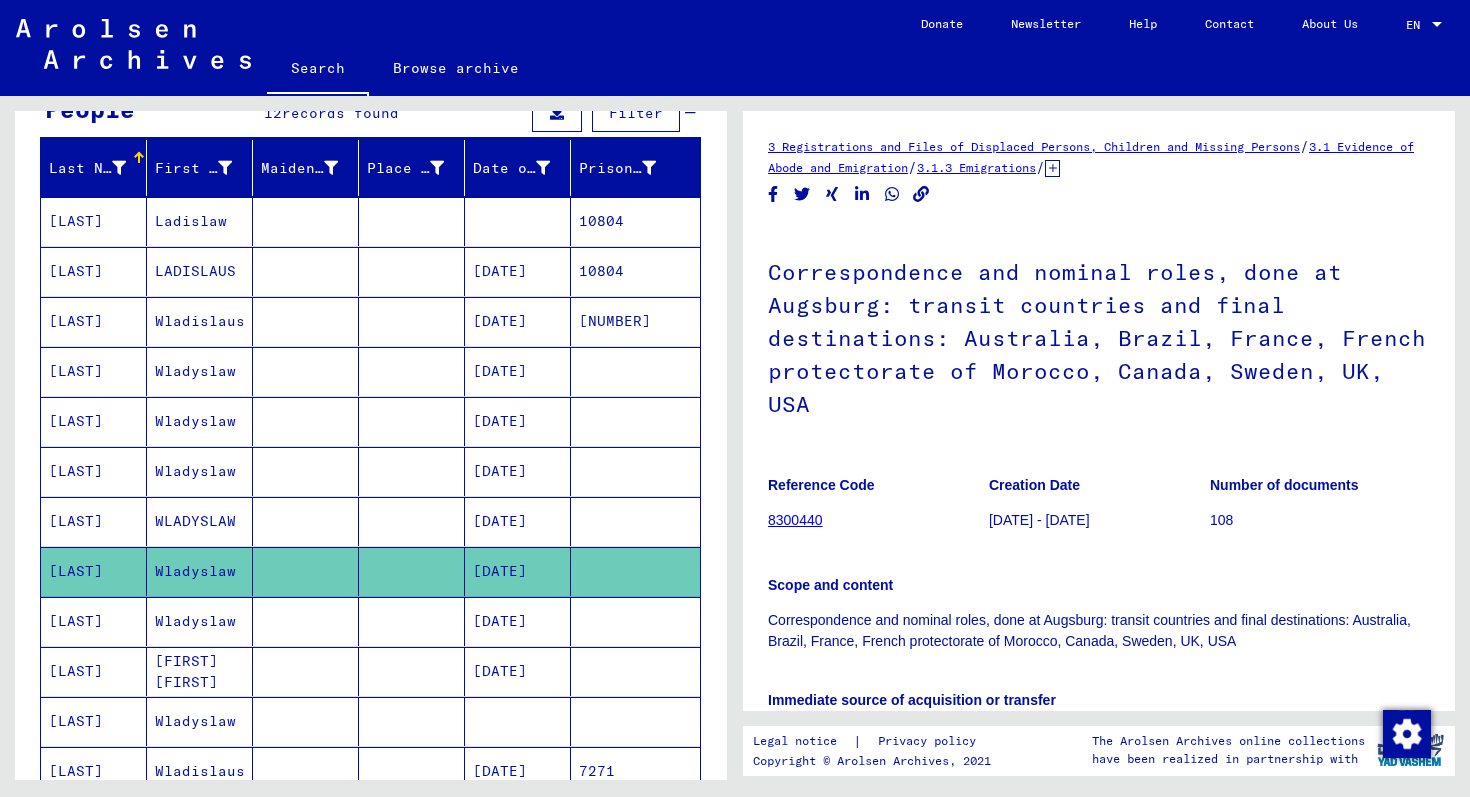 scroll, scrollTop: 75, scrollLeft: 0, axis: vertical 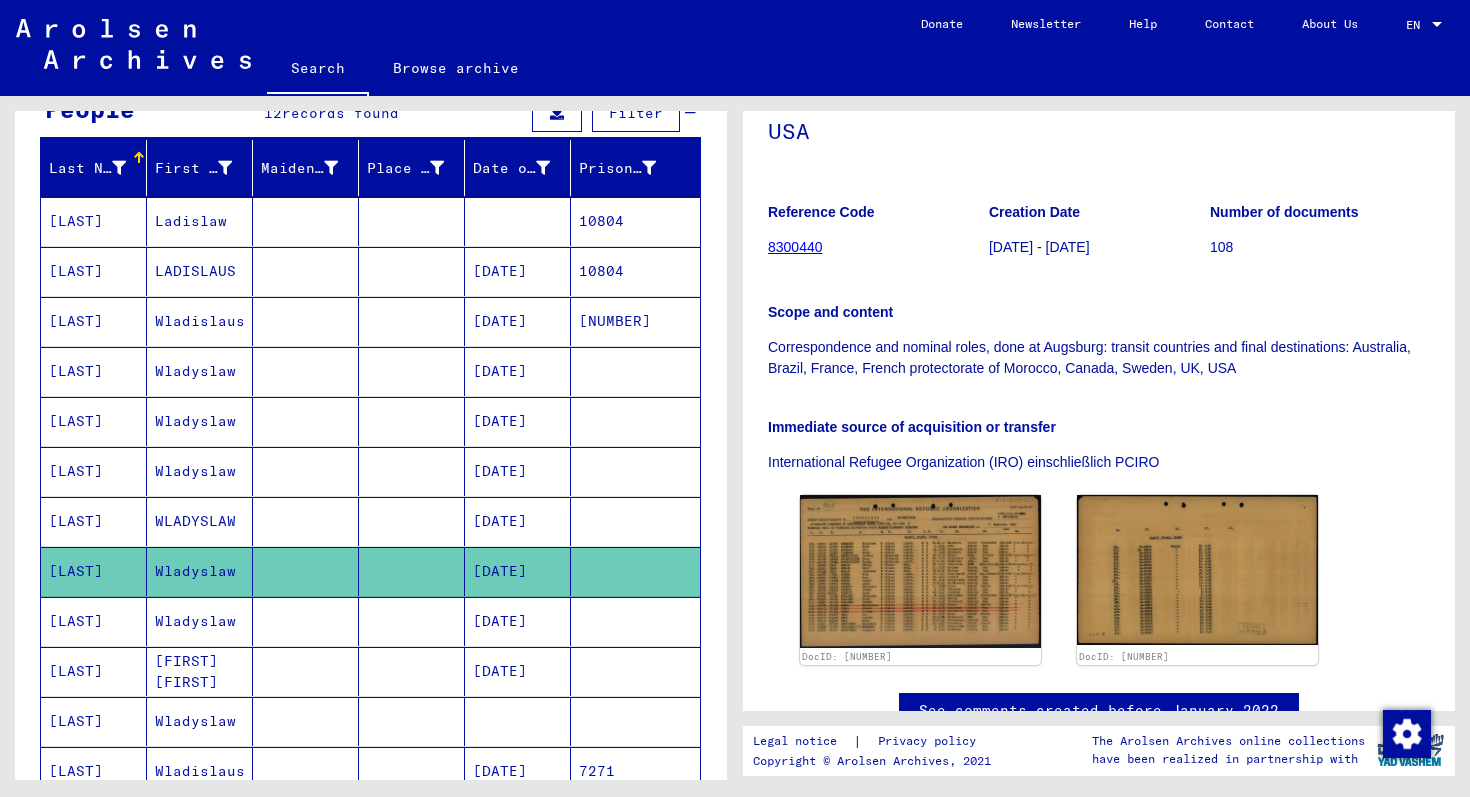 click on "Wladyslaw" at bounding box center (200, 671) 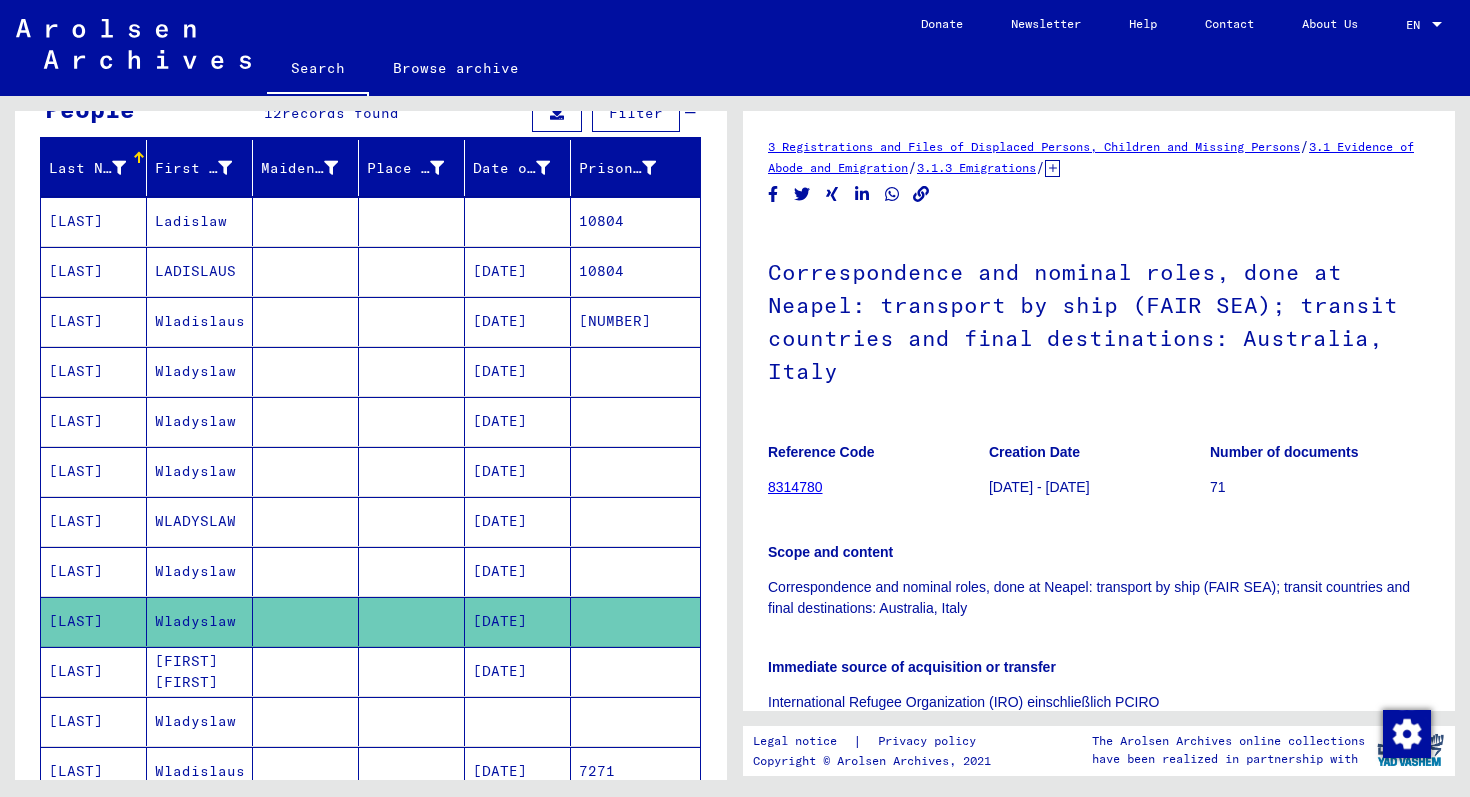 scroll, scrollTop: 0, scrollLeft: 0, axis: both 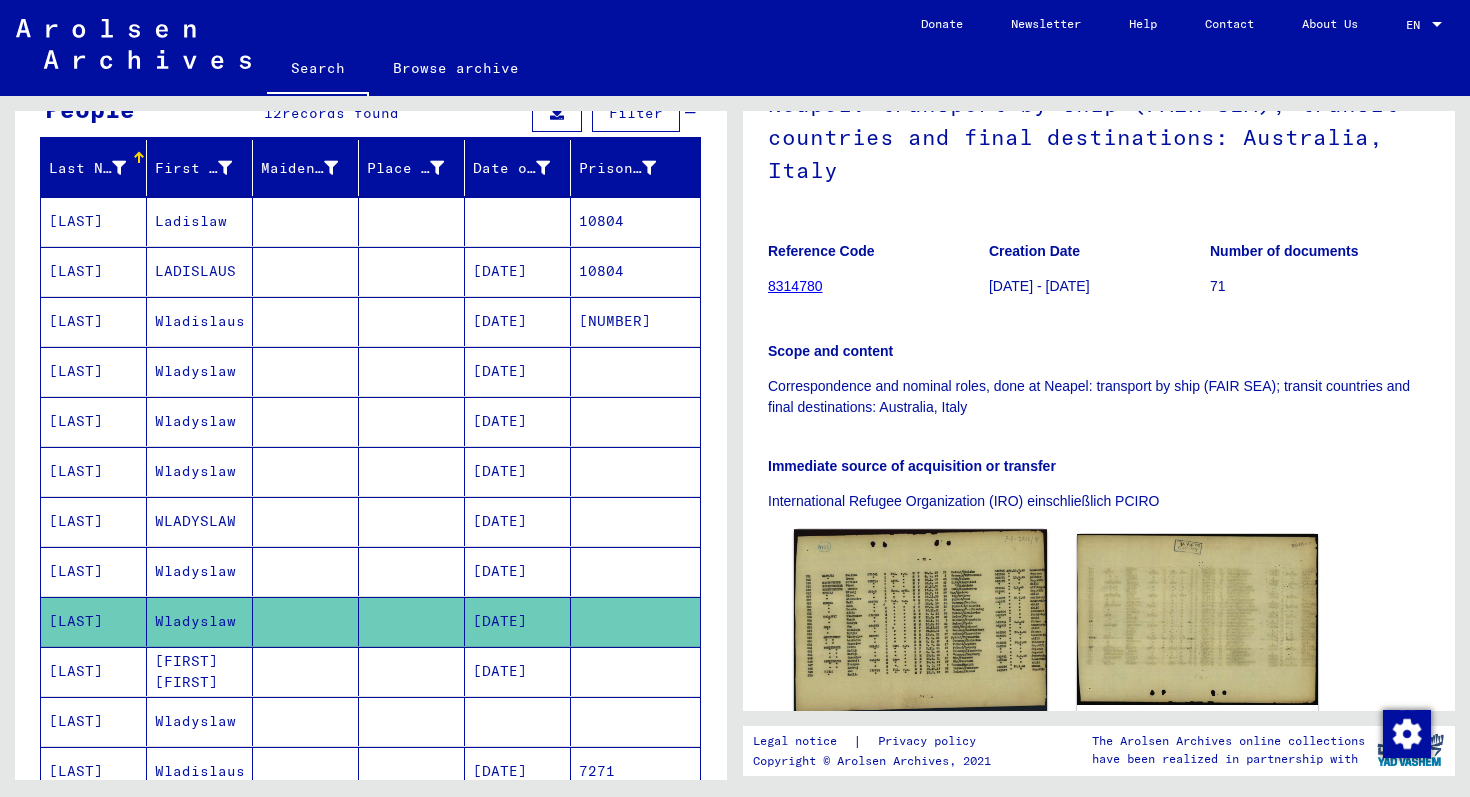 click 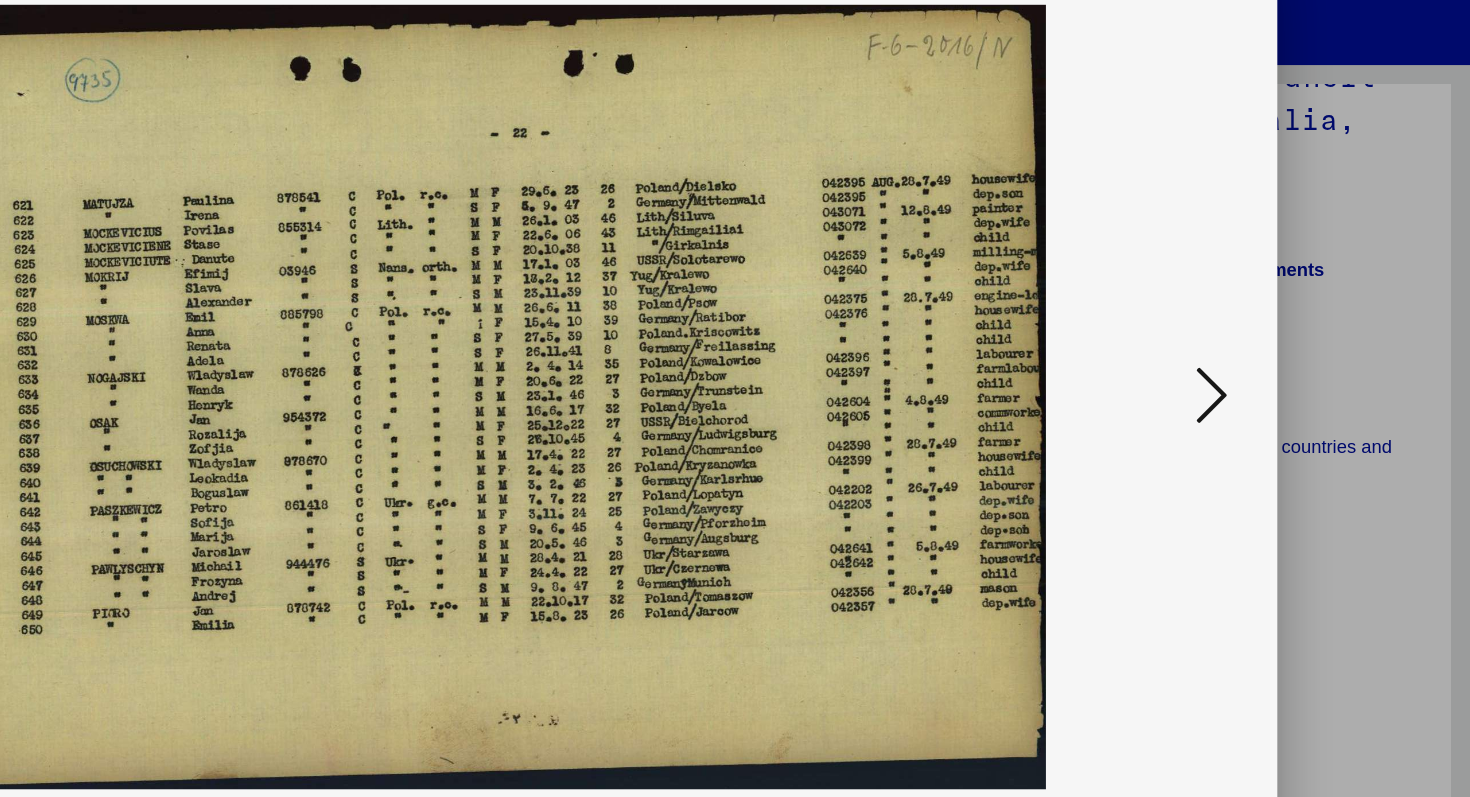 click at bounding box center (735, 398) 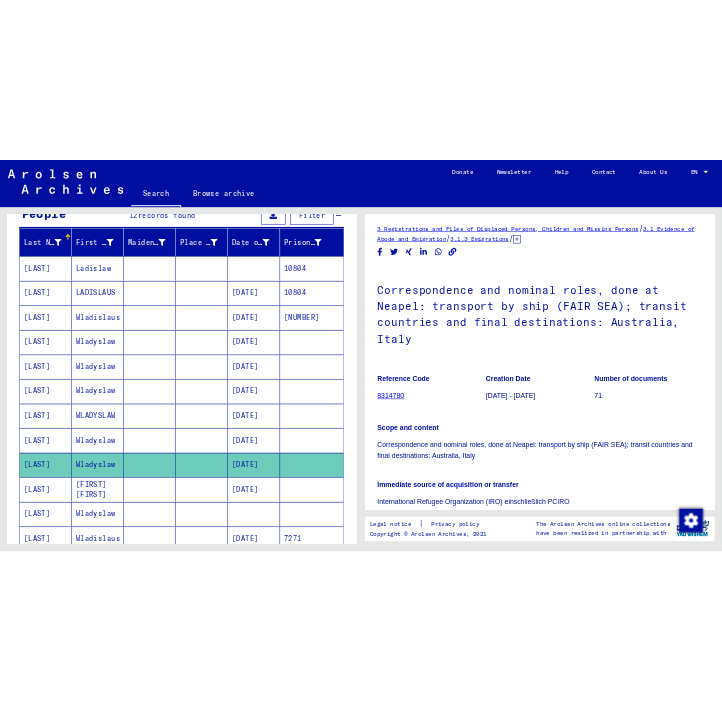 scroll, scrollTop: 0, scrollLeft: 0, axis: both 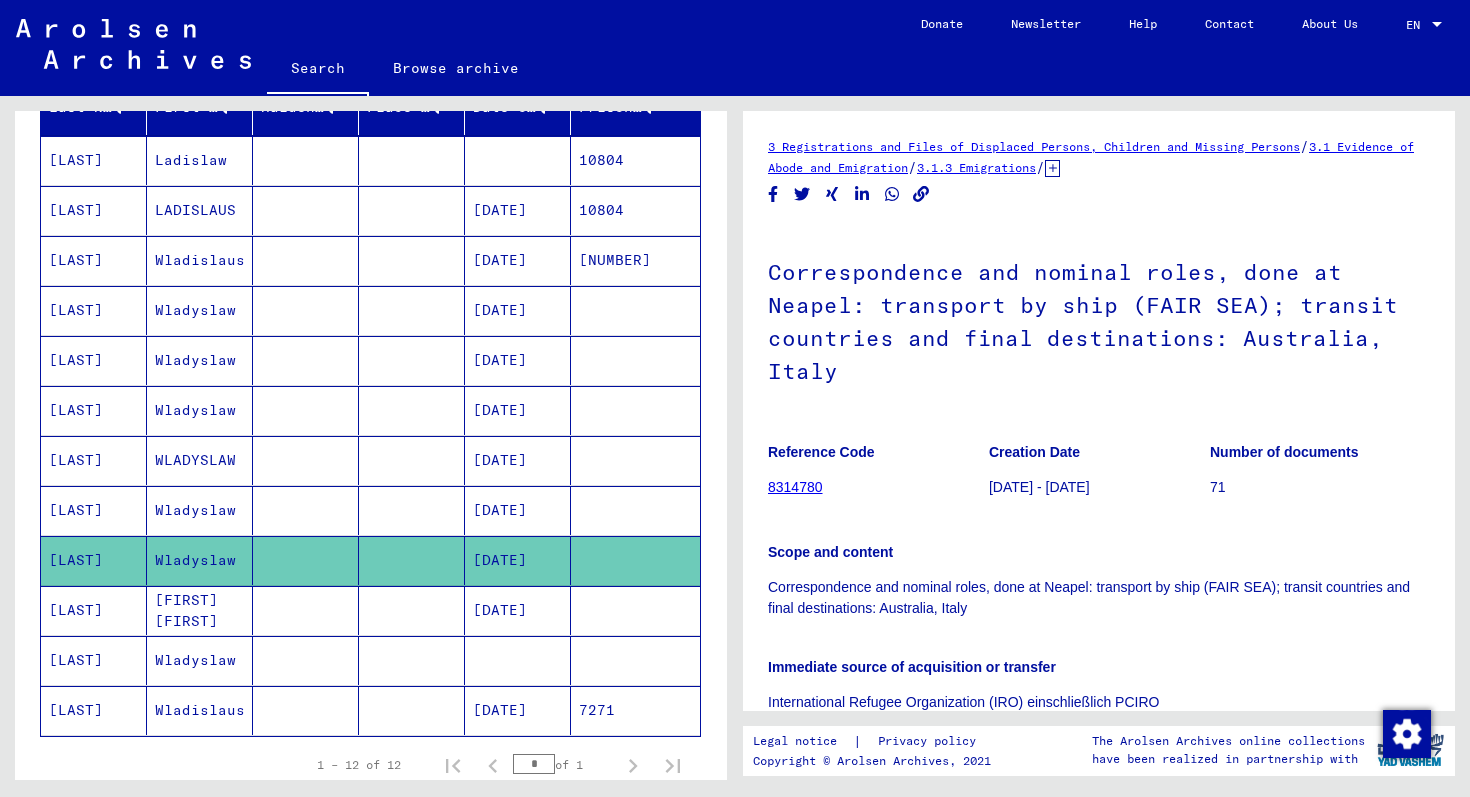 click on "[FIRST] [FIRST]" at bounding box center (200, 660) 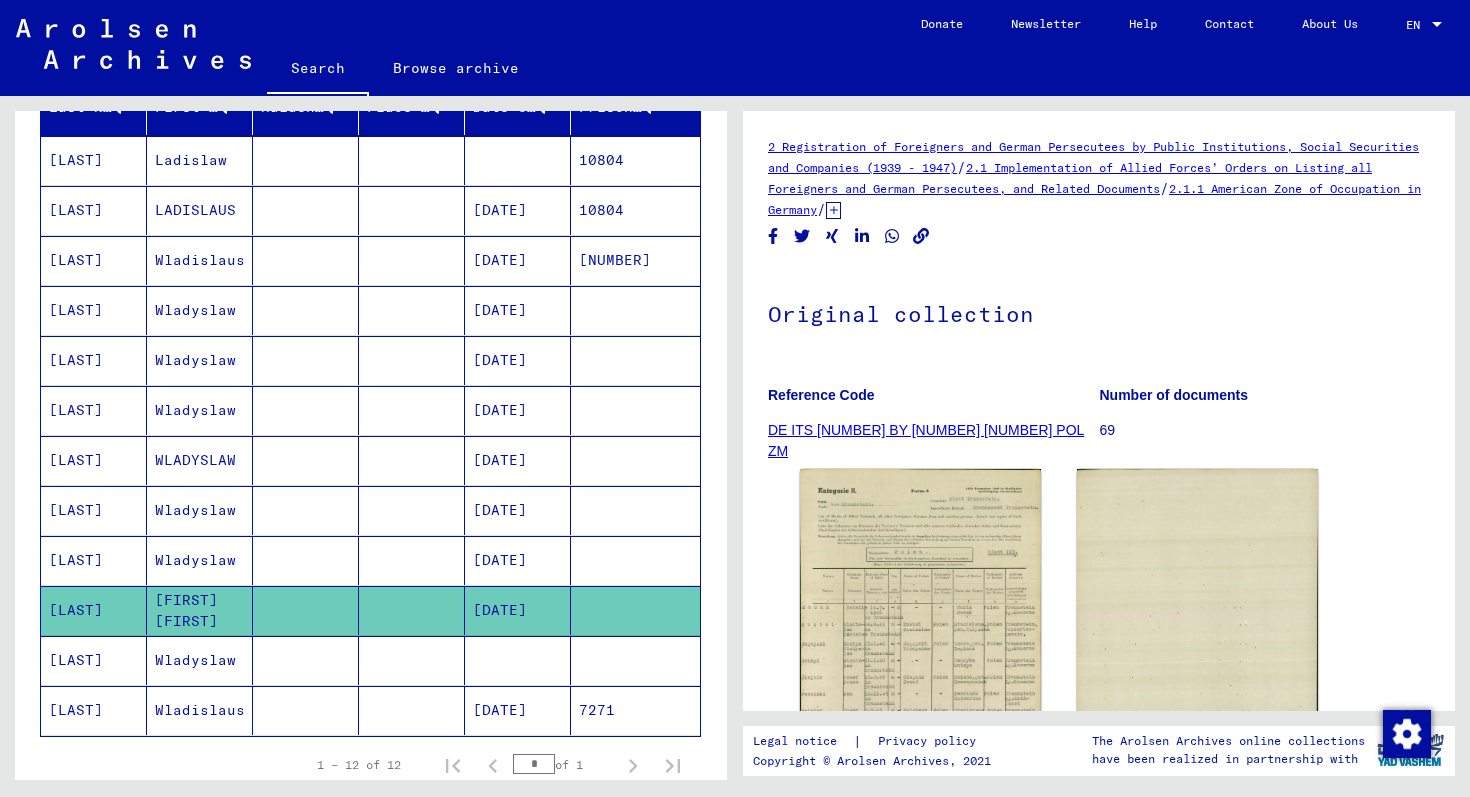 scroll, scrollTop: 0, scrollLeft: 0, axis: both 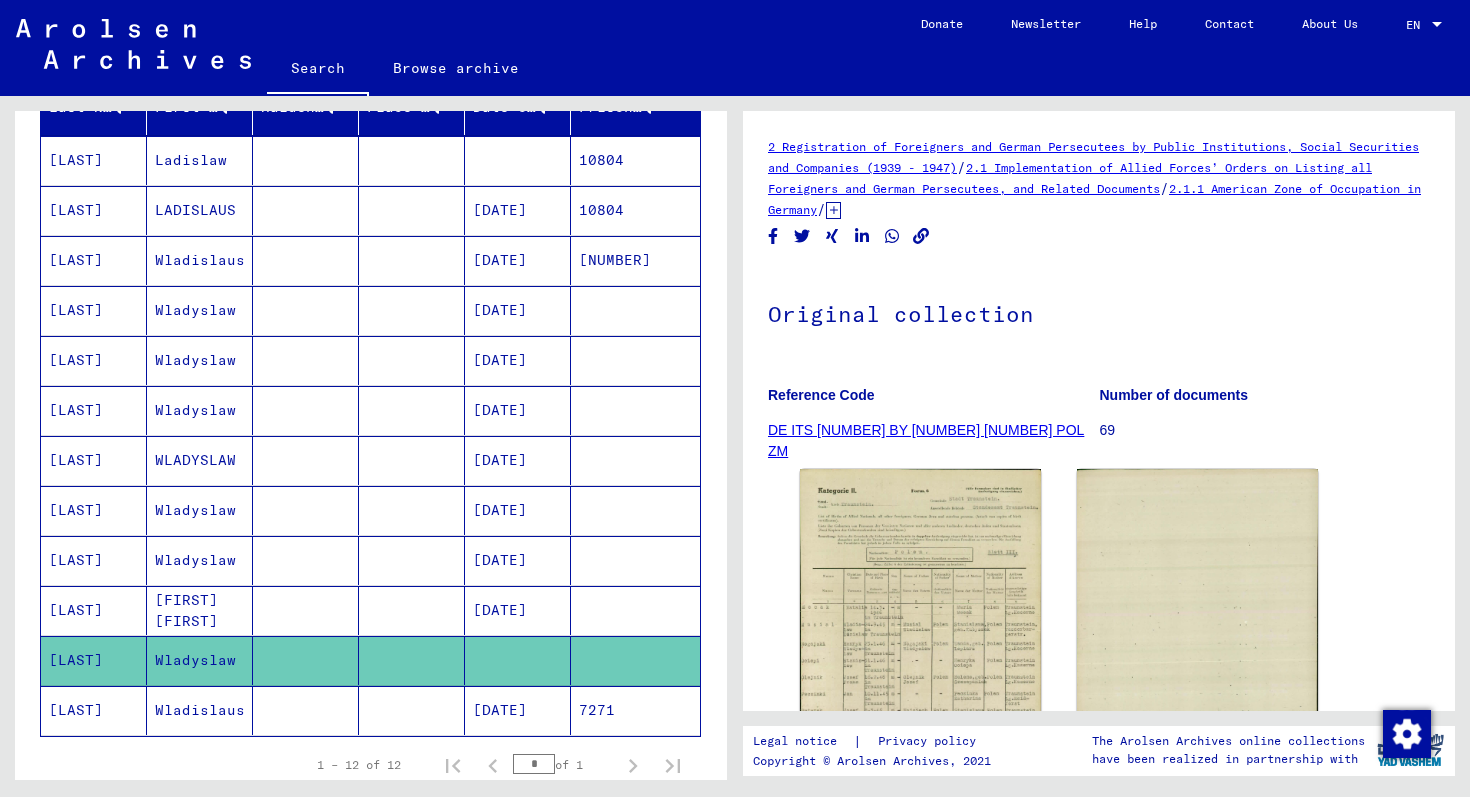 click on "Wladyslaw" 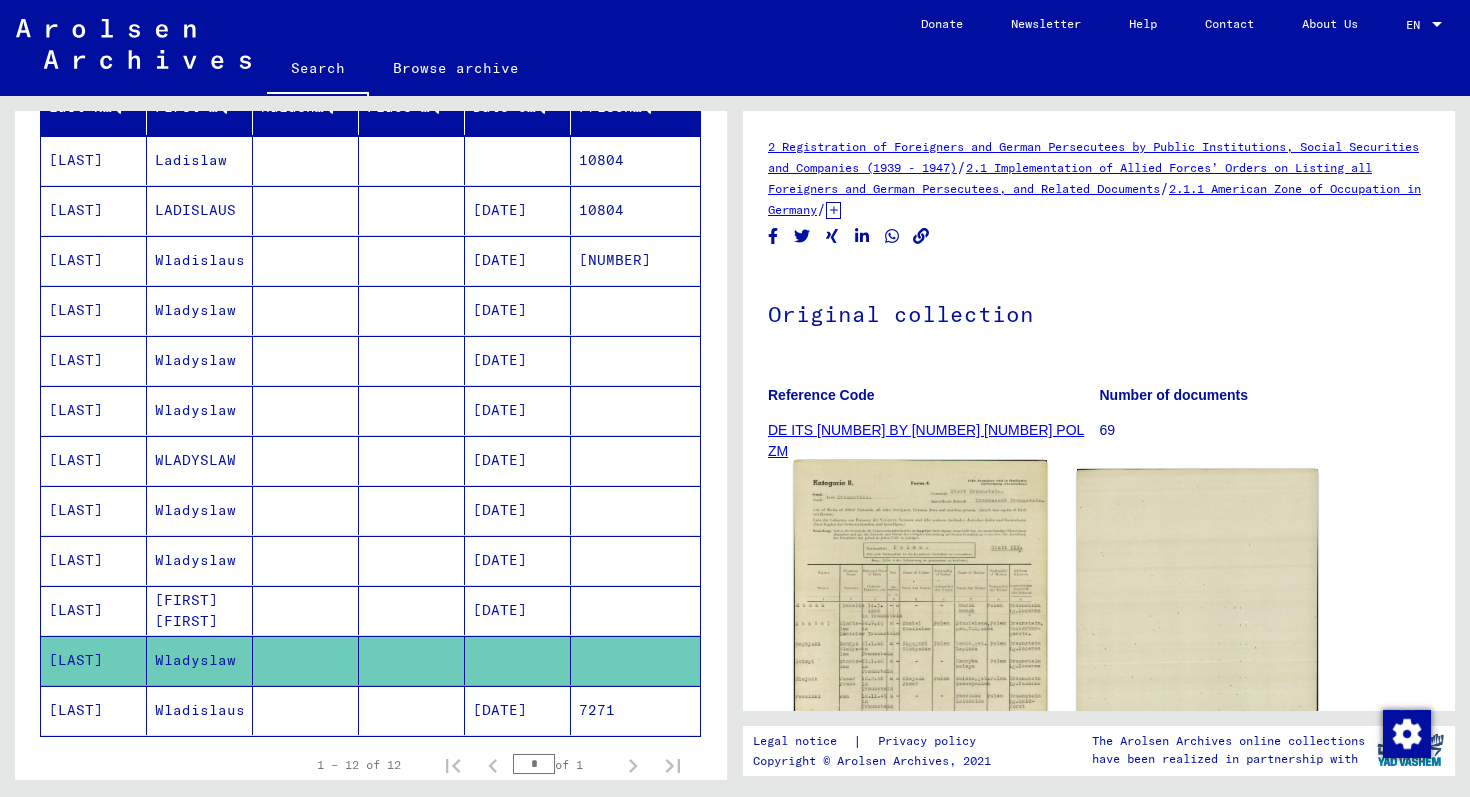 click 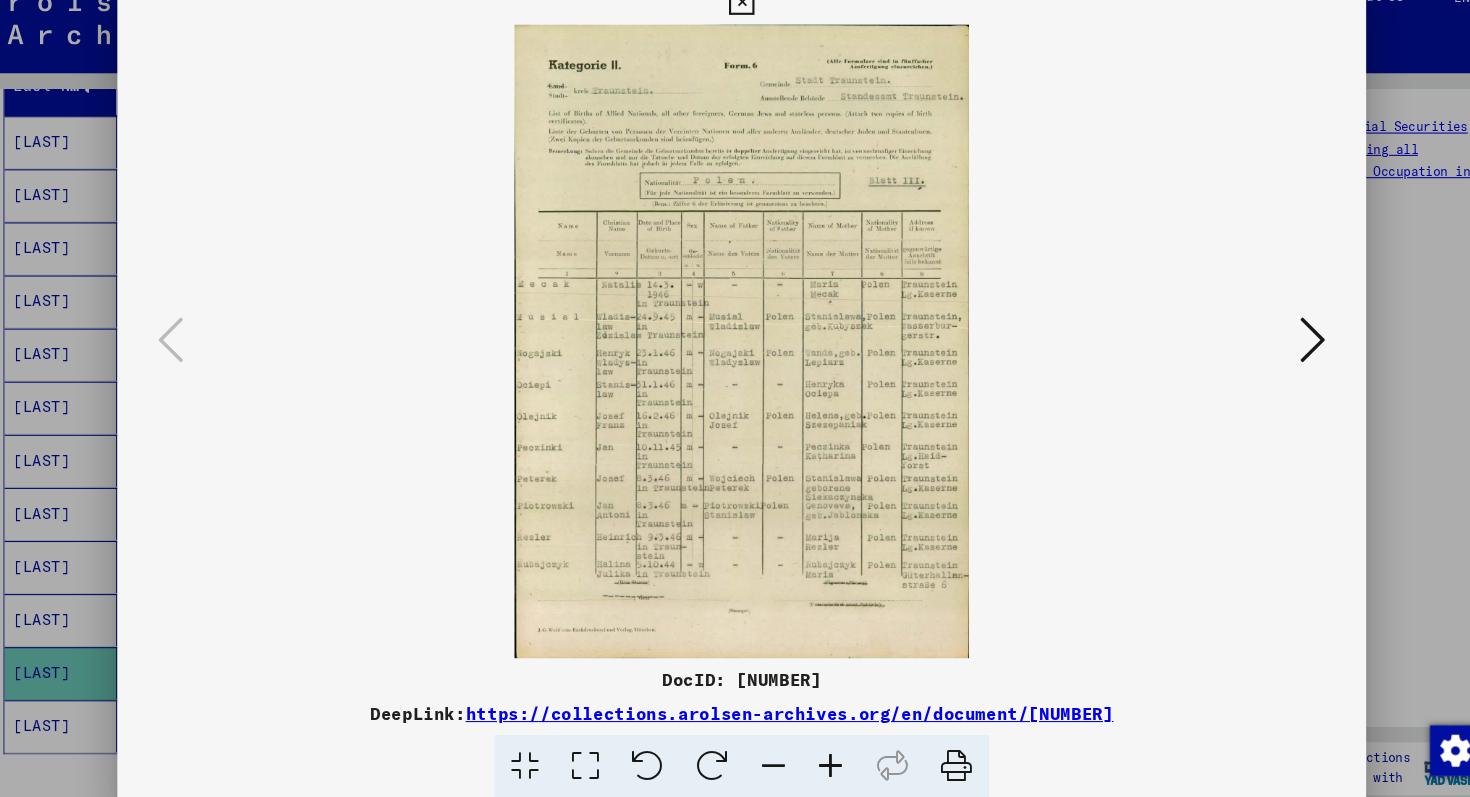 click at bounding box center [735, 398] 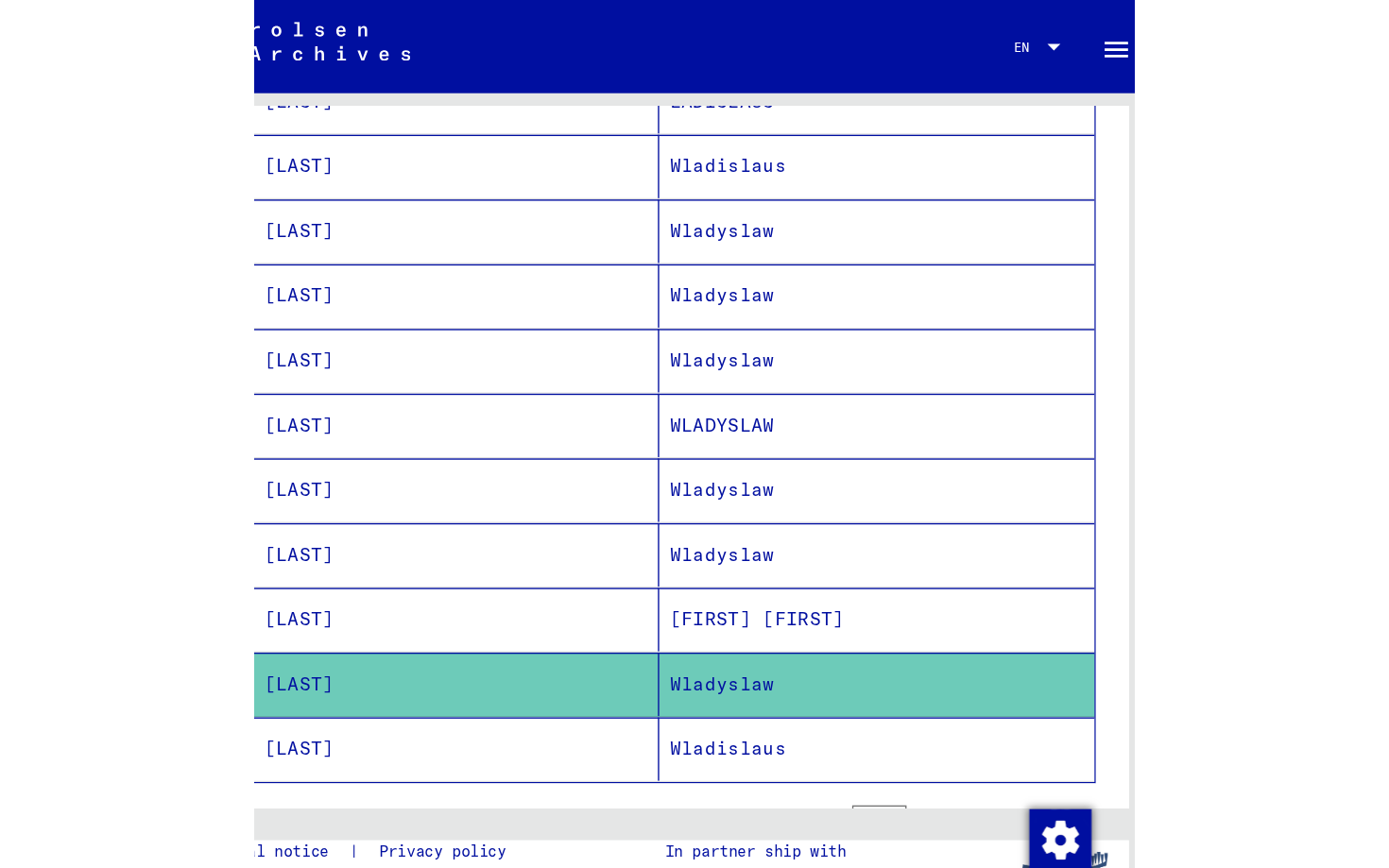 scroll, scrollTop: 366, scrollLeft: 0, axis: vertical 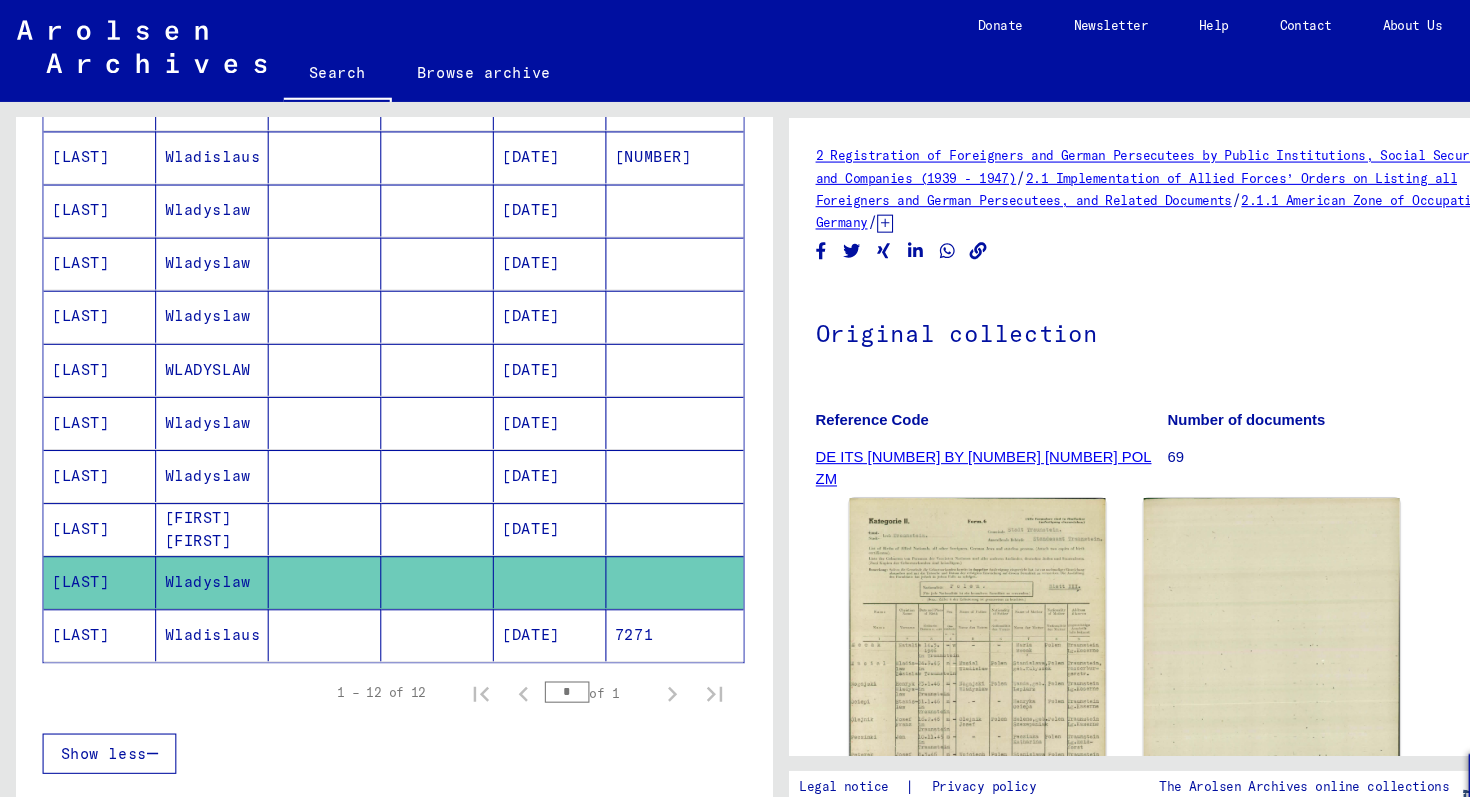 click on "Wladislaus" 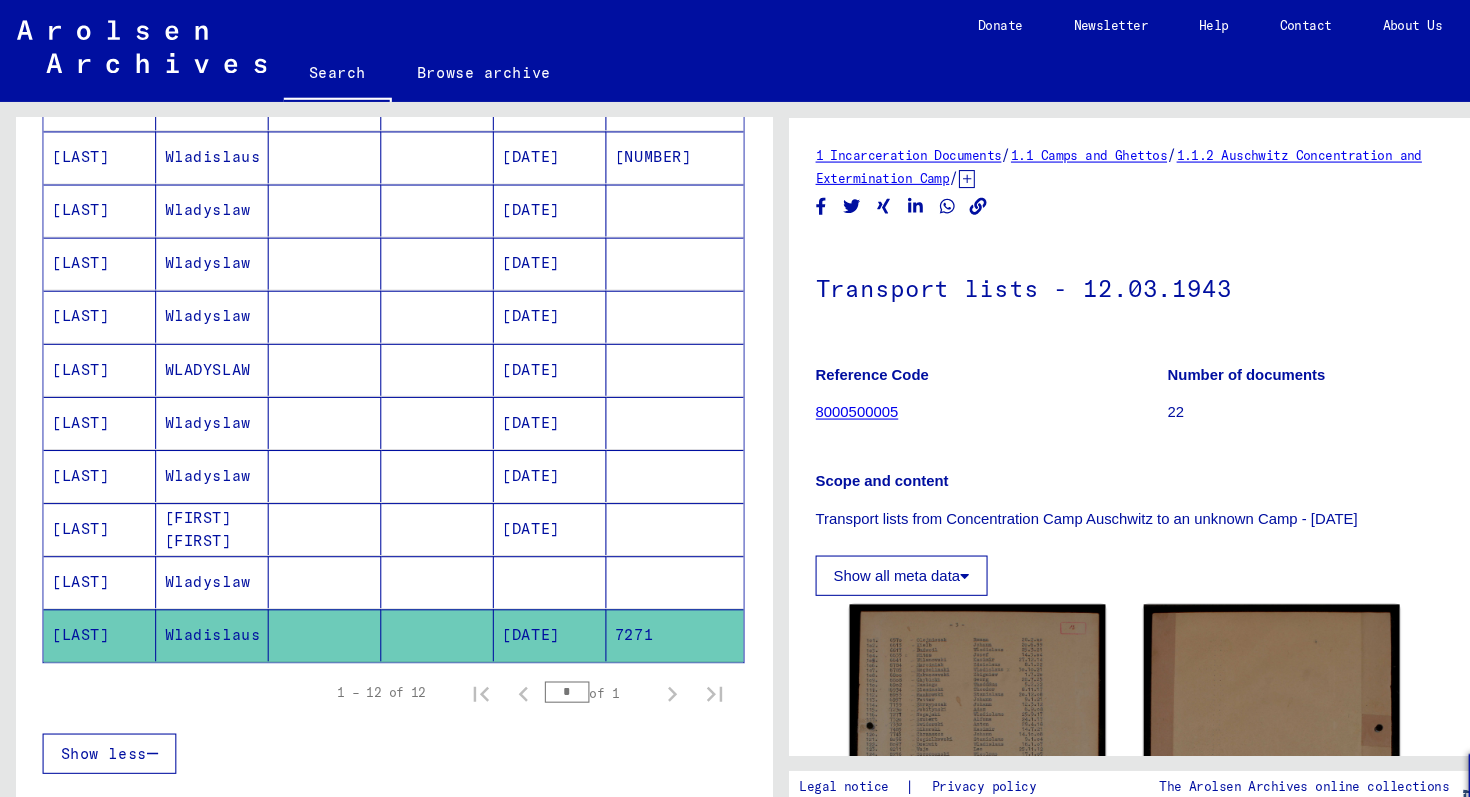 scroll, scrollTop: 0, scrollLeft: 0, axis: both 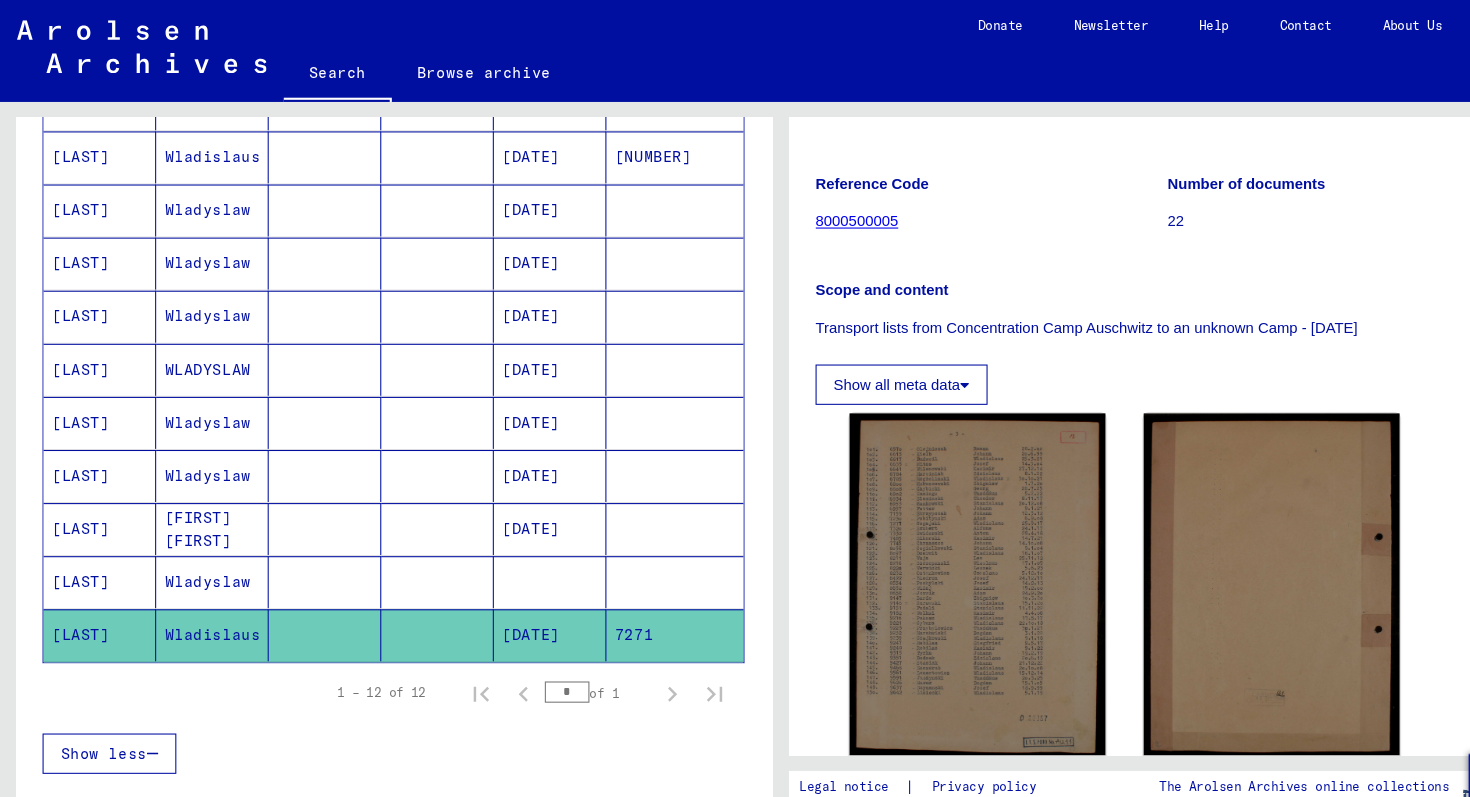 click 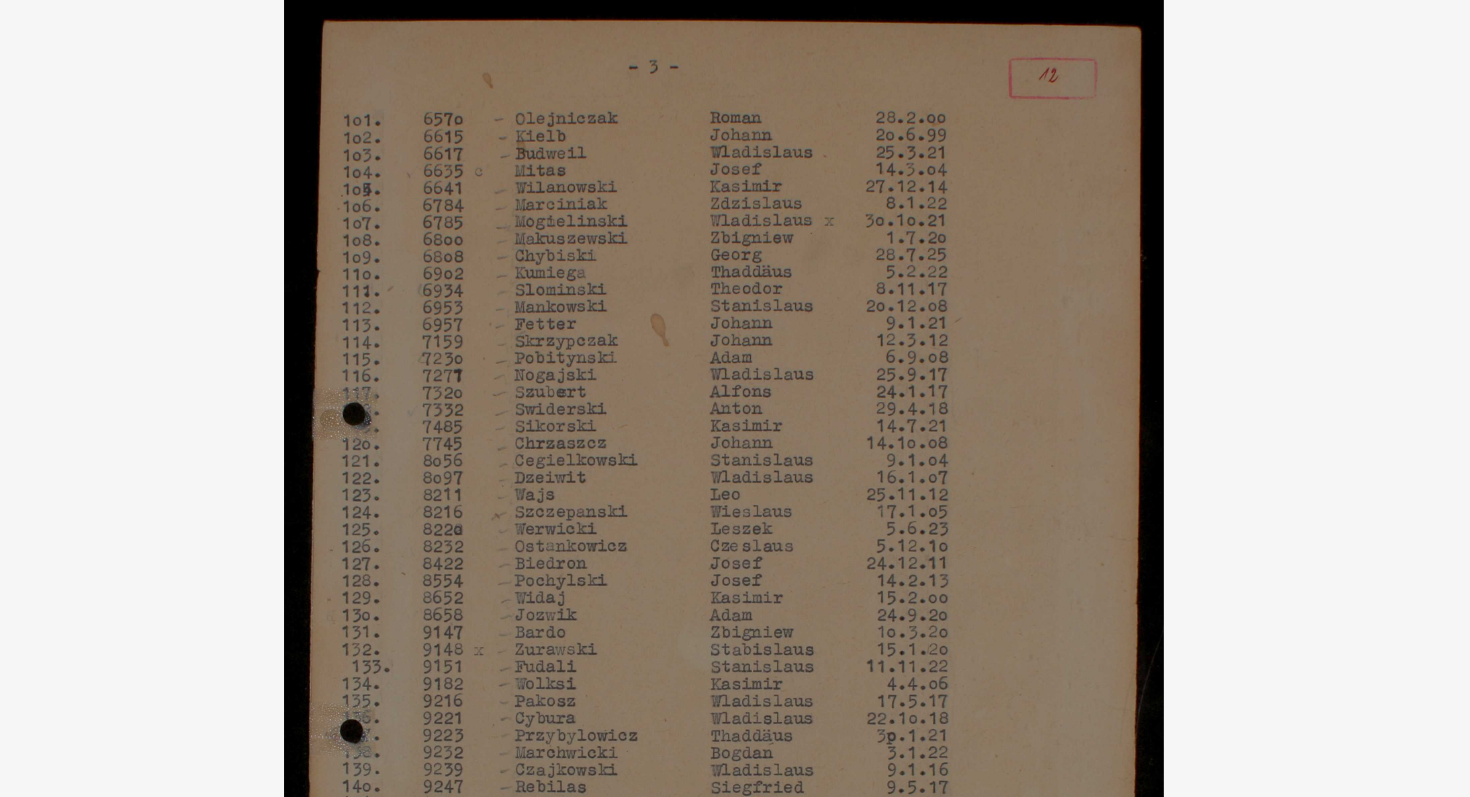 click at bounding box center (735, 348) 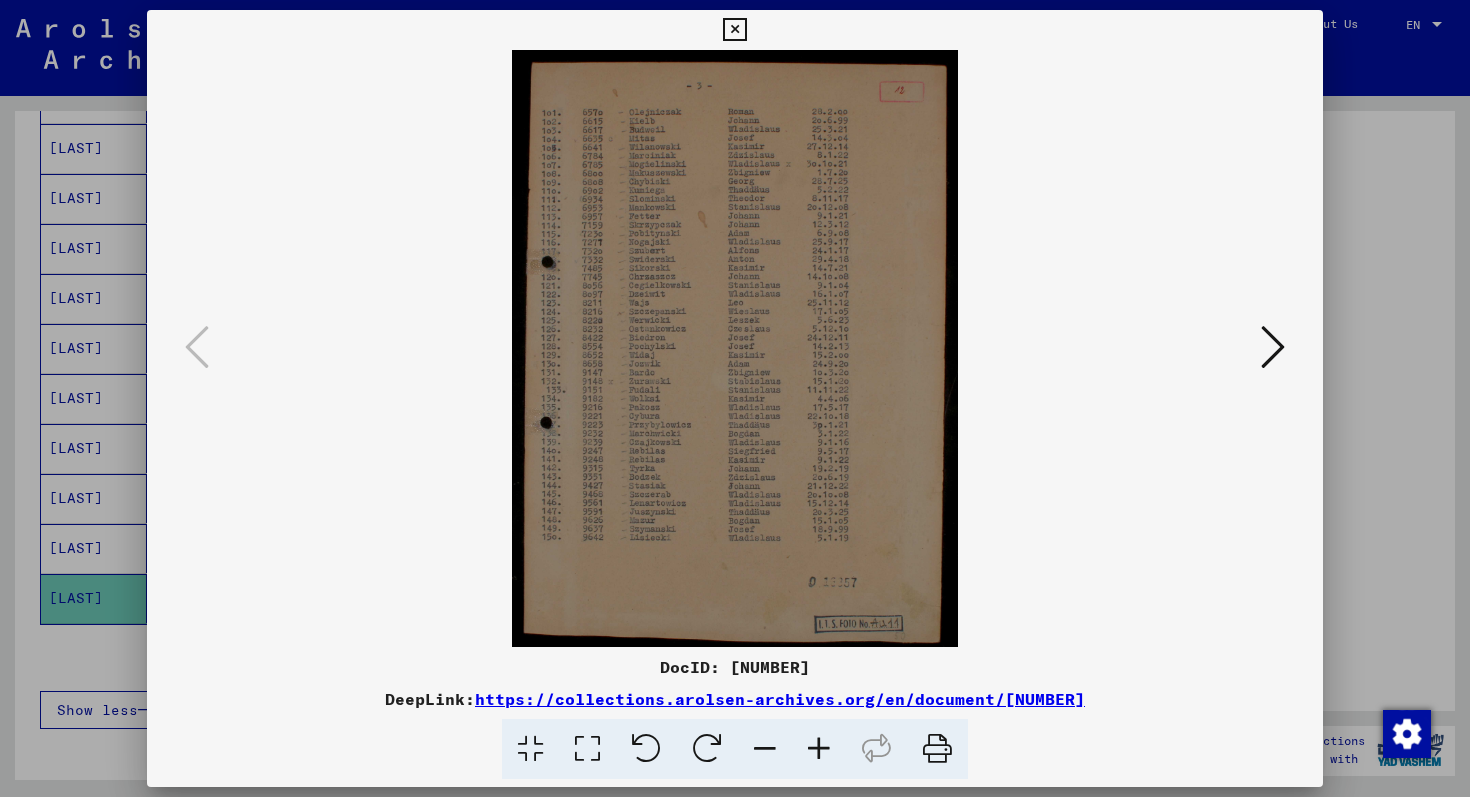 click at bounding box center [734, 30] 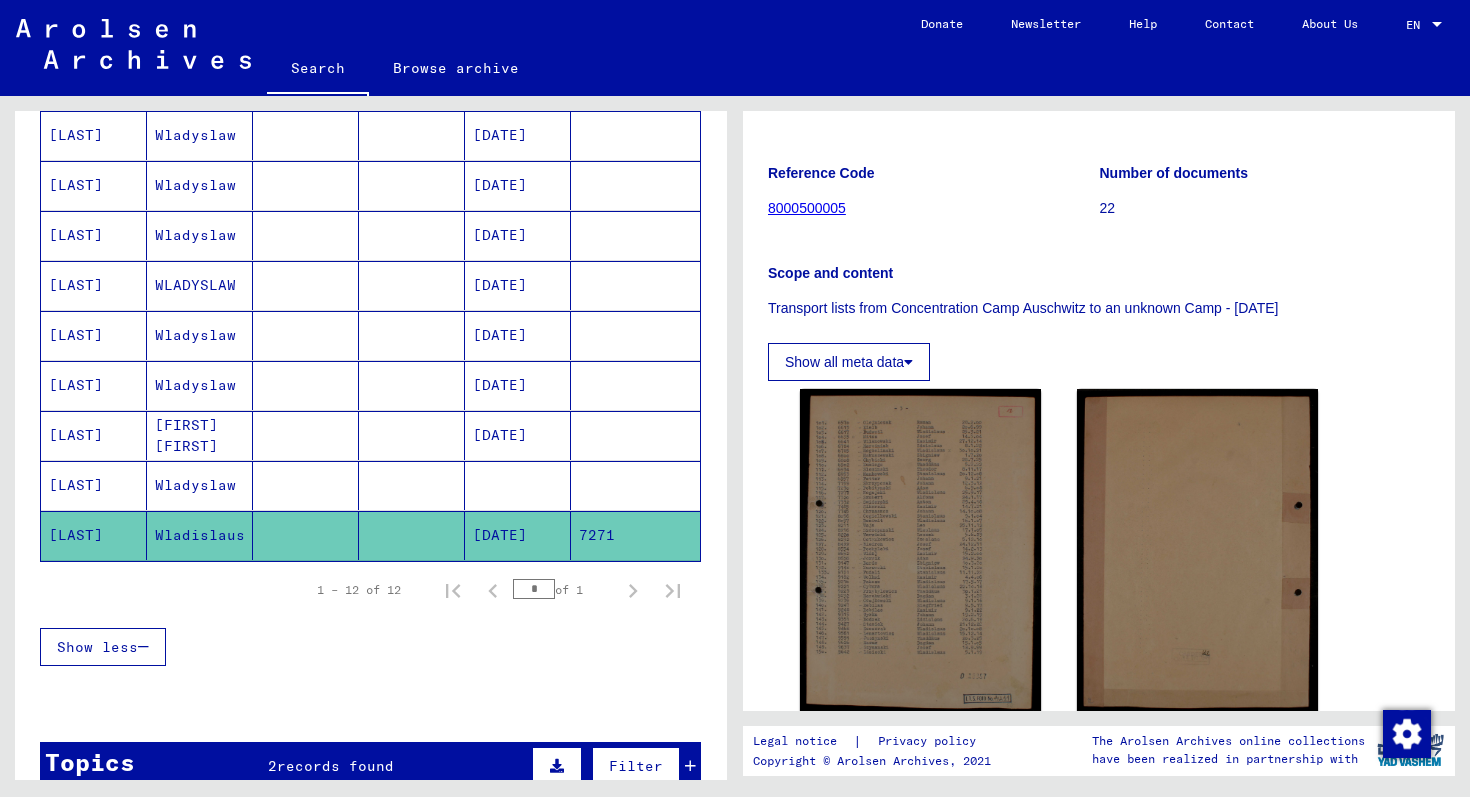 scroll, scrollTop: 448, scrollLeft: 0, axis: vertical 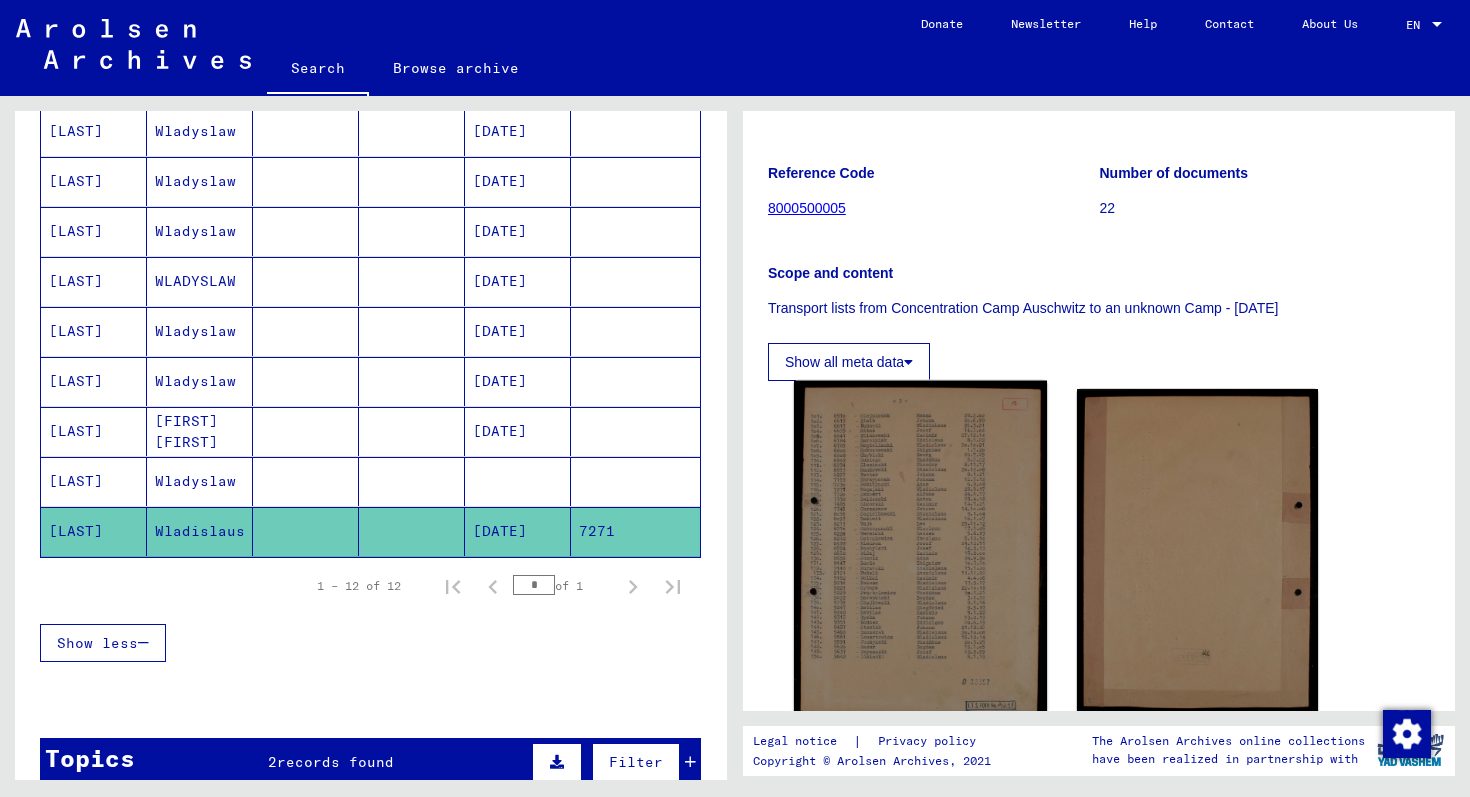 click 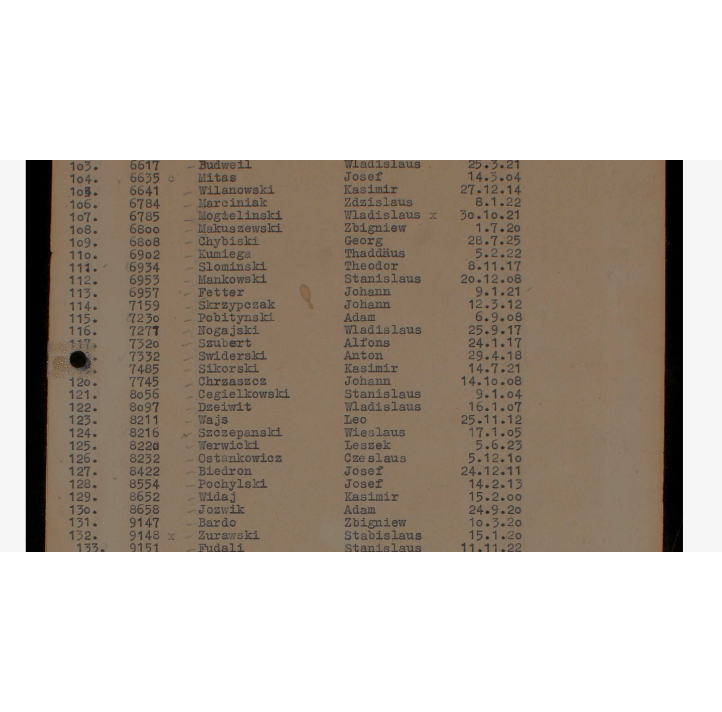 scroll, scrollTop: 0, scrollLeft: 0, axis: both 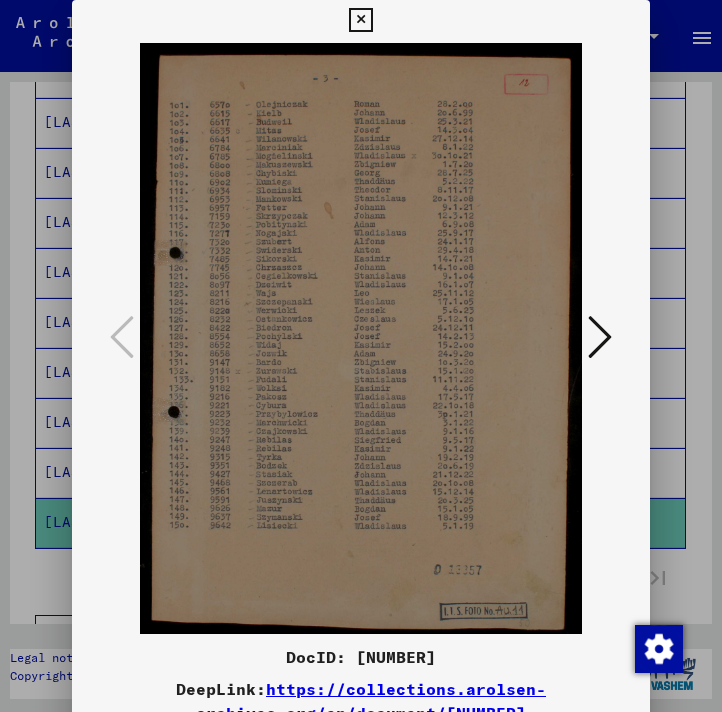 click at bounding box center [360, 20] 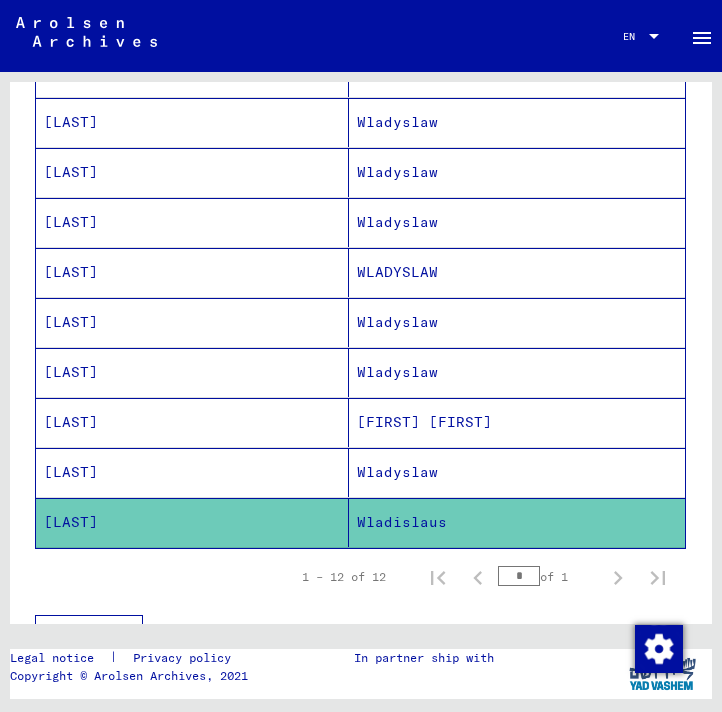 scroll, scrollTop: 0, scrollLeft: 0, axis: both 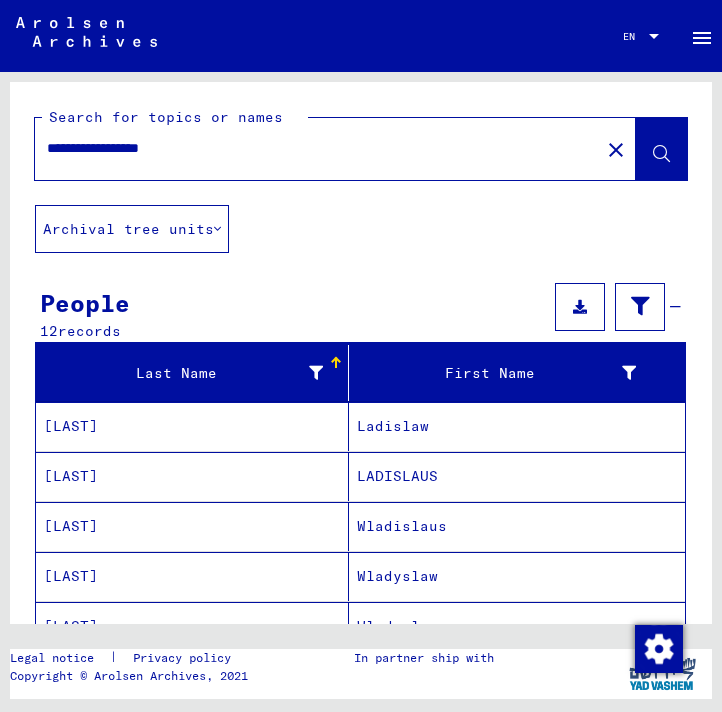 drag, startPoint x: 231, startPoint y: 148, endPoint x: 0, endPoint y: 129, distance: 231.78008 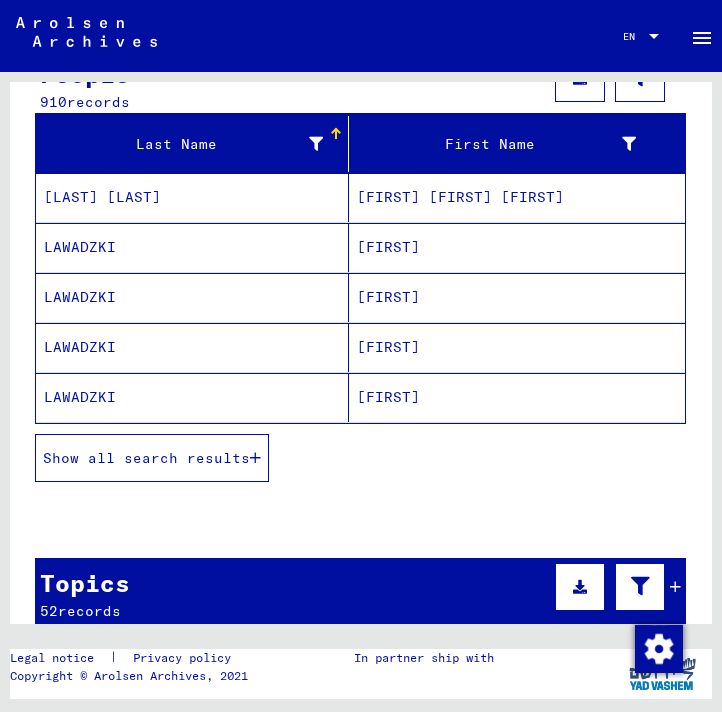 scroll, scrollTop: 234, scrollLeft: 0, axis: vertical 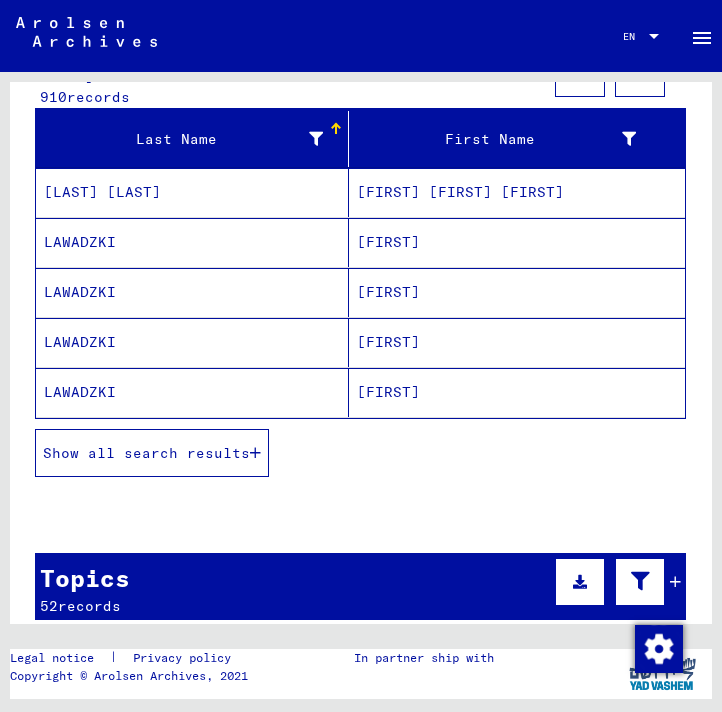 click on "Show all search results" at bounding box center (146, 453) 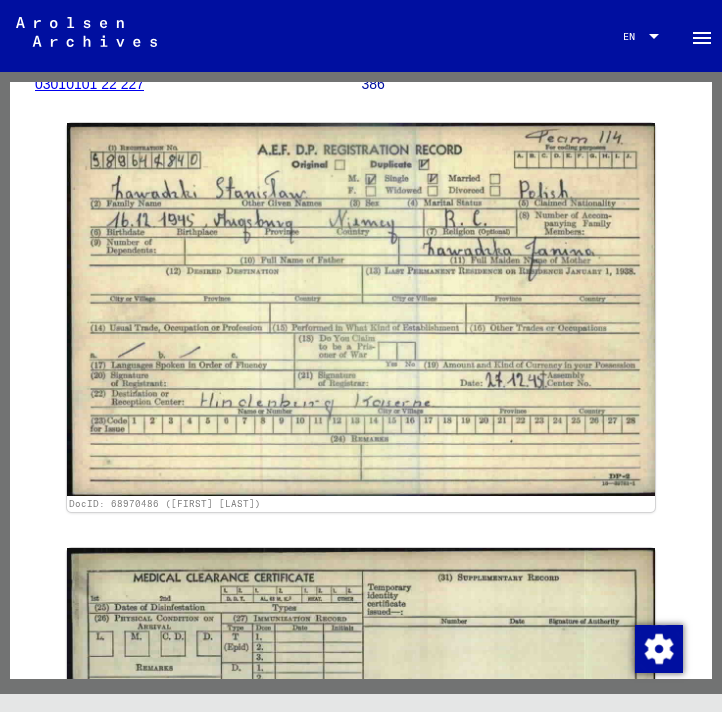 scroll, scrollTop: 0, scrollLeft: 0, axis: both 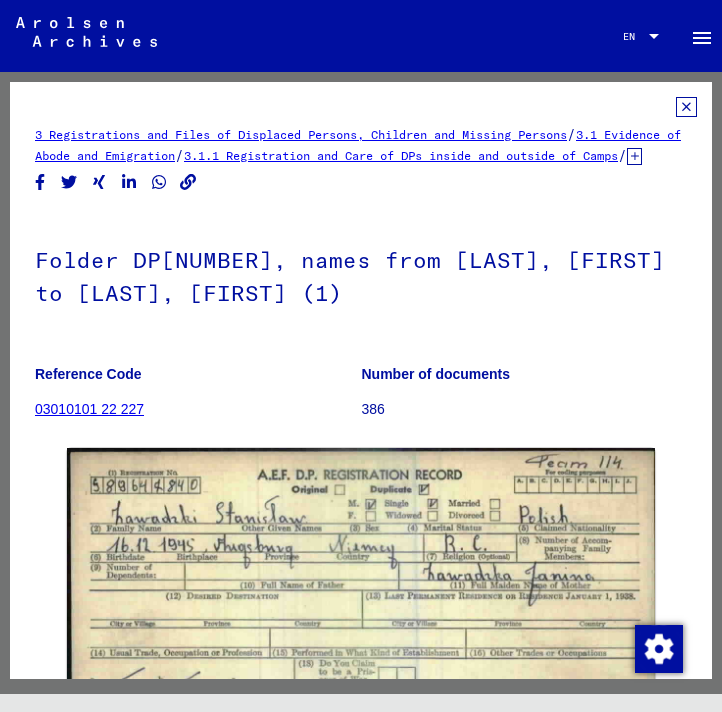click 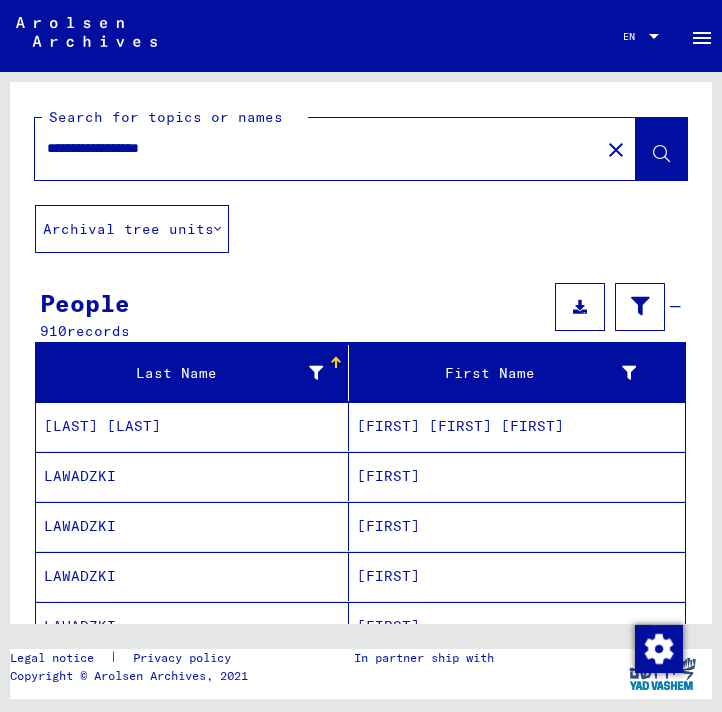 click on "[LAST] [LAST]" at bounding box center [192, 476] 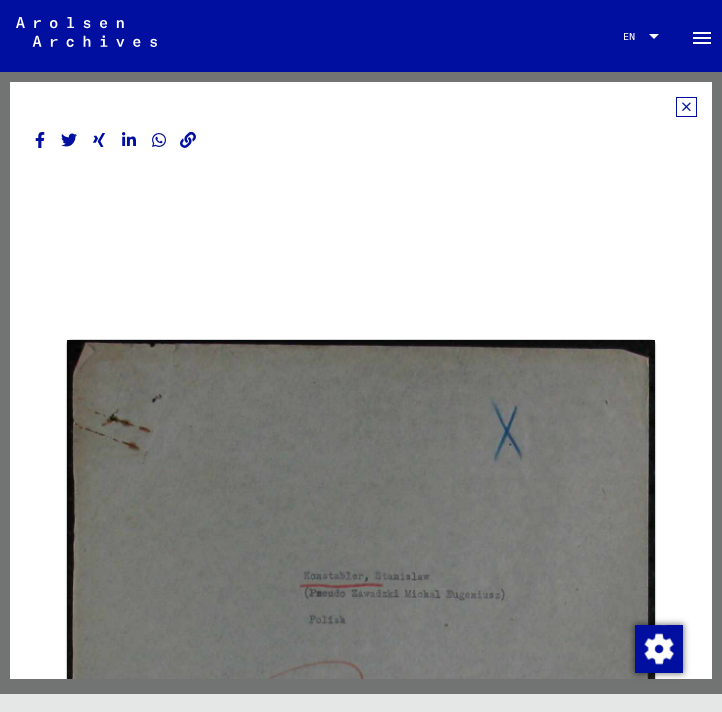click 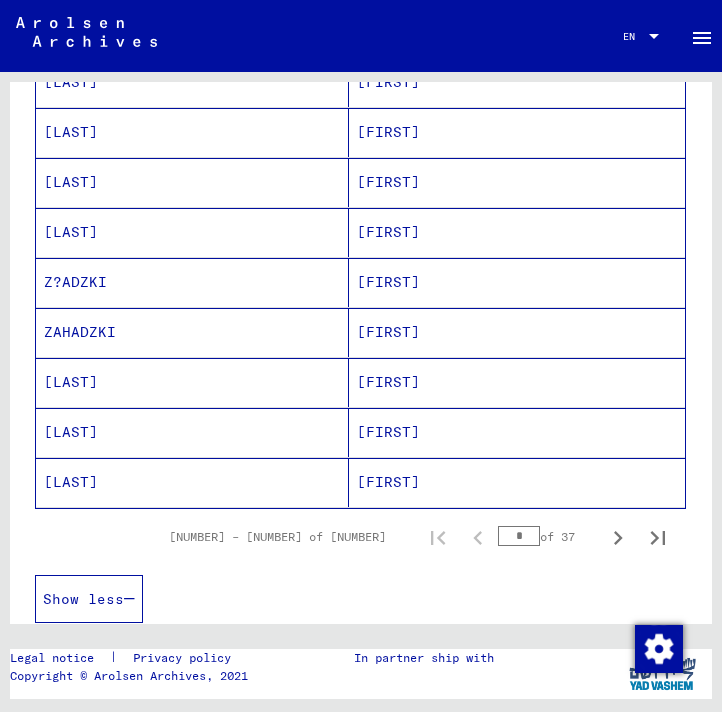 scroll, scrollTop: 1146, scrollLeft: 0, axis: vertical 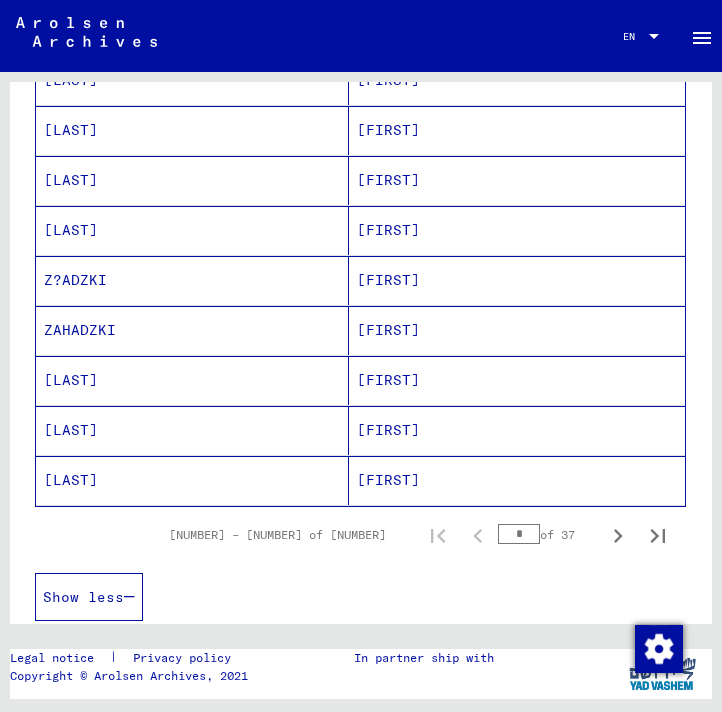 click on "[LAST]" at bounding box center [192, 430] 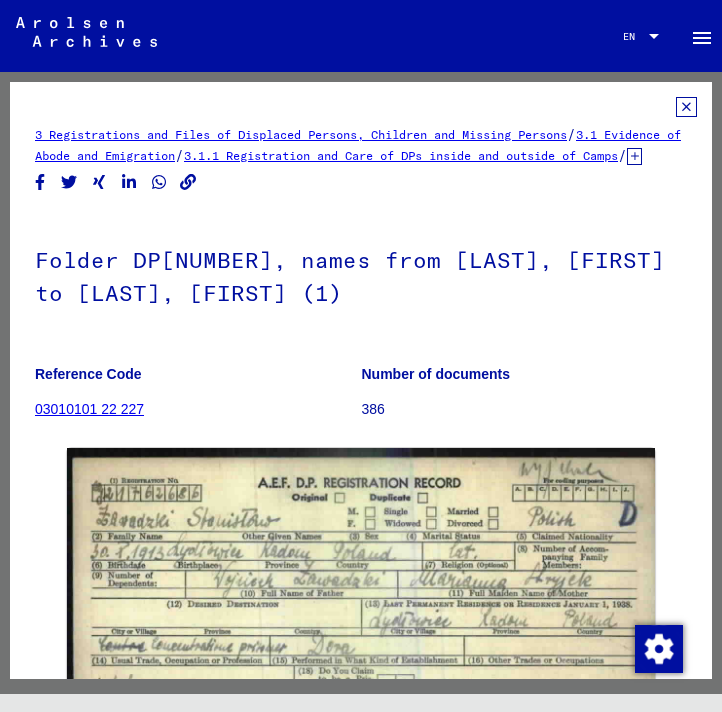 scroll, scrollTop: 0, scrollLeft: 0, axis: both 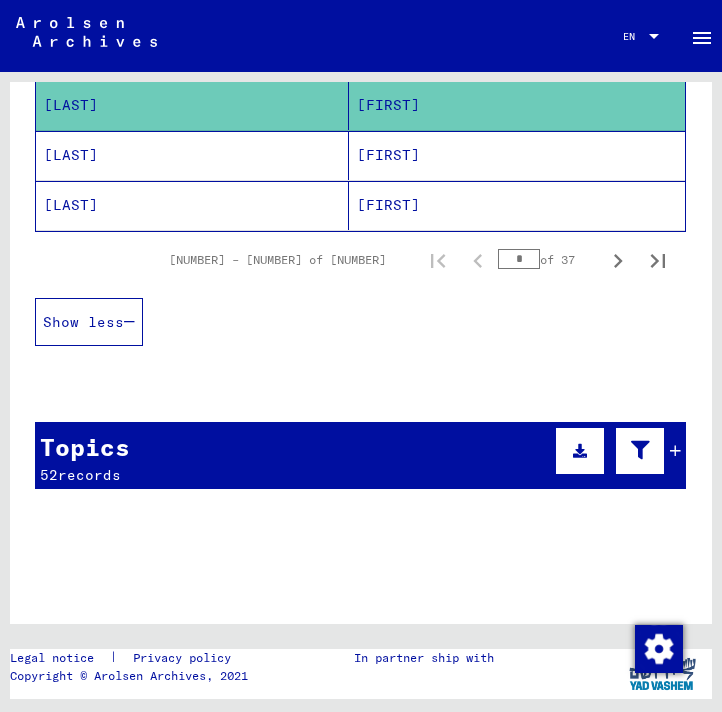 click on "[LAST]" 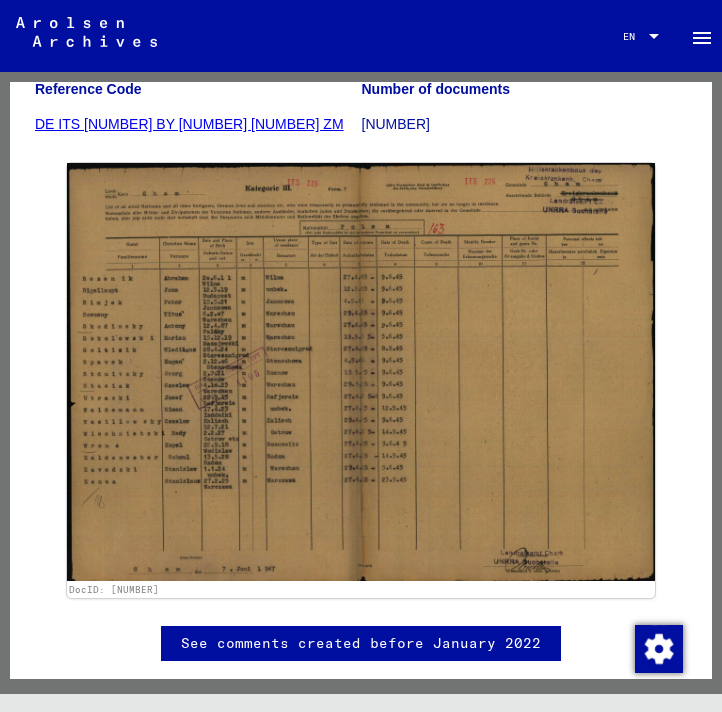 scroll, scrollTop: 0, scrollLeft: 0, axis: both 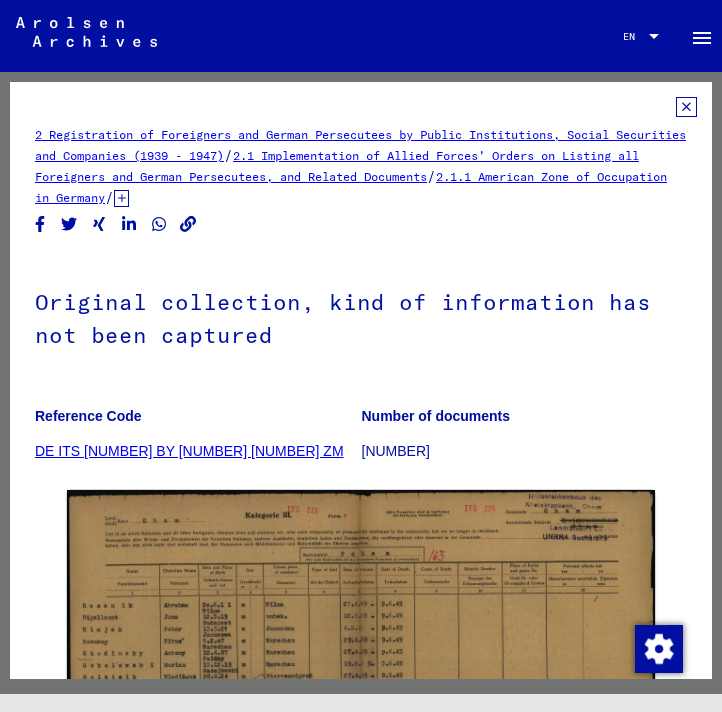 click 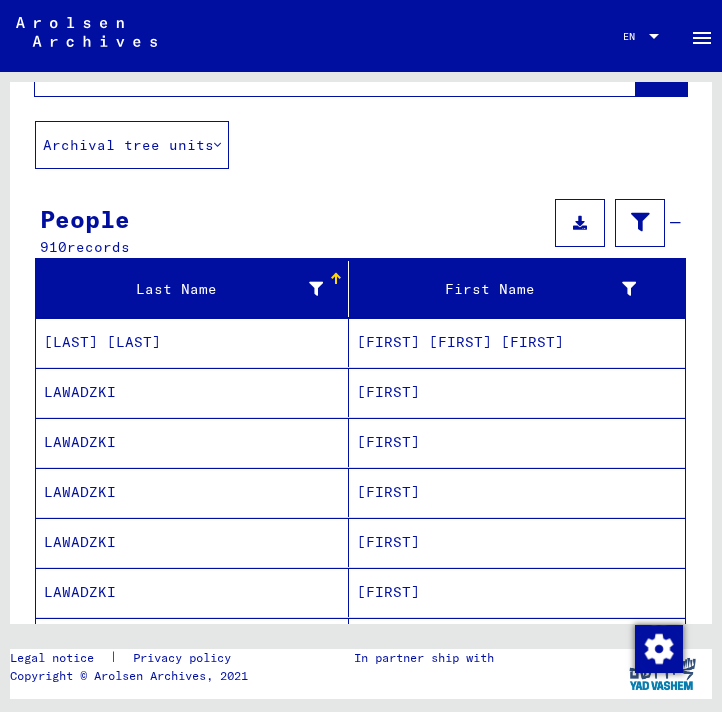 scroll, scrollTop: 116, scrollLeft: 0, axis: vertical 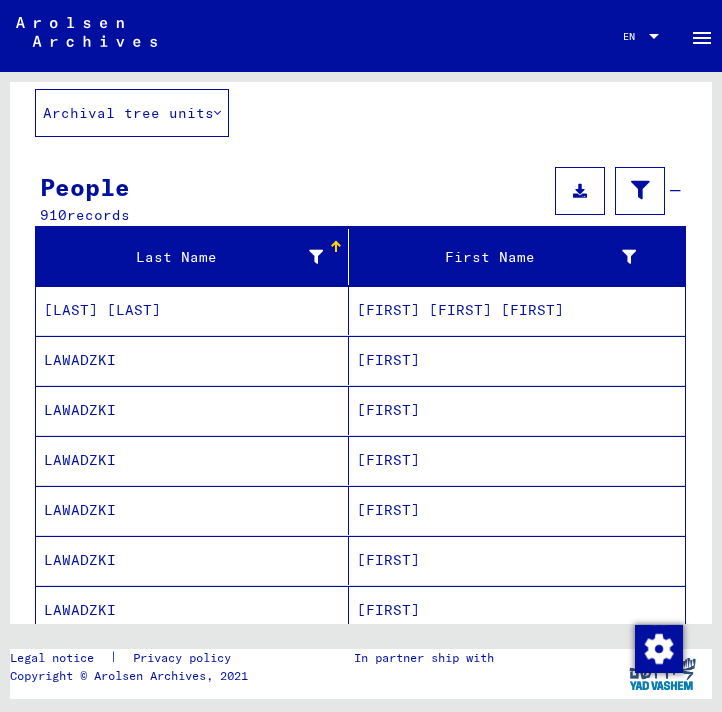 click on "LAWADZKI" at bounding box center (192, 410) 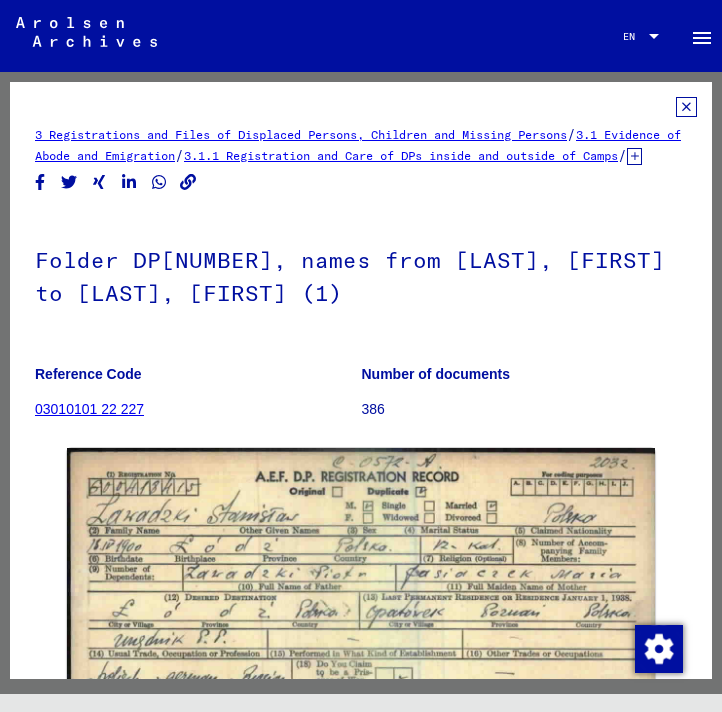 click 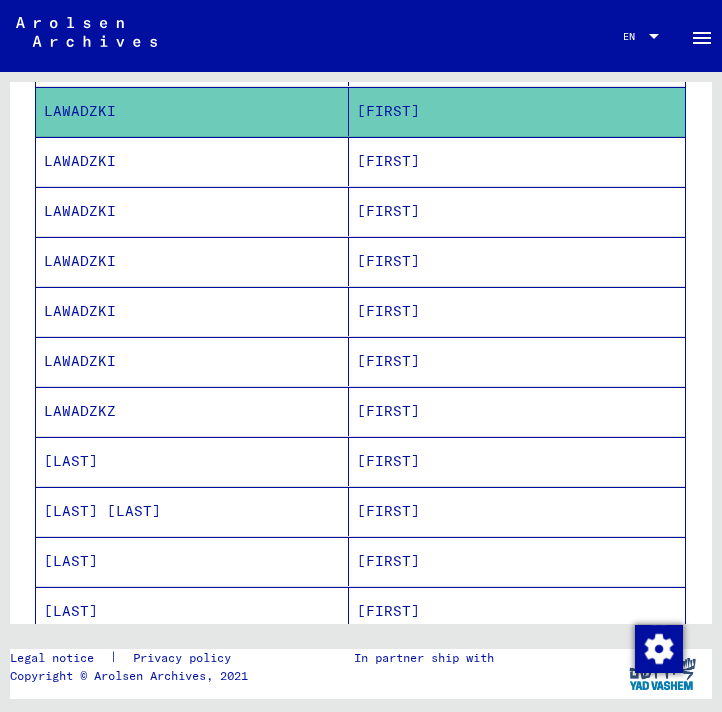 scroll, scrollTop: 416, scrollLeft: 0, axis: vertical 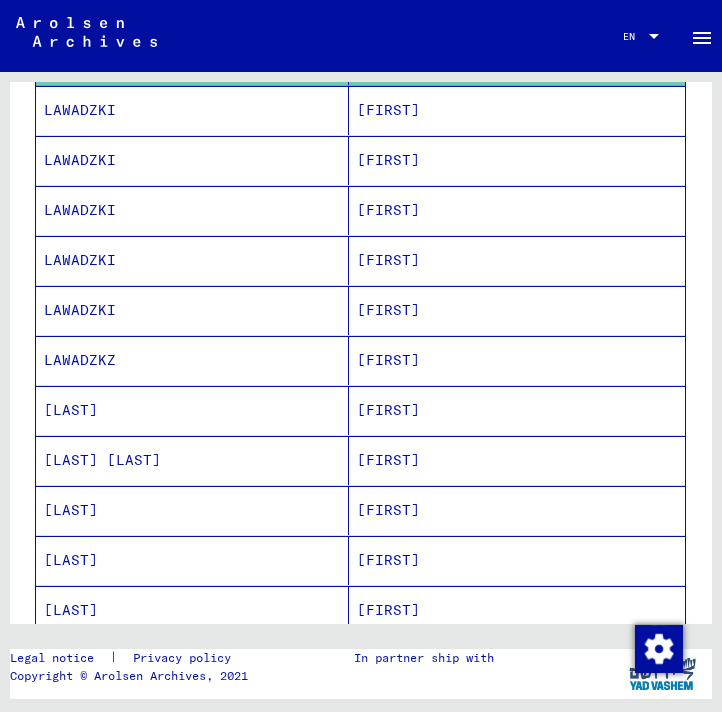click on "[LAST] [LAST]" at bounding box center (192, 510) 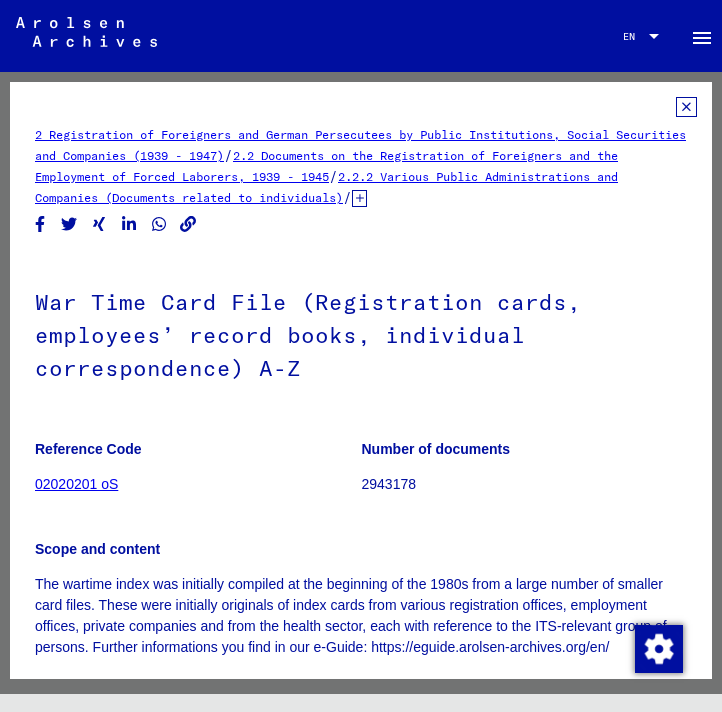 click 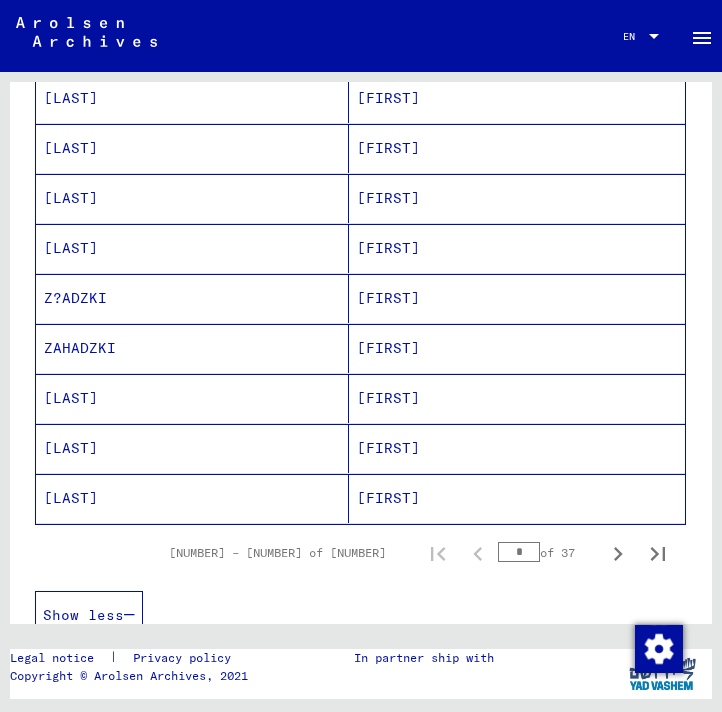 scroll, scrollTop: 1130, scrollLeft: 0, axis: vertical 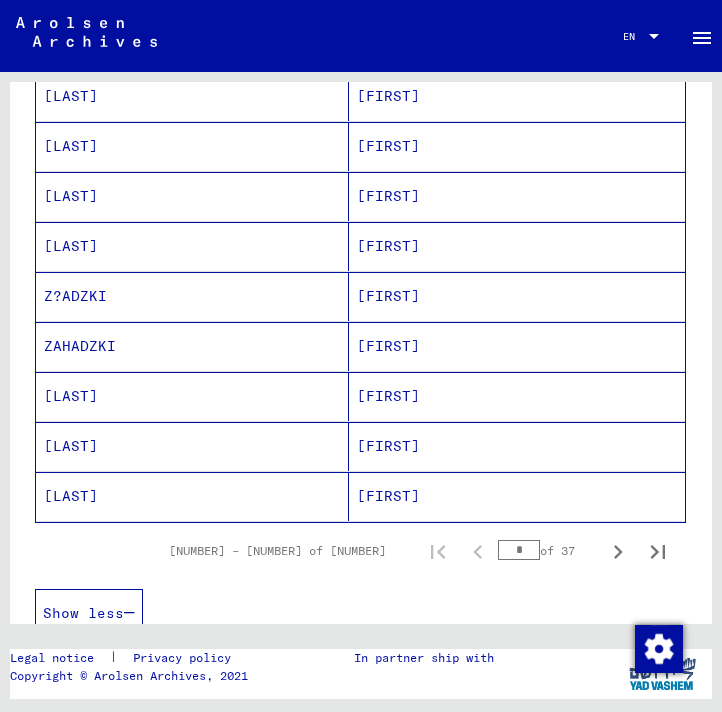 click on "[LAST]" 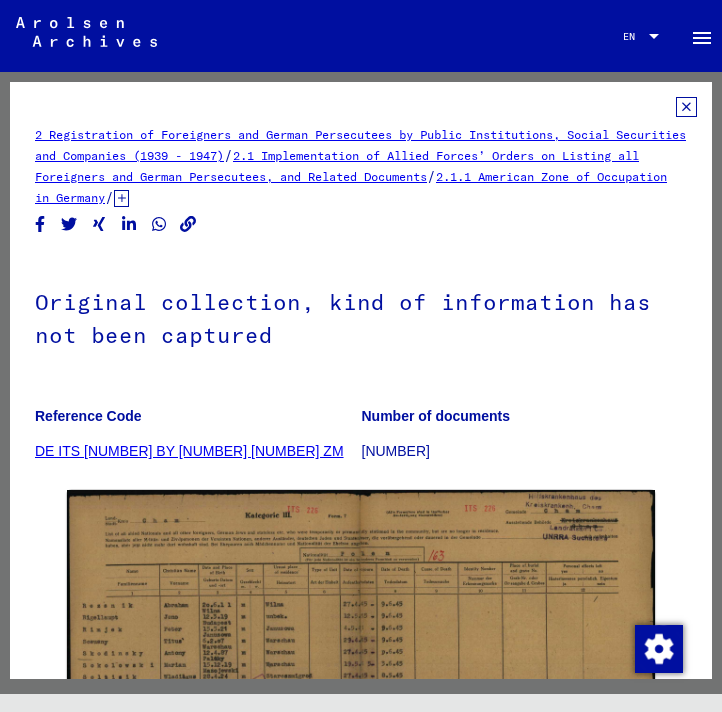 click 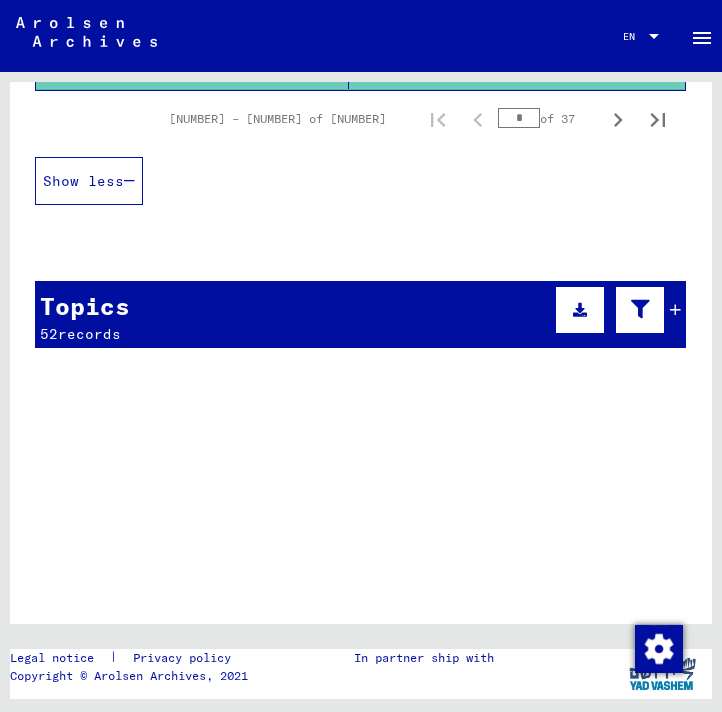 scroll, scrollTop: 1474, scrollLeft: 0, axis: vertical 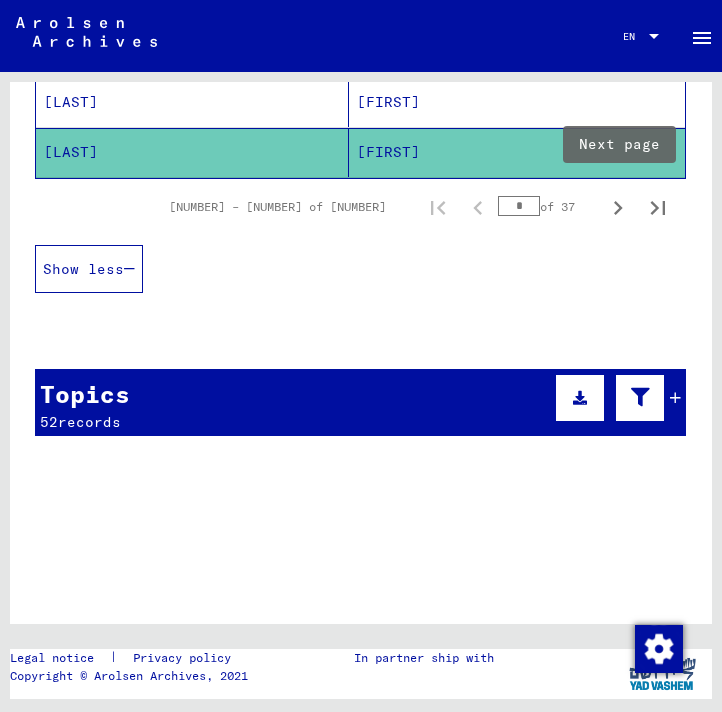 click 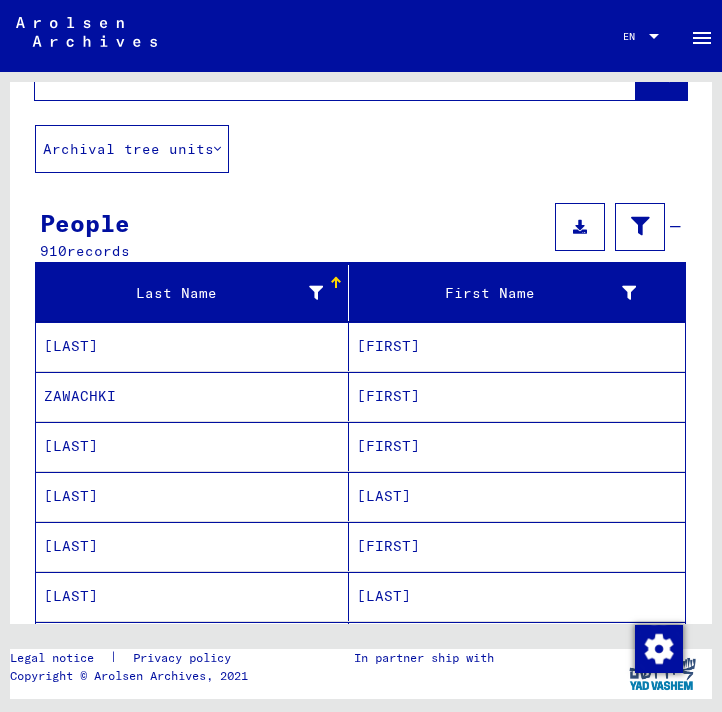 scroll, scrollTop: 81, scrollLeft: 0, axis: vertical 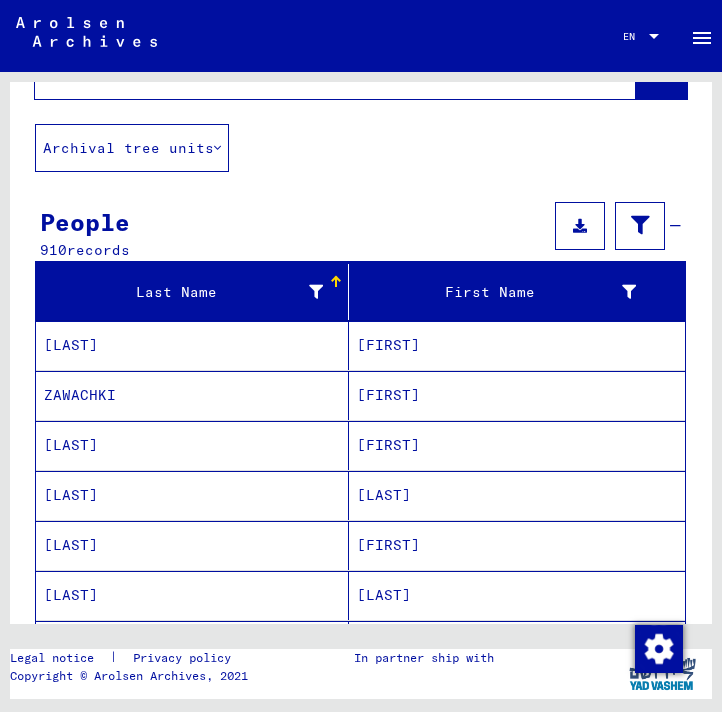 type 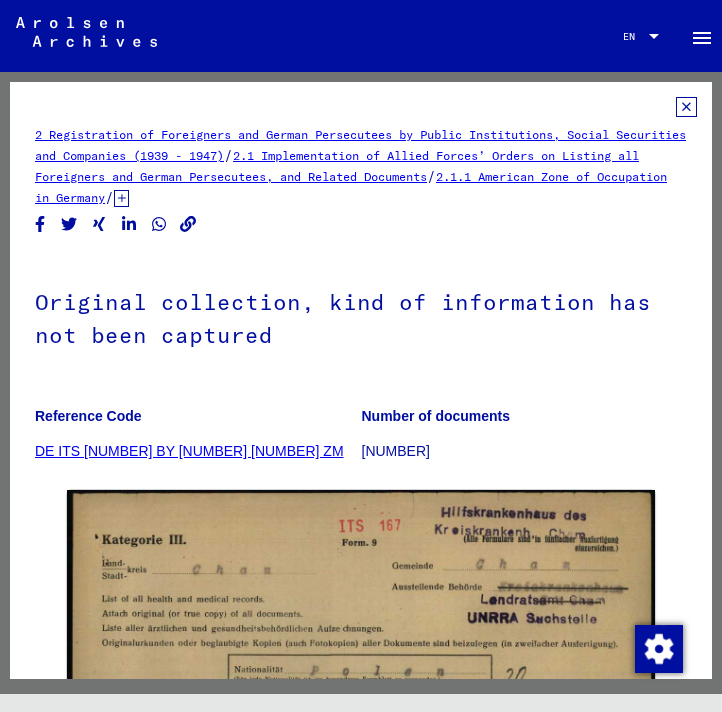 scroll, scrollTop: 0, scrollLeft: 0, axis: both 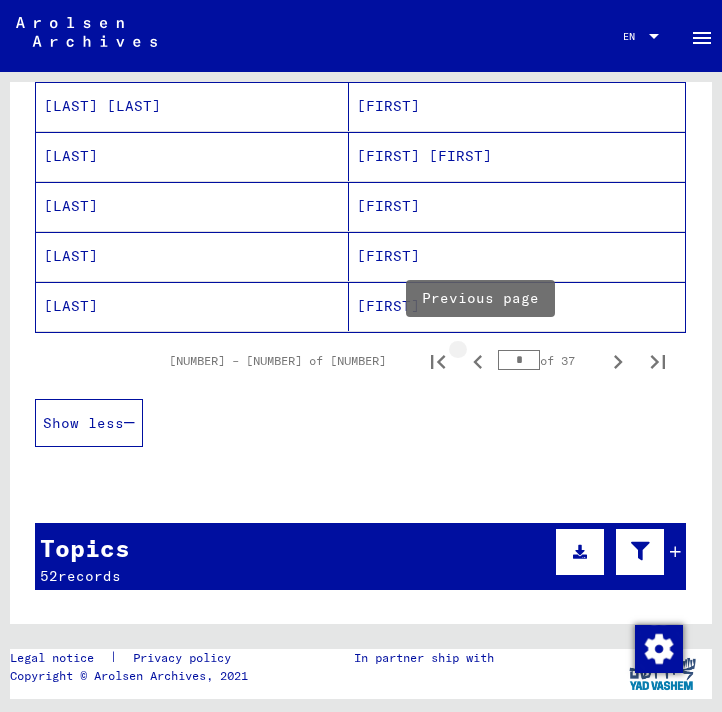 click 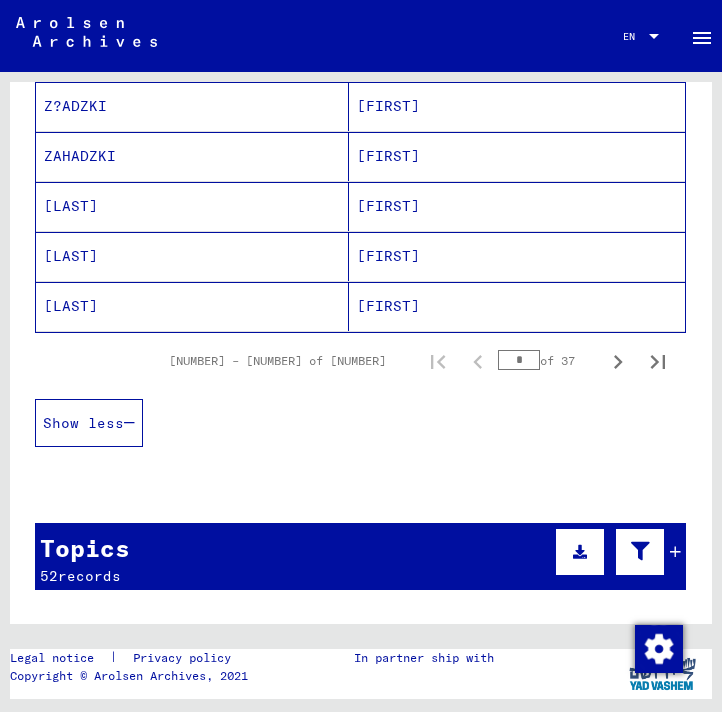 click on "[LAST]" at bounding box center (192, 306) 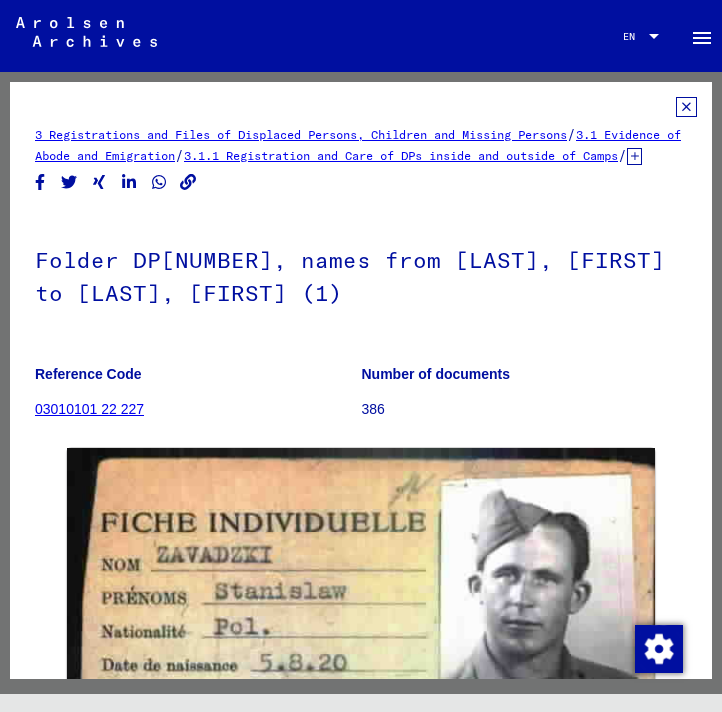 scroll, scrollTop: 0, scrollLeft: 0, axis: both 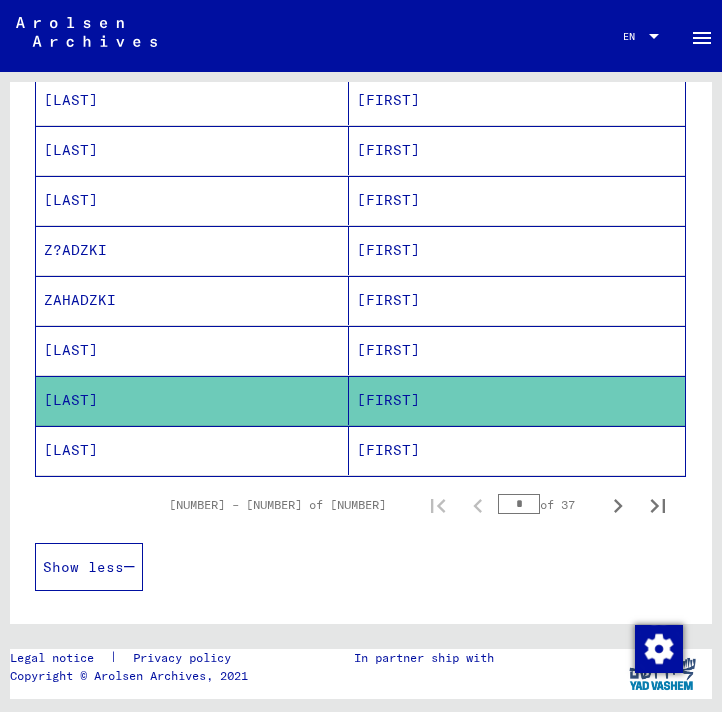 click on "[LAST]" at bounding box center (192, 400) 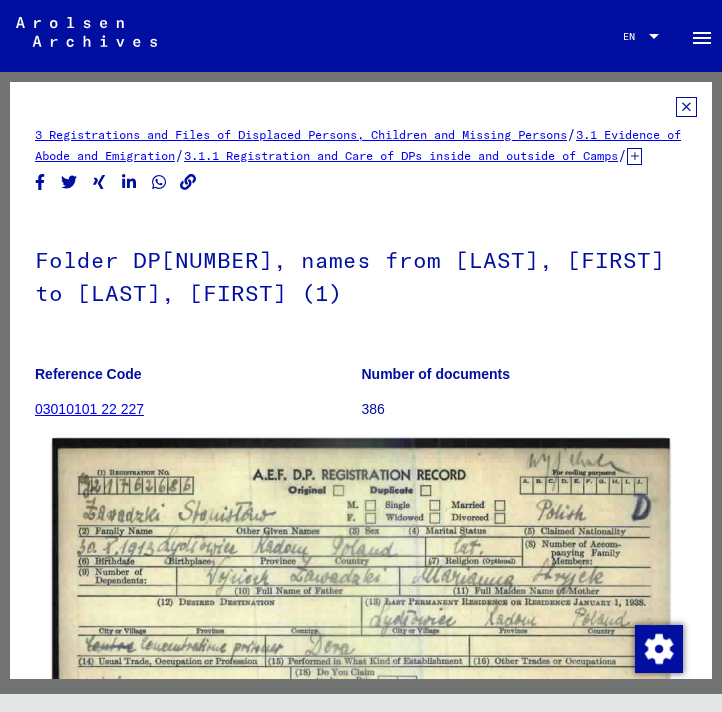 scroll, scrollTop: 0, scrollLeft: 0, axis: both 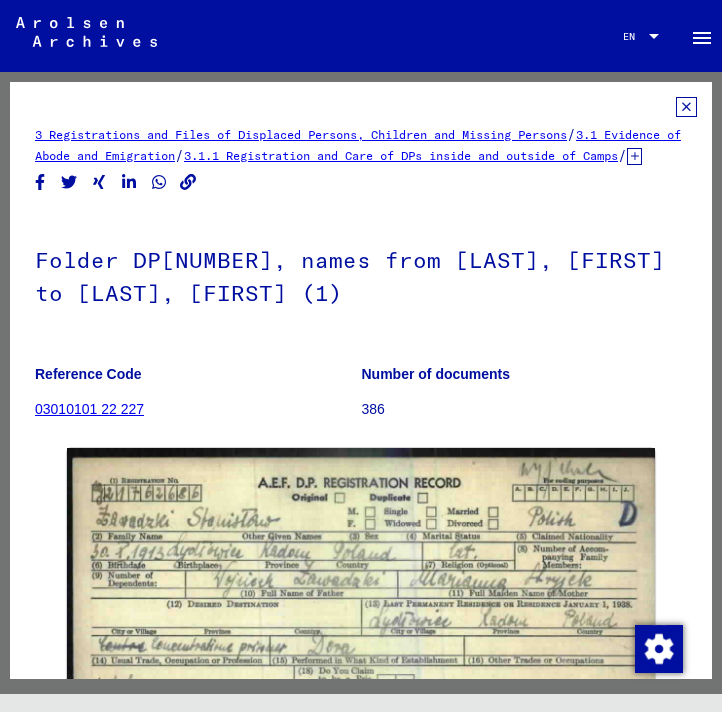click 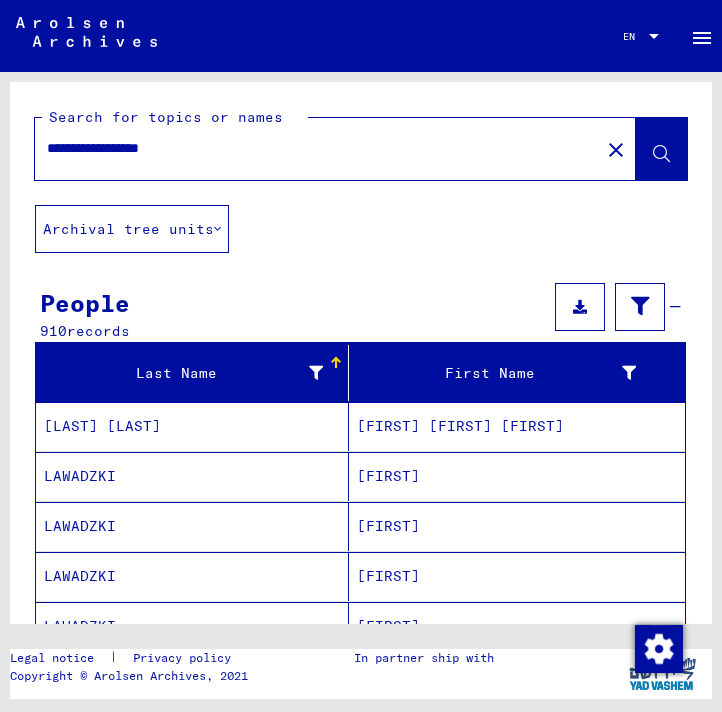 drag, startPoint x: 225, startPoint y: 148, endPoint x: 0, endPoint y: 170, distance: 226.073 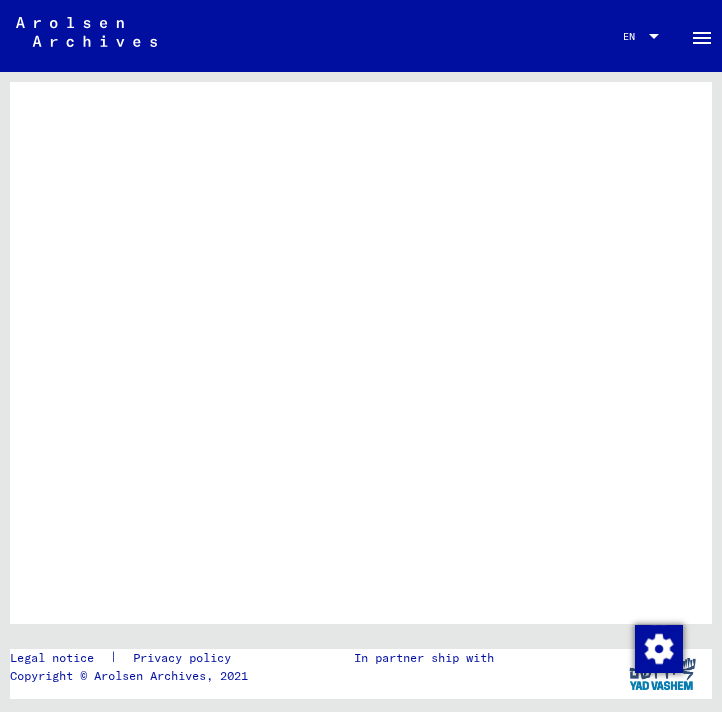 scroll, scrollTop: 794, scrollLeft: 0, axis: vertical 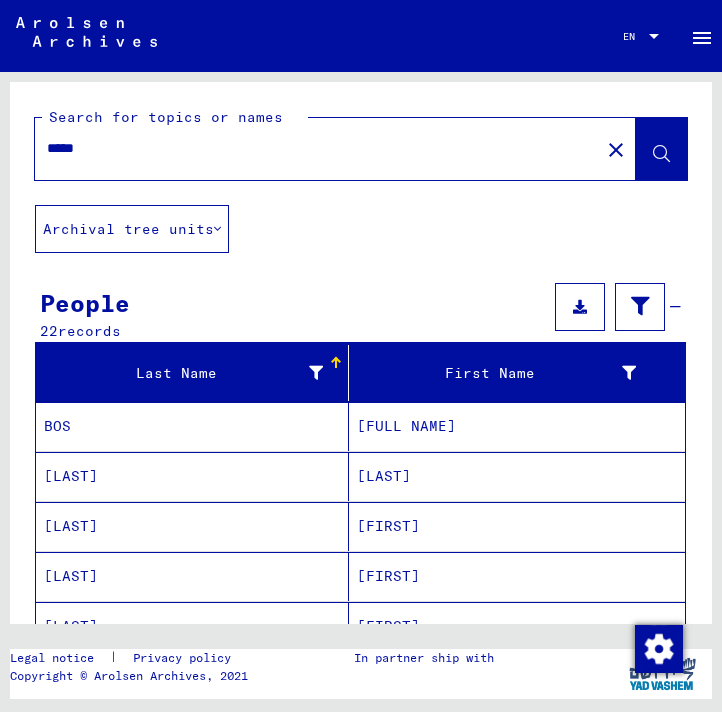 drag, startPoint x: 231, startPoint y: 148, endPoint x: 0, endPoint y: 148, distance: 231 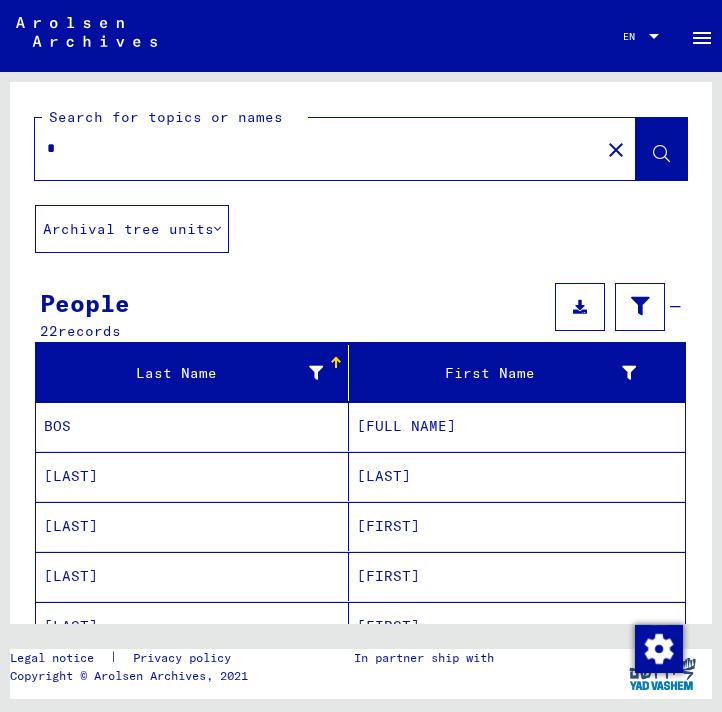 paste on "**********" 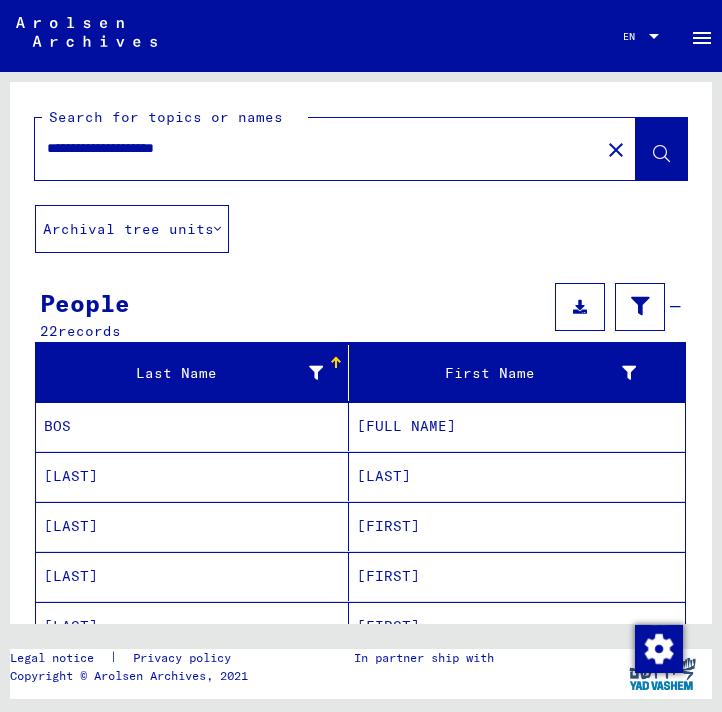 click on "**********" at bounding box center (317, 148) 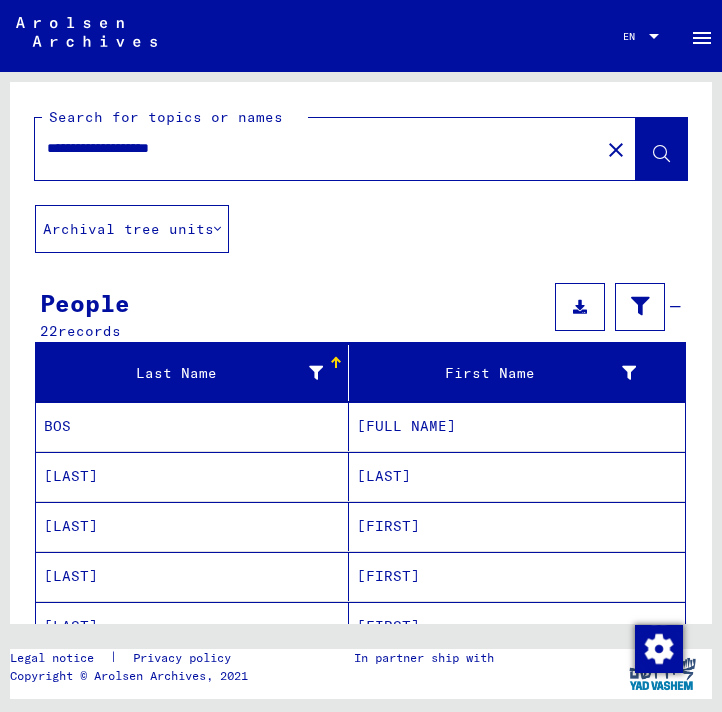 type on "**********" 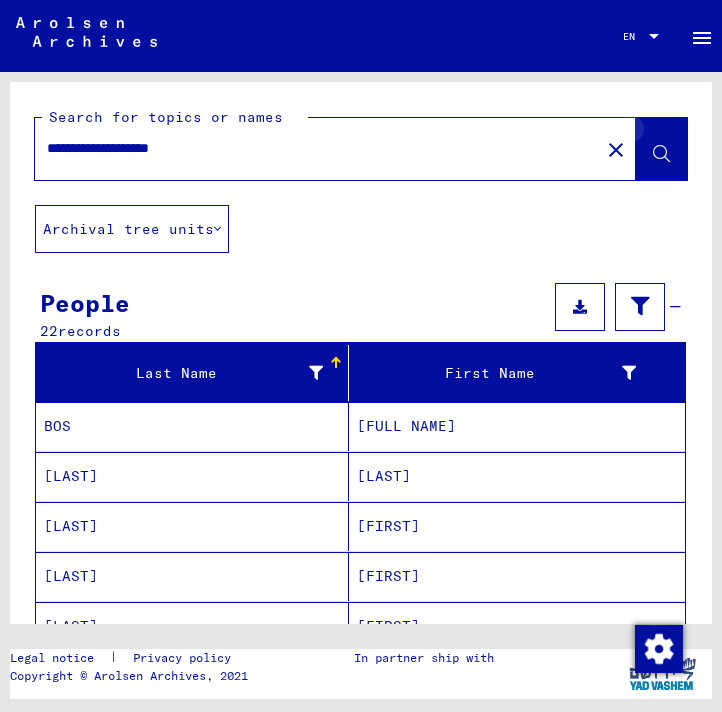 click 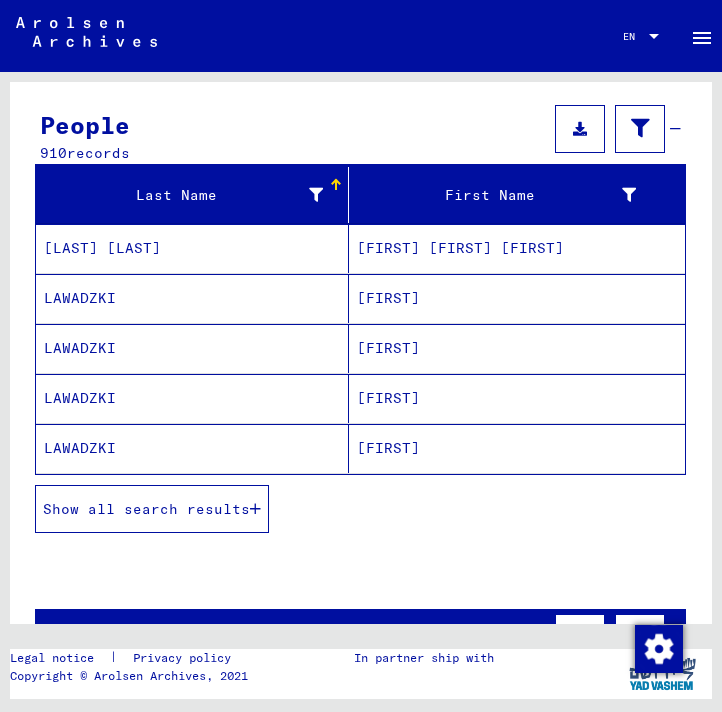 scroll, scrollTop: 170, scrollLeft: 0, axis: vertical 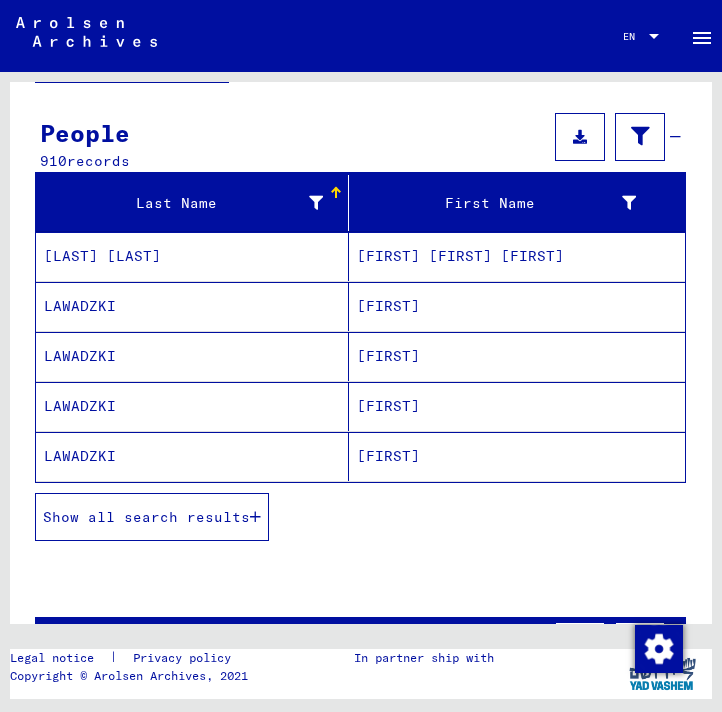 click on "LAWADZKI" at bounding box center (192, 356) 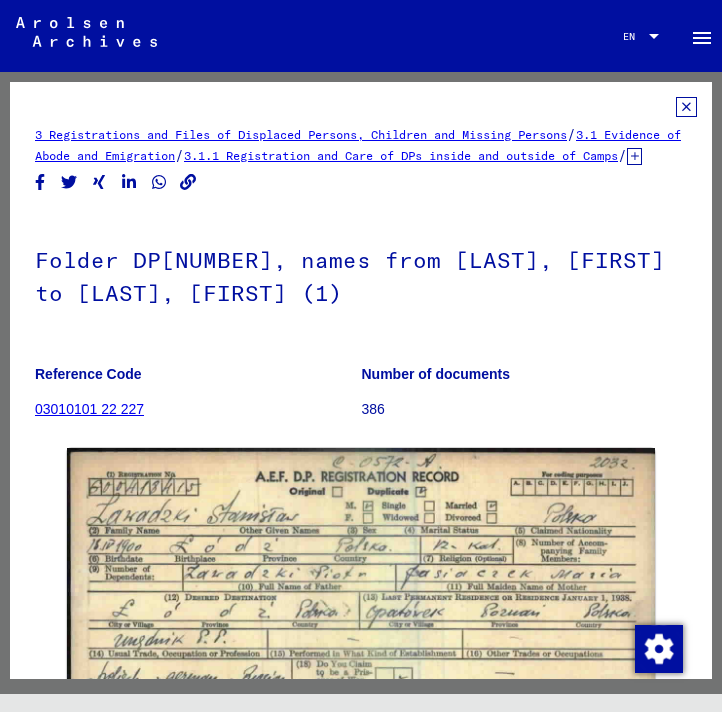 scroll, scrollTop: 0, scrollLeft: 0, axis: both 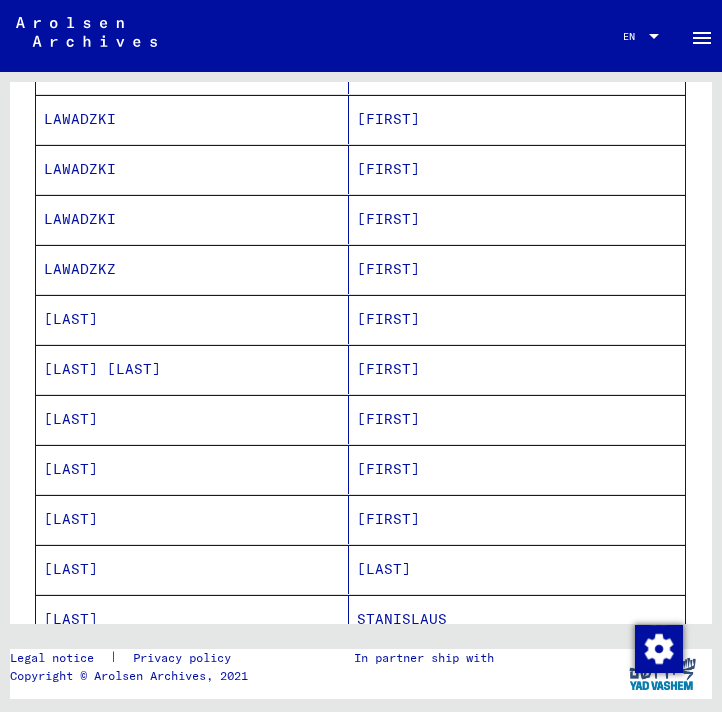 click on "[LAST] [LAST]" at bounding box center [192, 419] 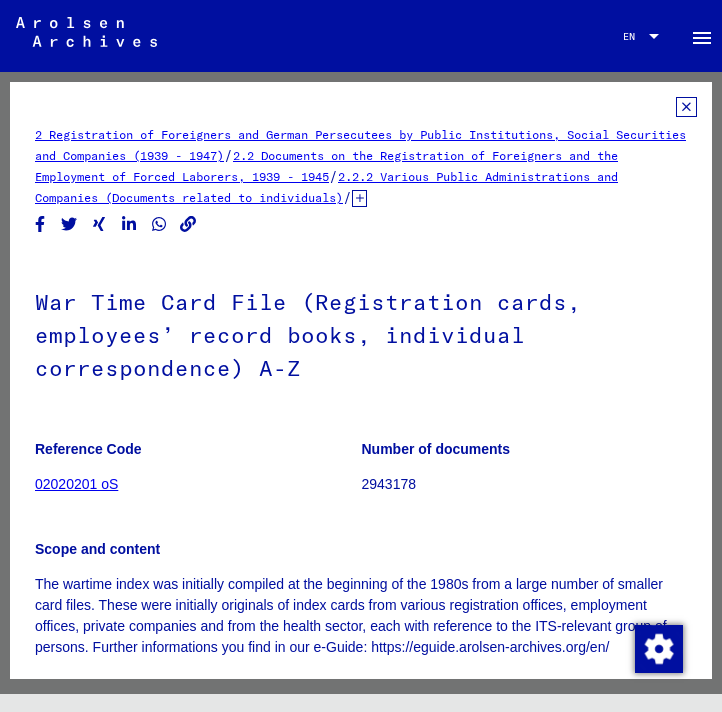 scroll, scrollTop: 0, scrollLeft: 0, axis: both 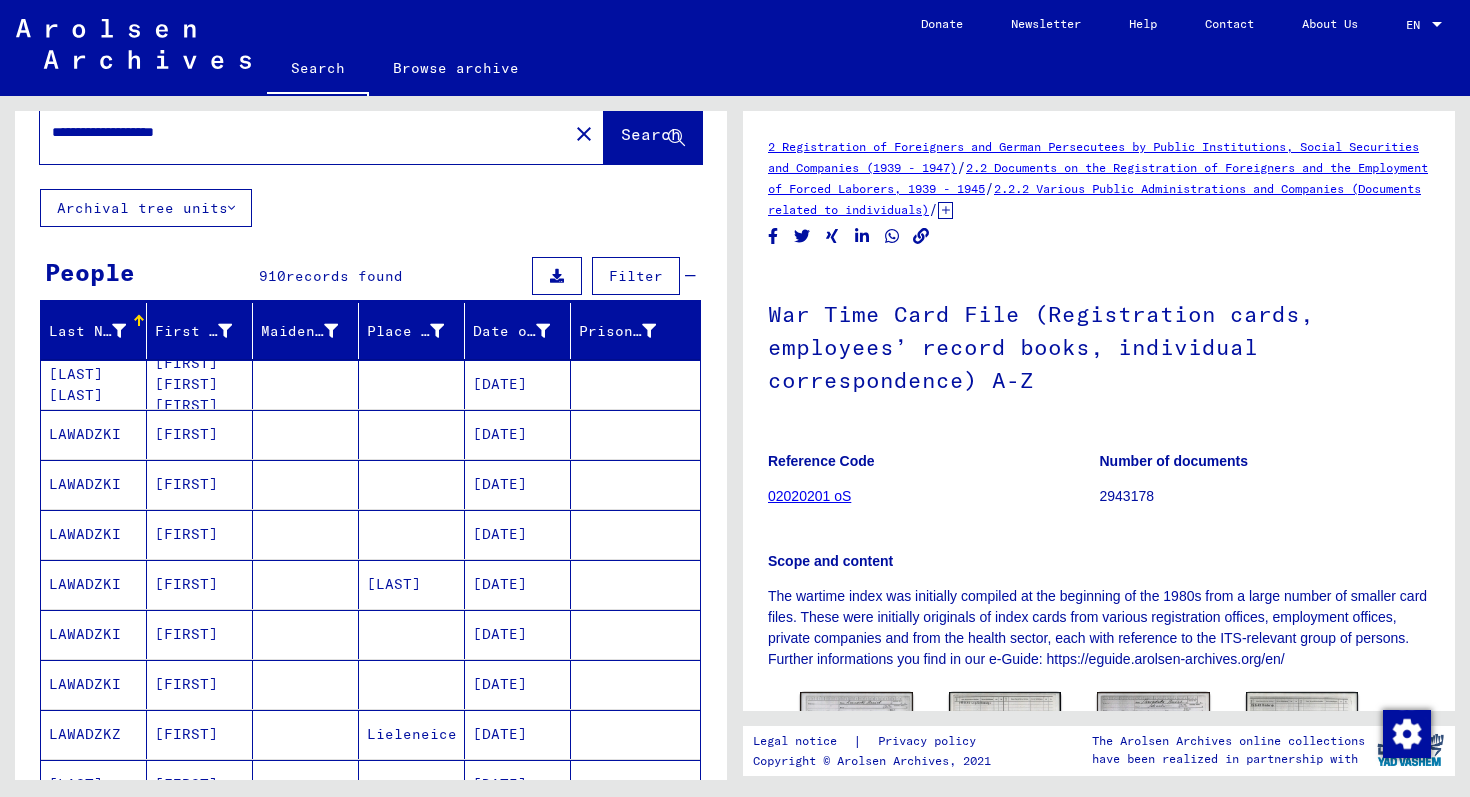 click on "[FIRST]" at bounding box center [200, 534] 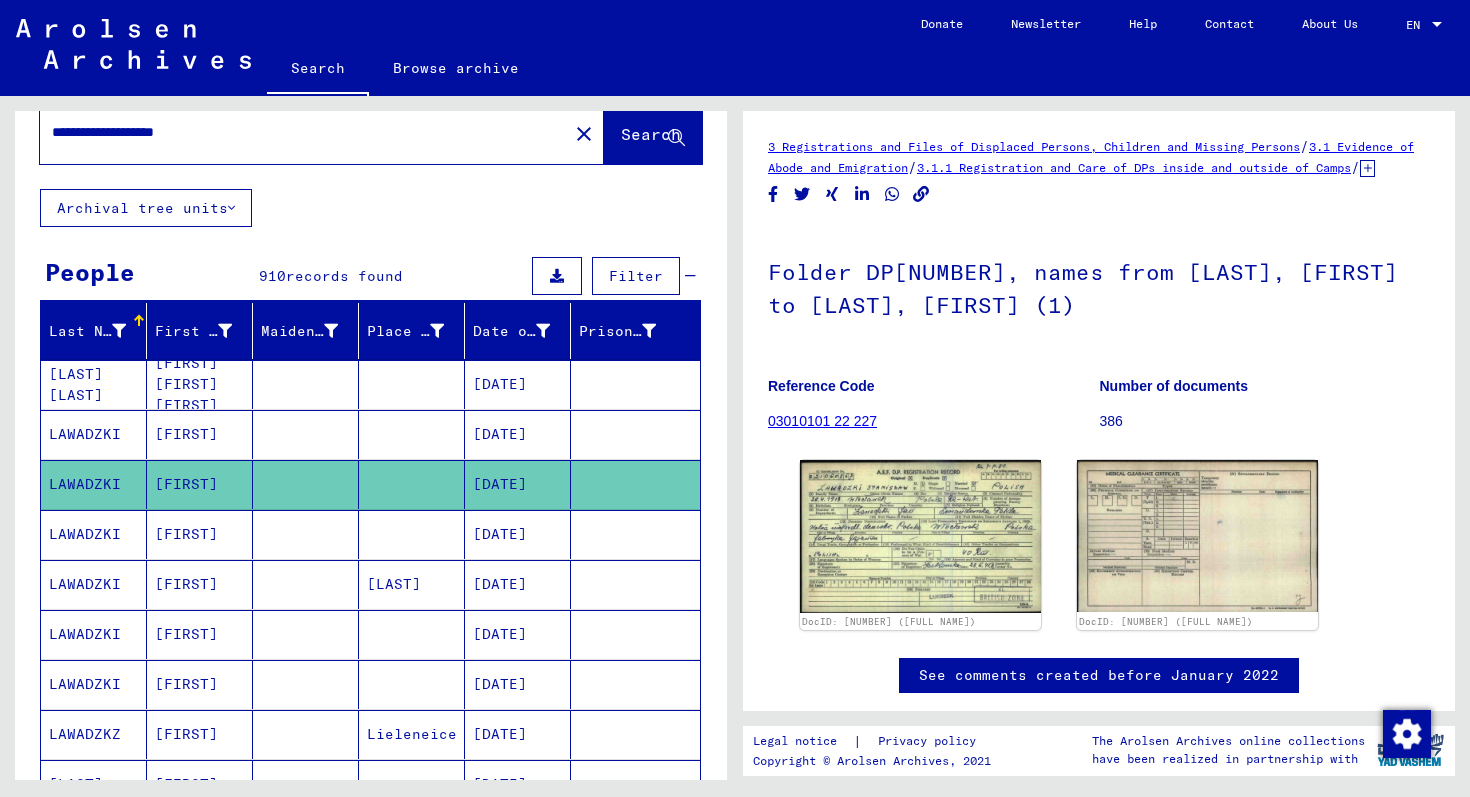 scroll, scrollTop: 0, scrollLeft: 0, axis: both 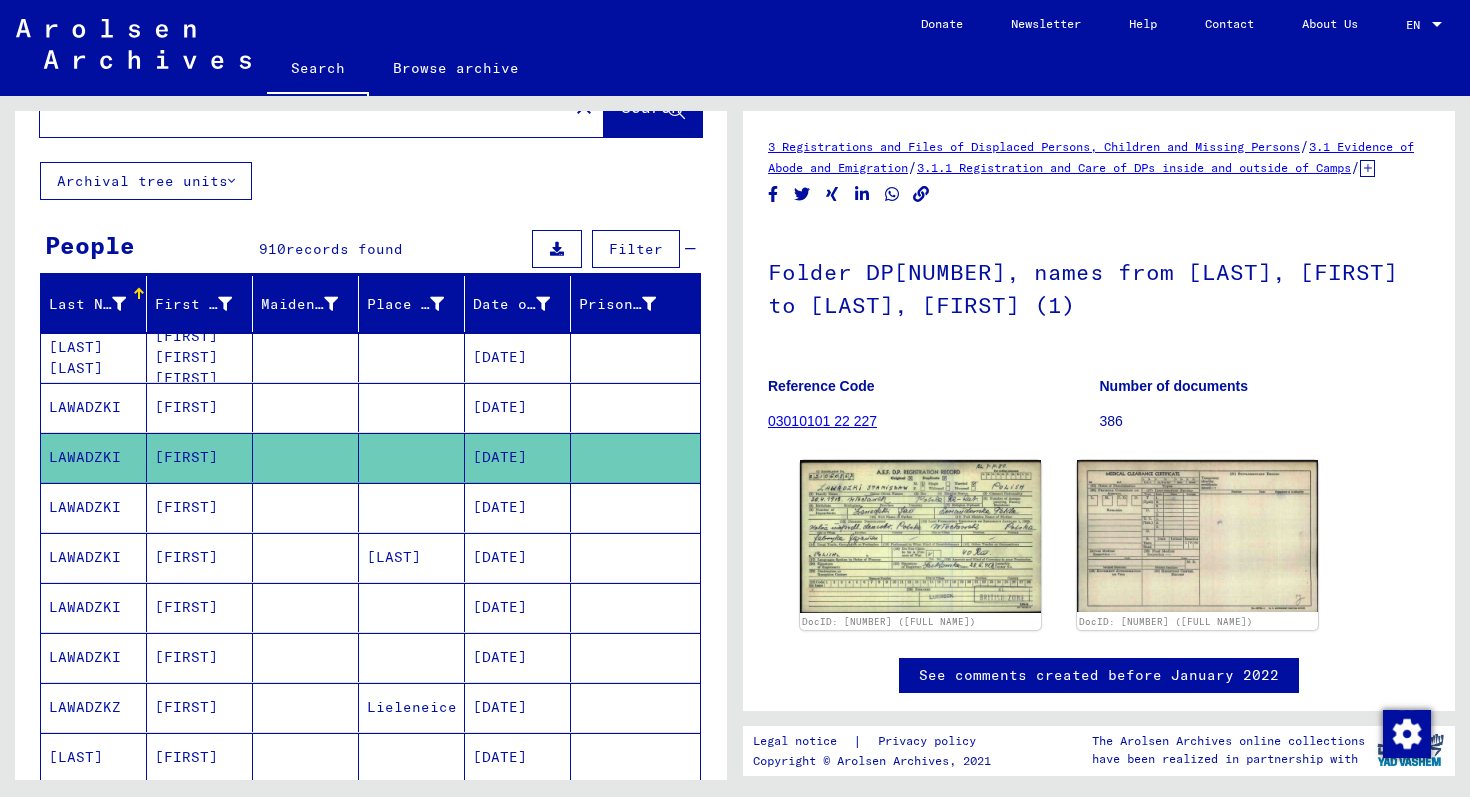 click on "[FIRST]" at bounding box center [200, 707] 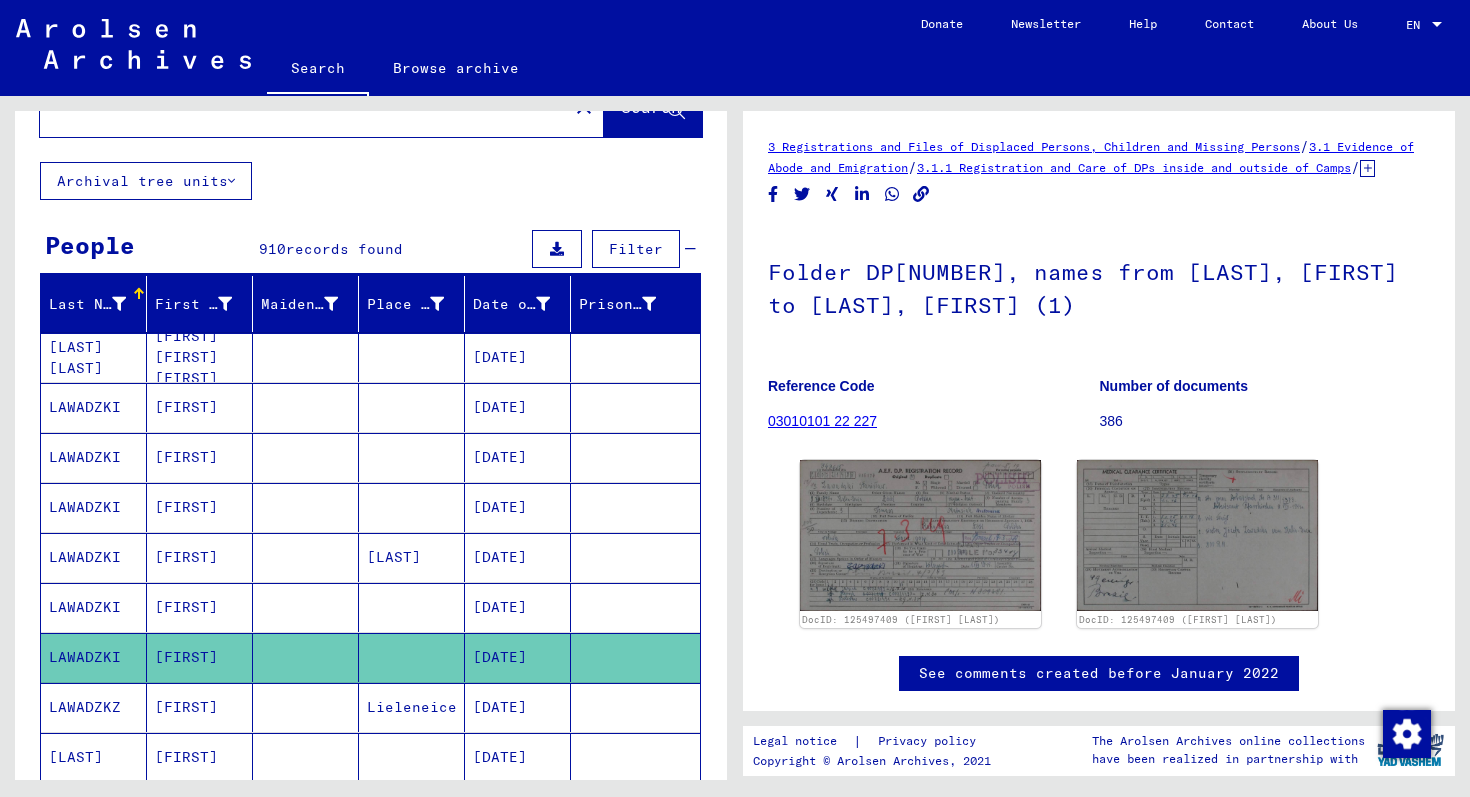scroll, scrollTop: 0, scrollLeft: 0, axis: both 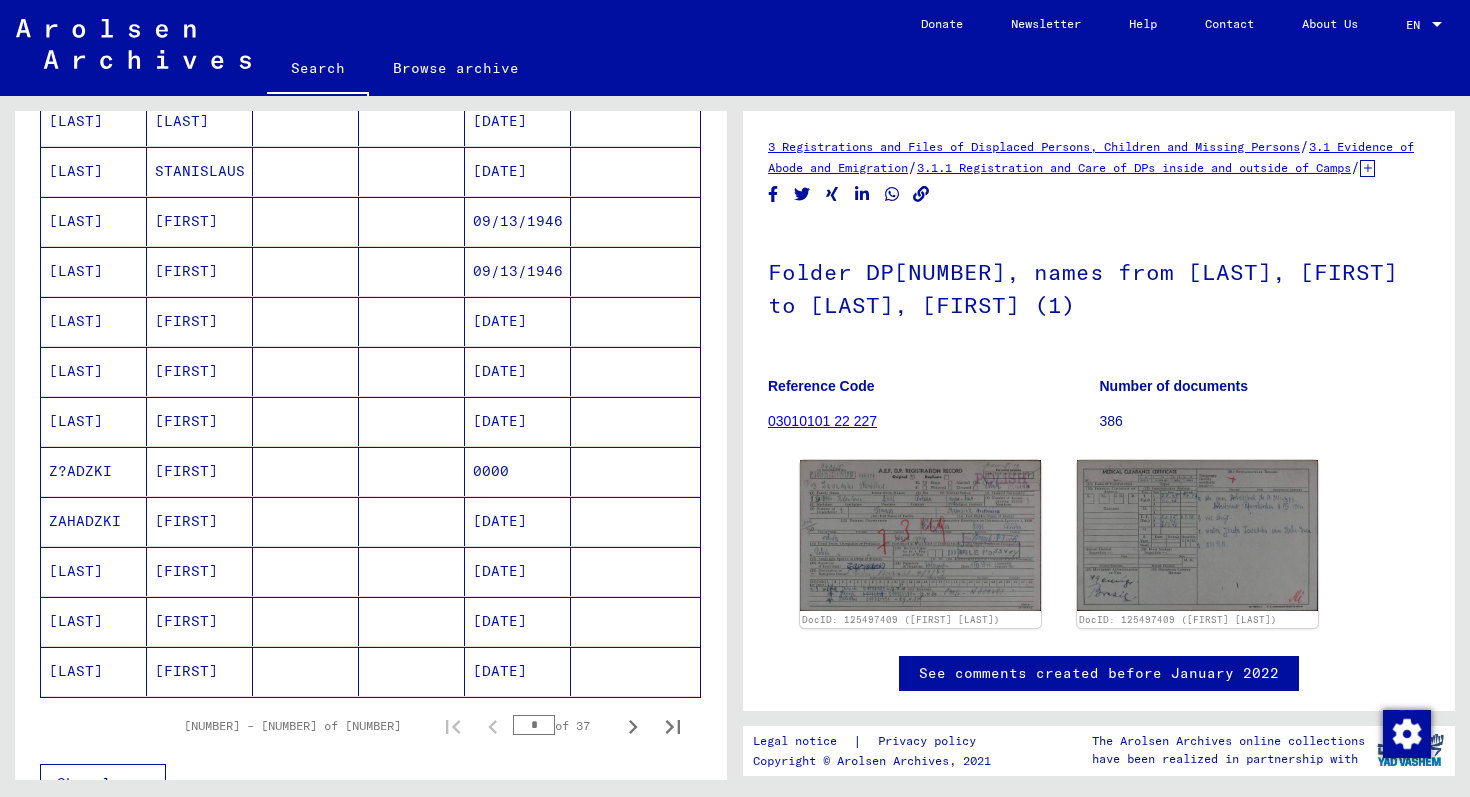 click on "[FIRST]" 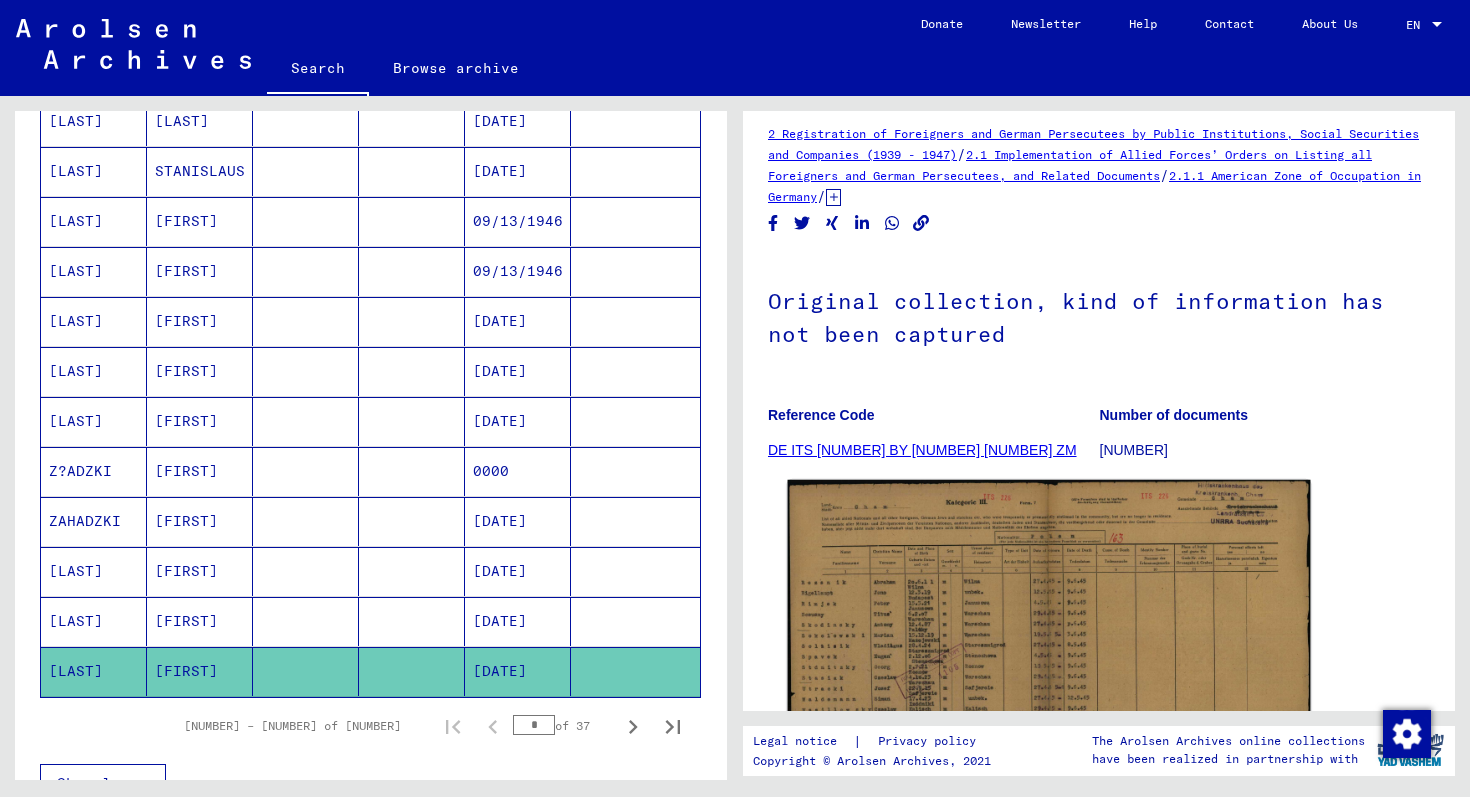scroll, scrollTop: 15, scrollLeft: 0, axis: vertical 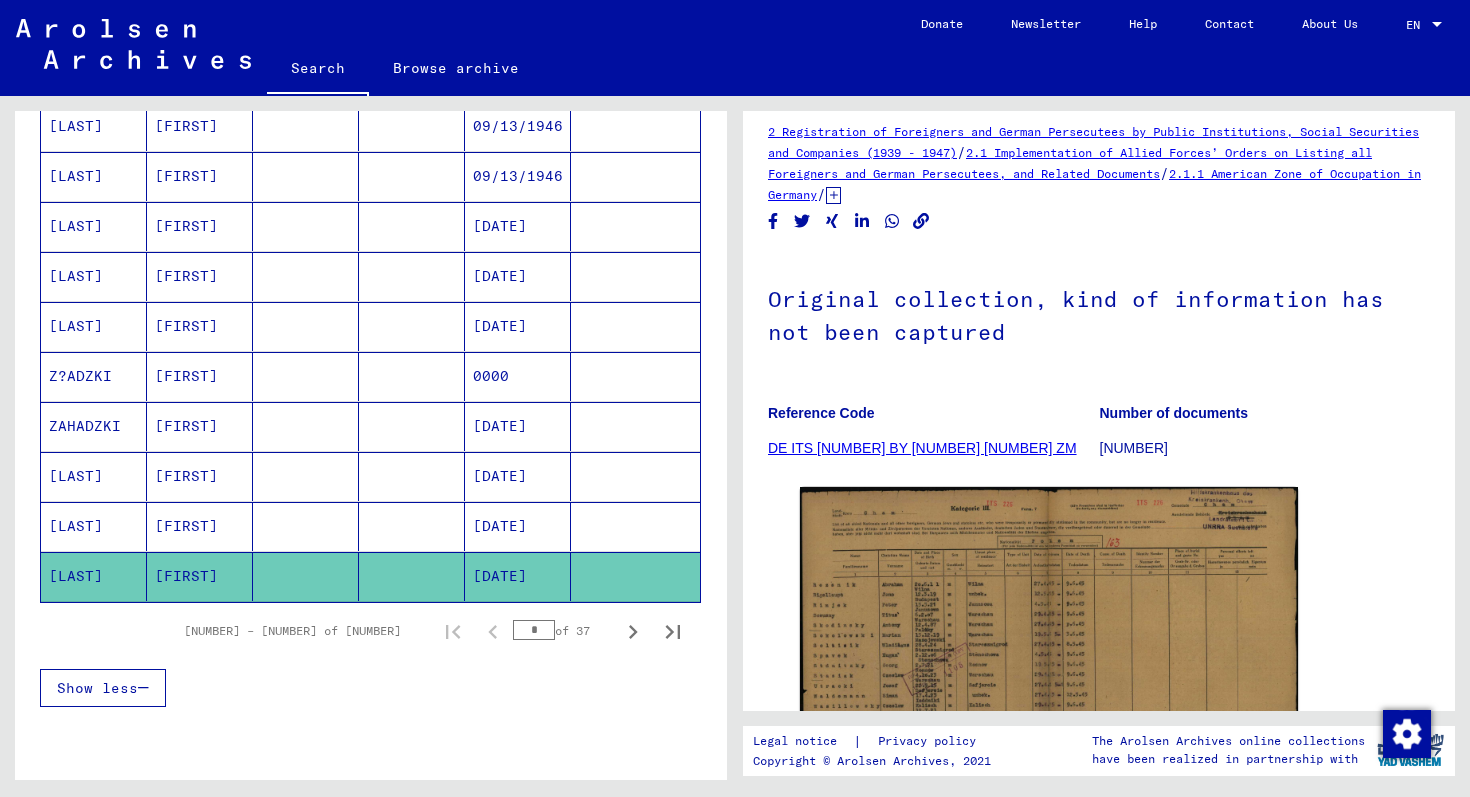 click on "[LAST]" at bounding box center (94, 526) 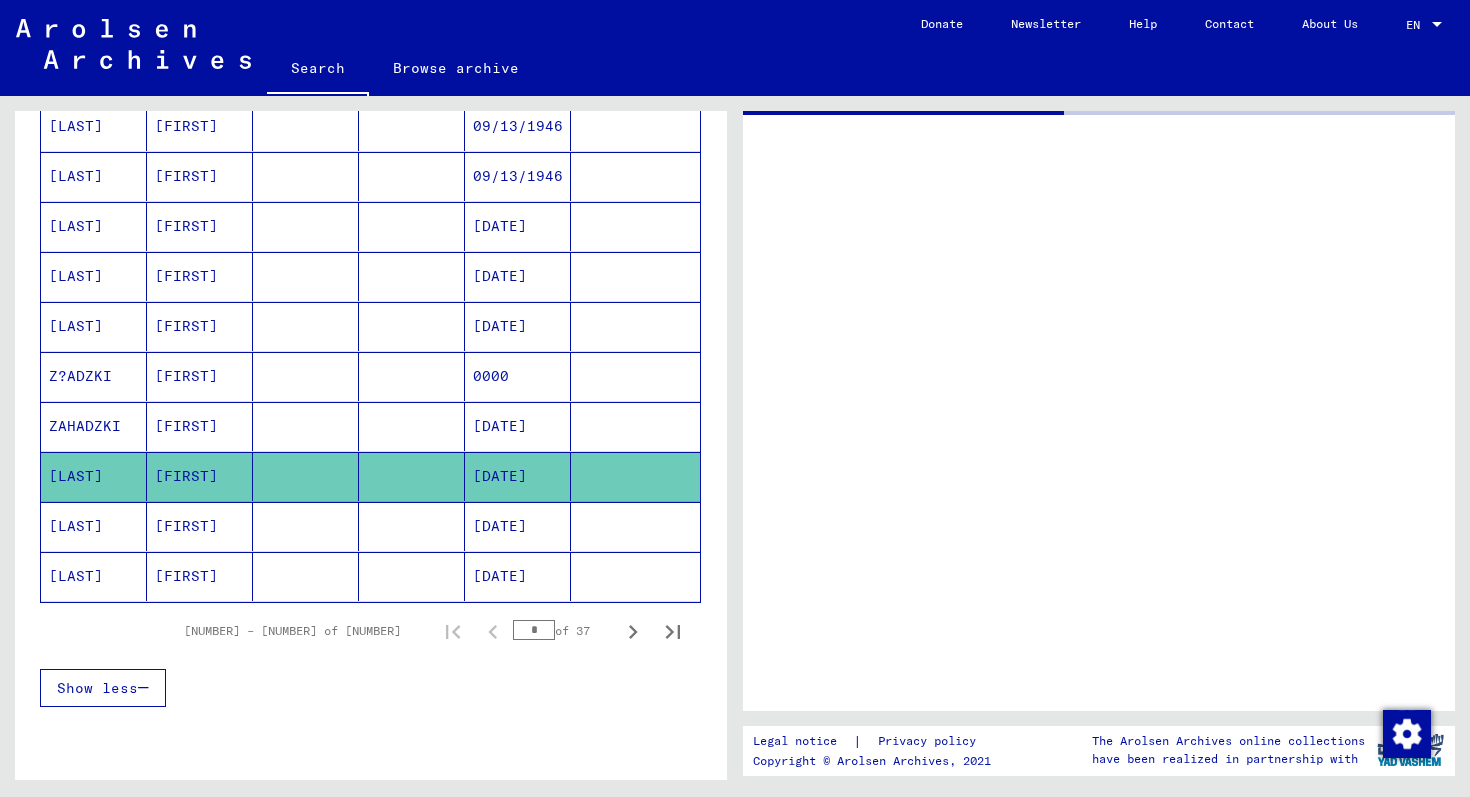 scroll, scrollTop: 0, scrollLeft: 0, axis: both 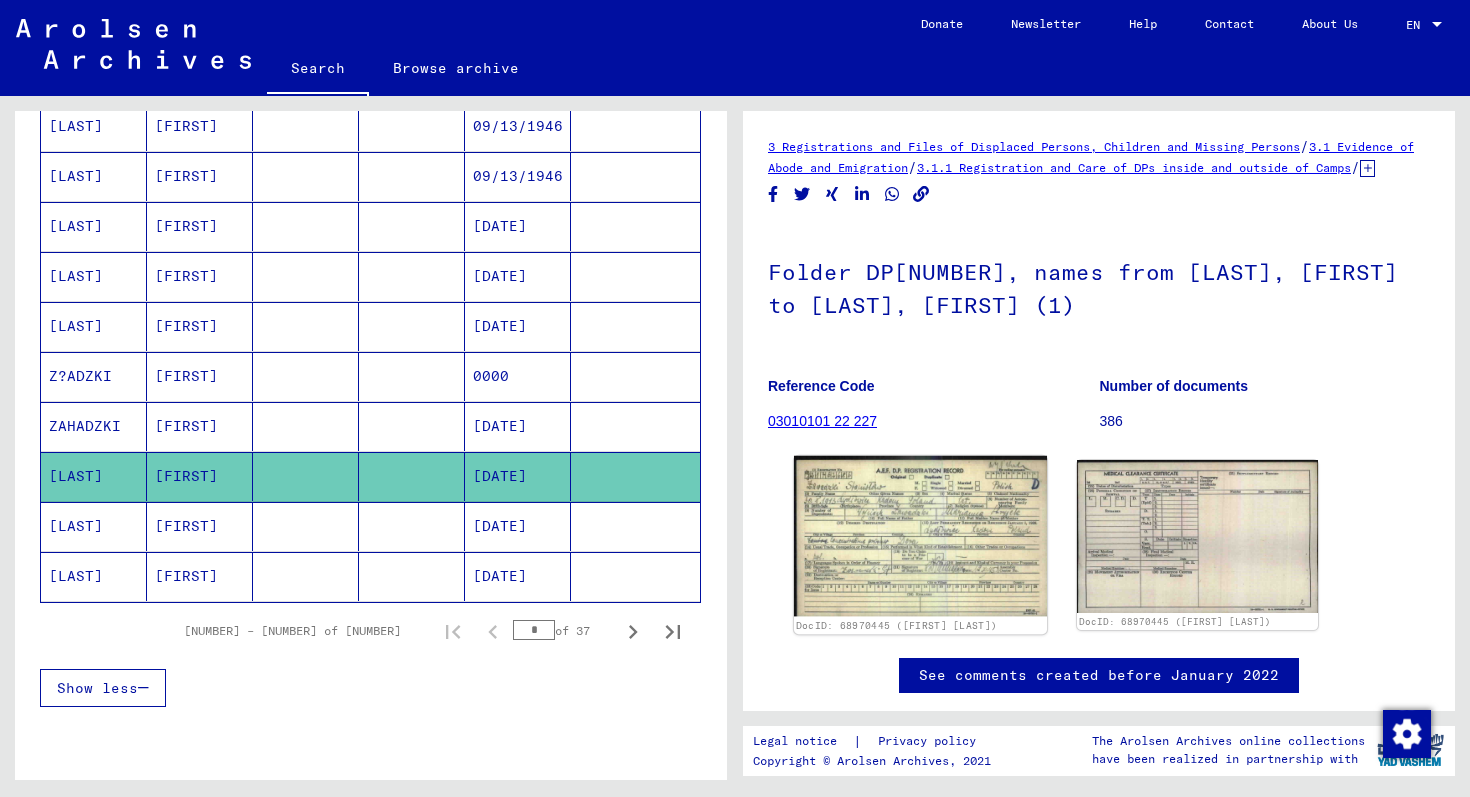 click 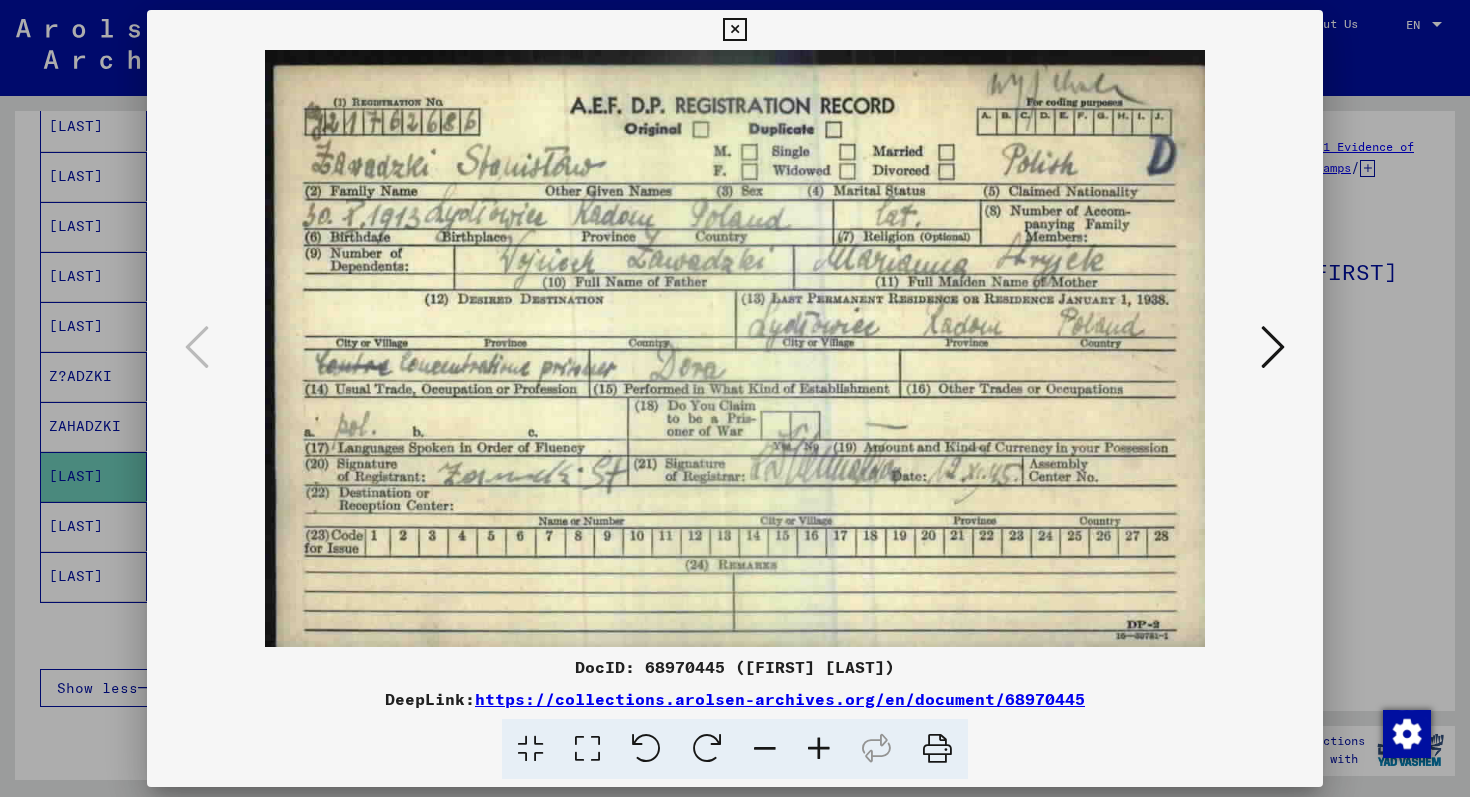 click at bounding box center (1273, 347) 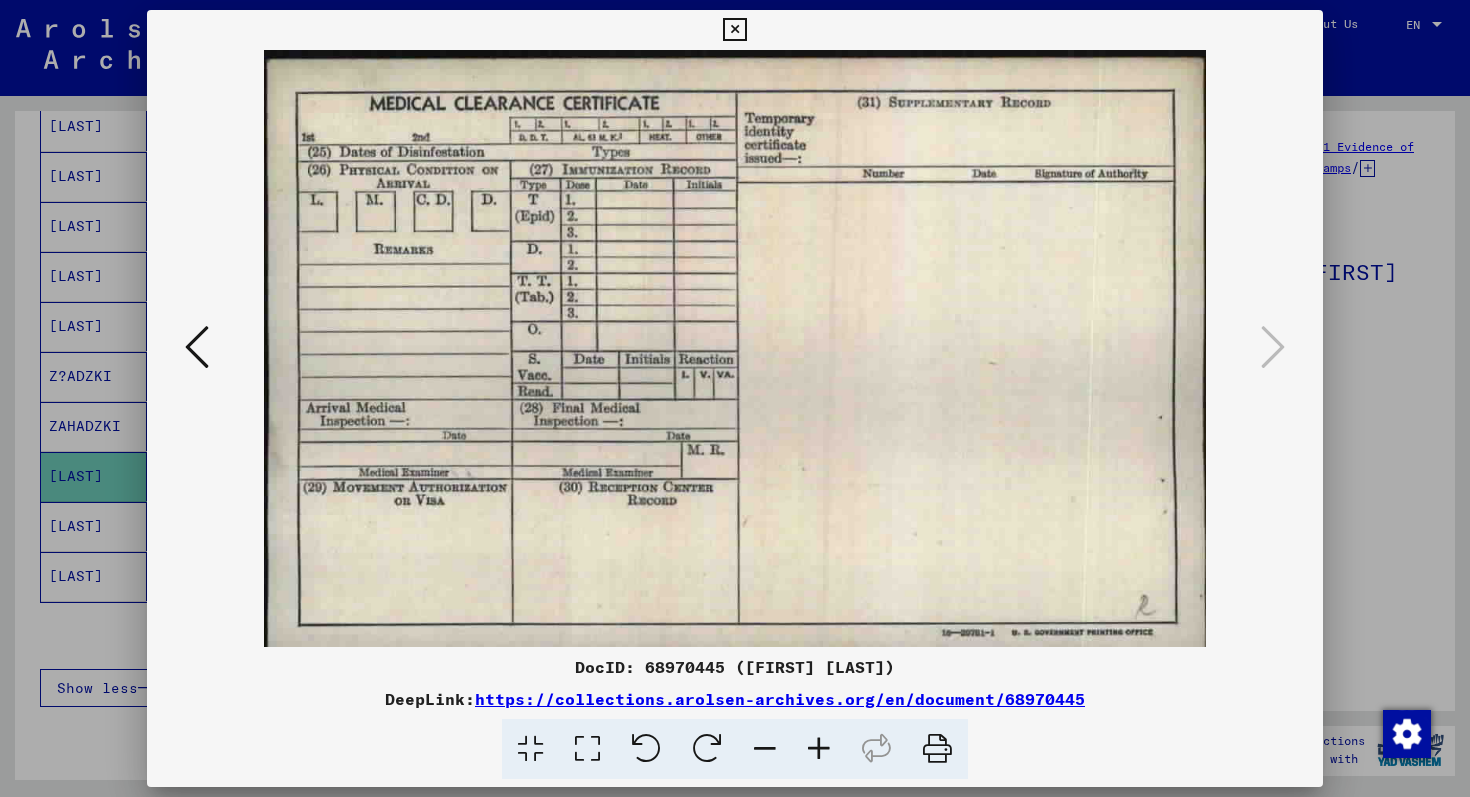 click at bounding box center (735, 398) 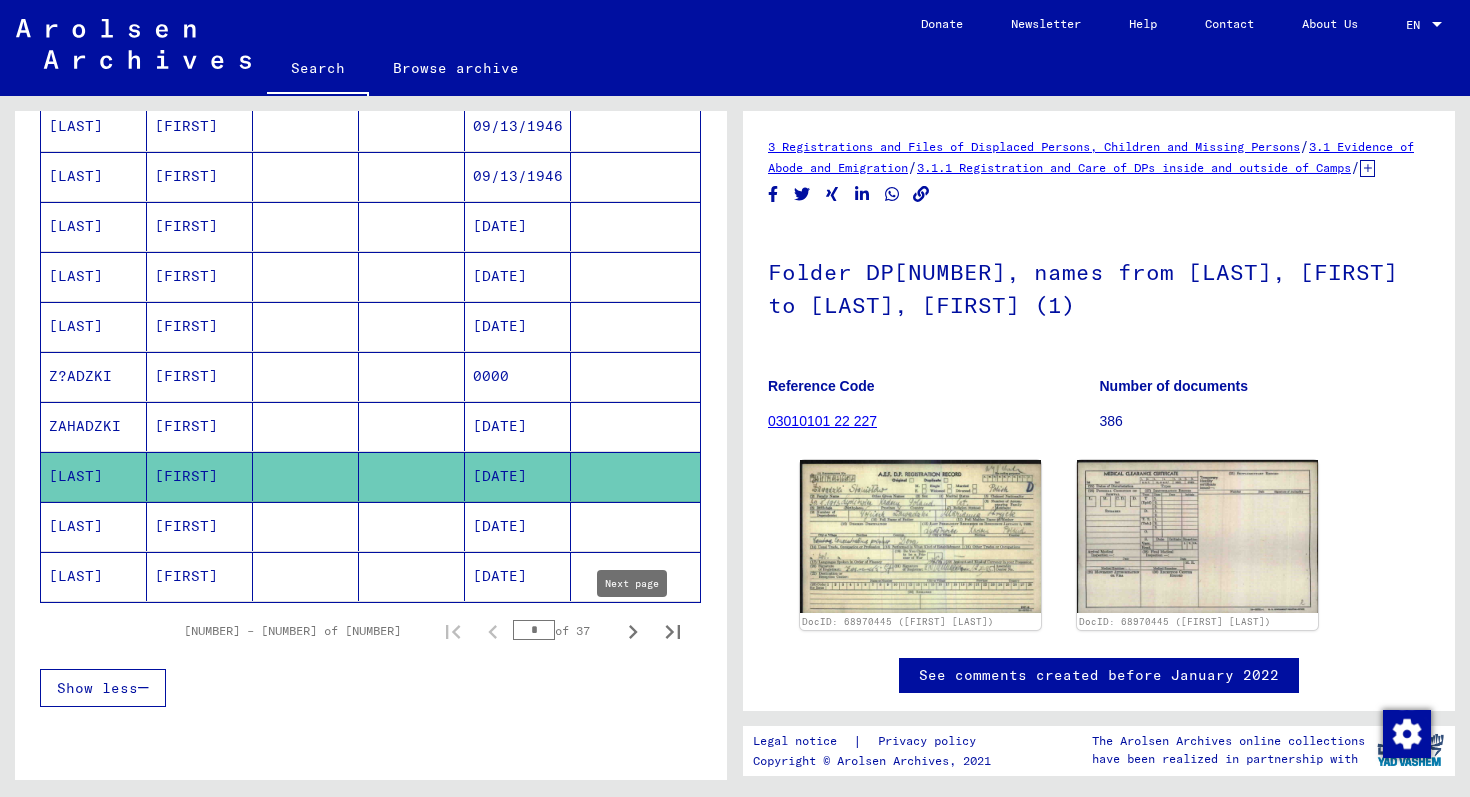 click 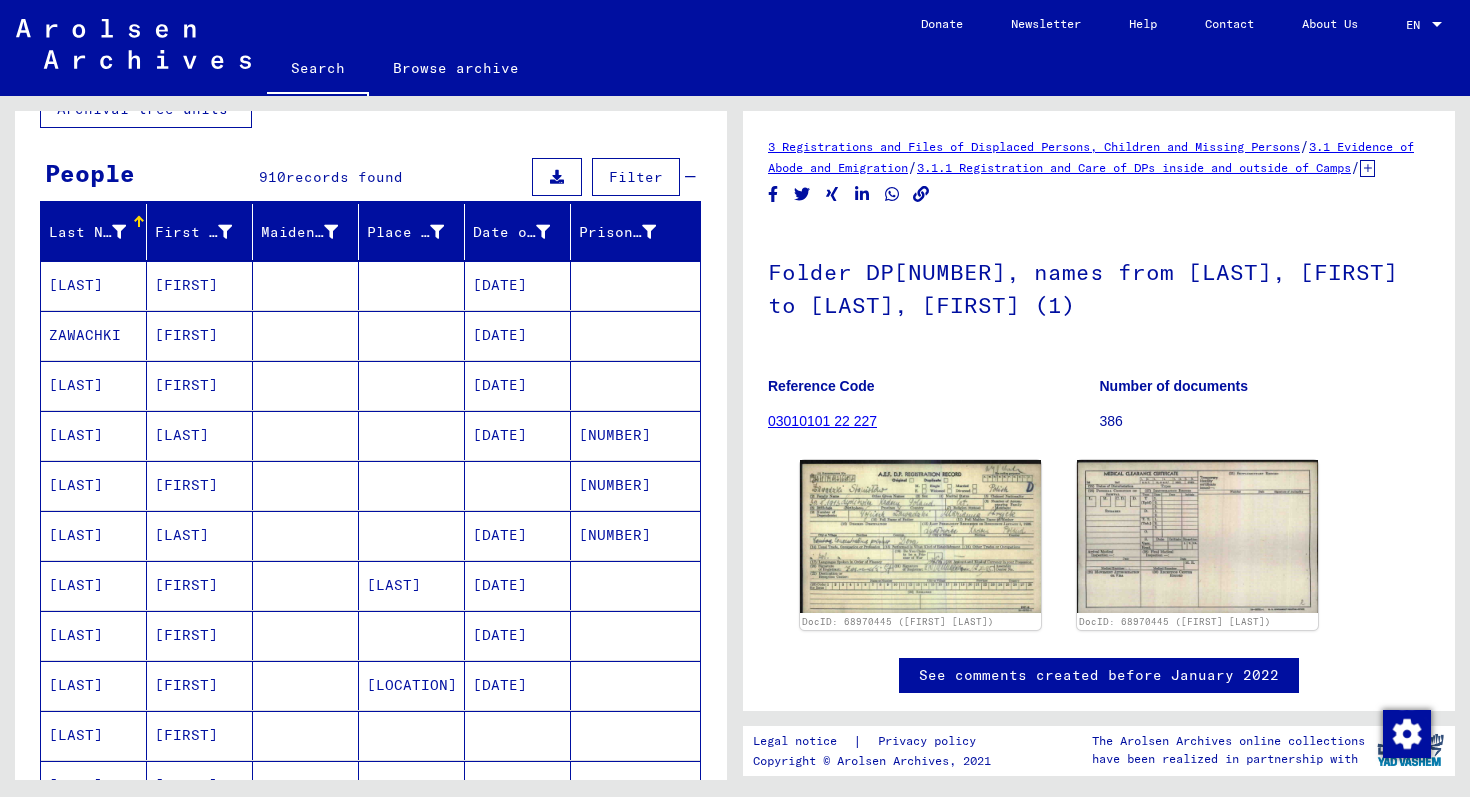 scroll, scrollTop: 143, scrollLeft: 0, axis: vertical 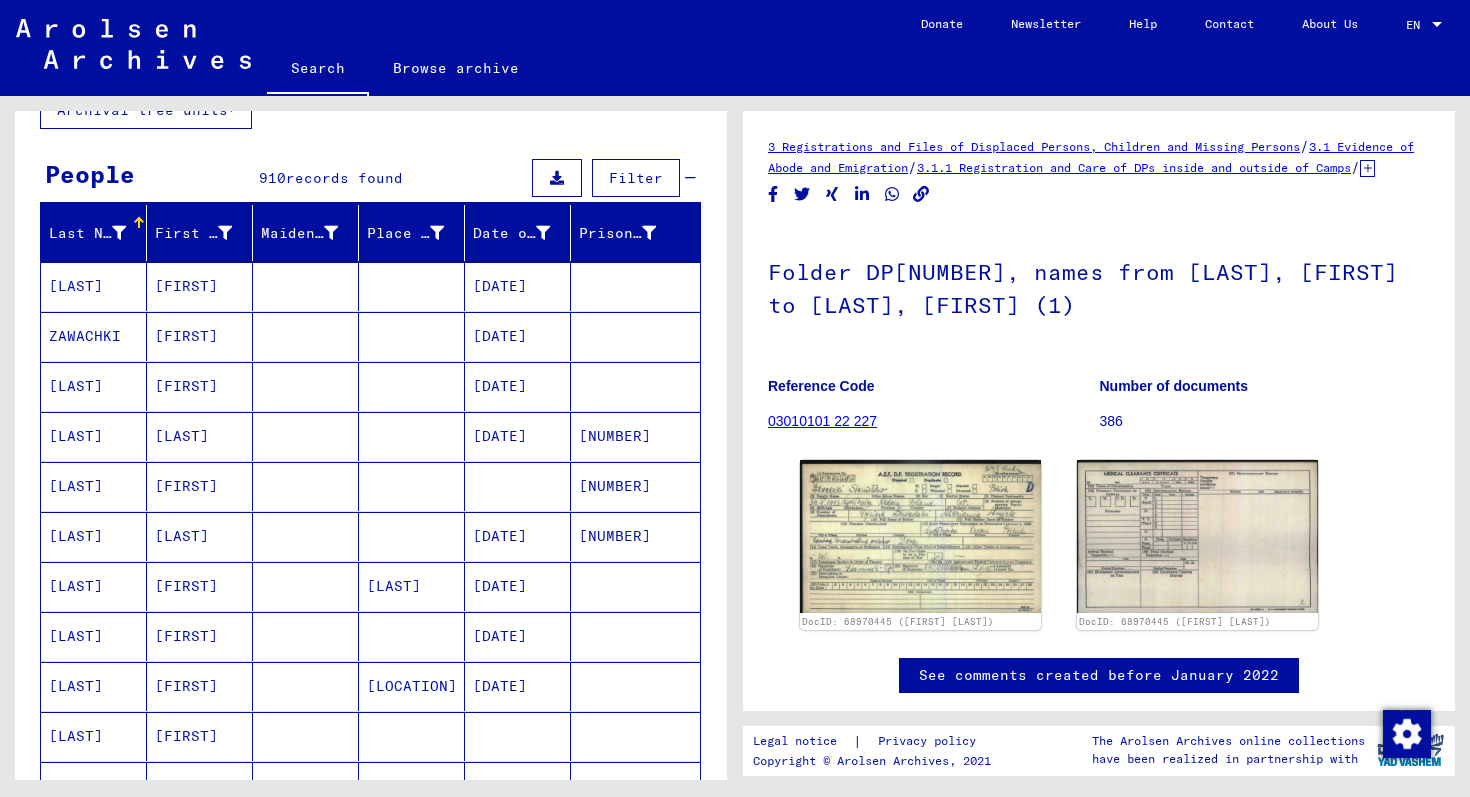 click on "[FIRST]" at bounding box center (200, 336) 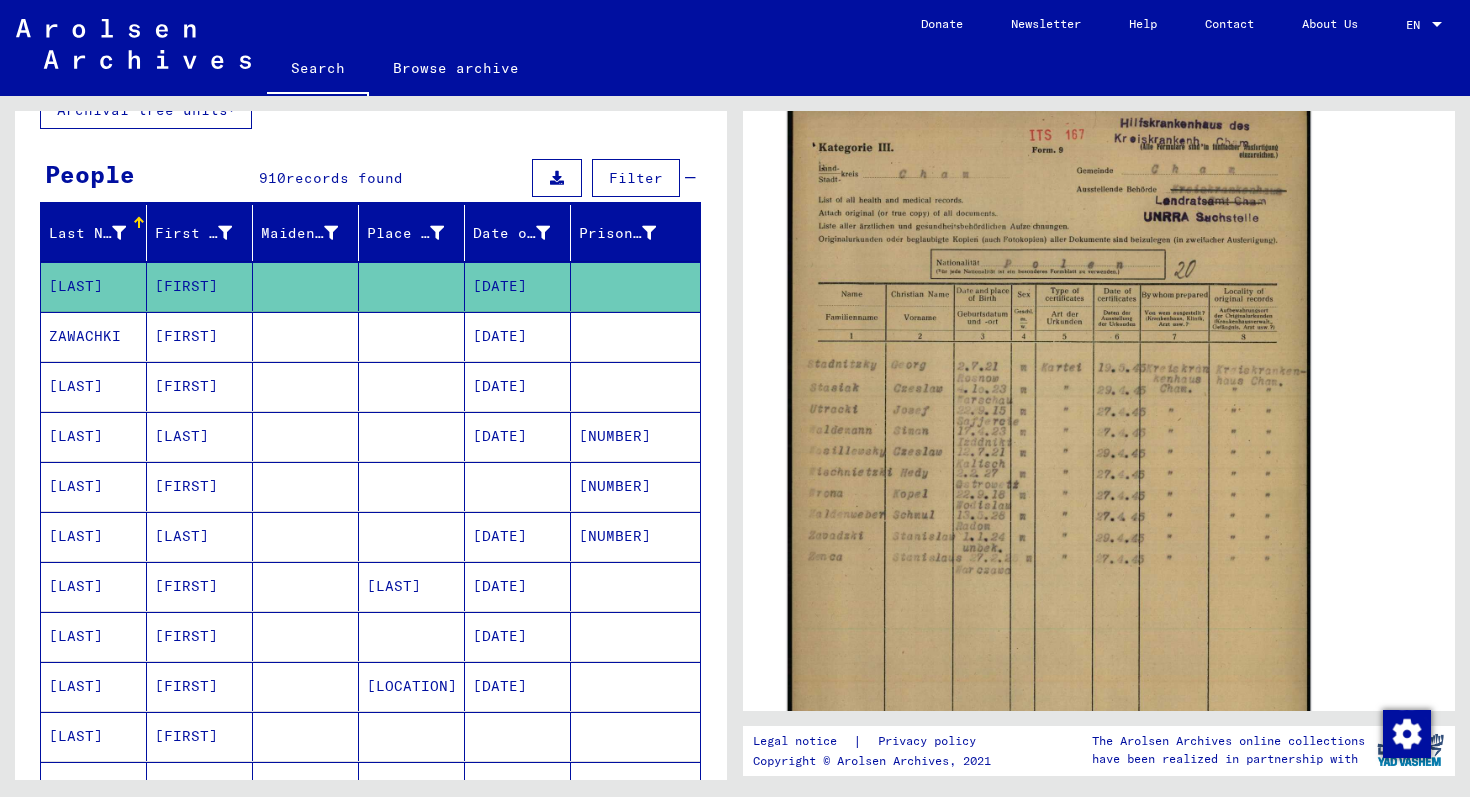 scroll, scrollTop: 379, scrollLeft: 0, axis: vertical 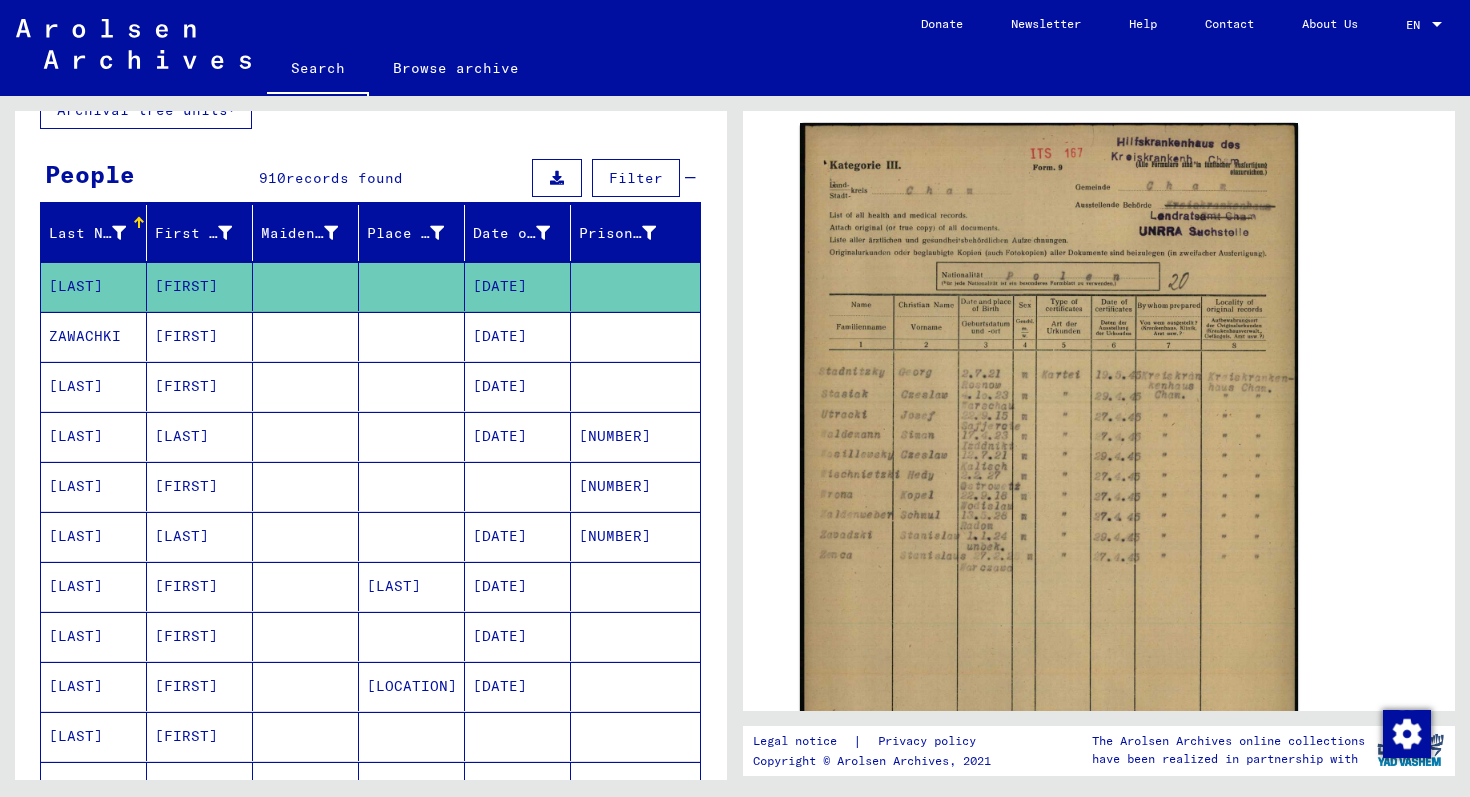 click on "[FIRST]" at bounding box center (200, 386) 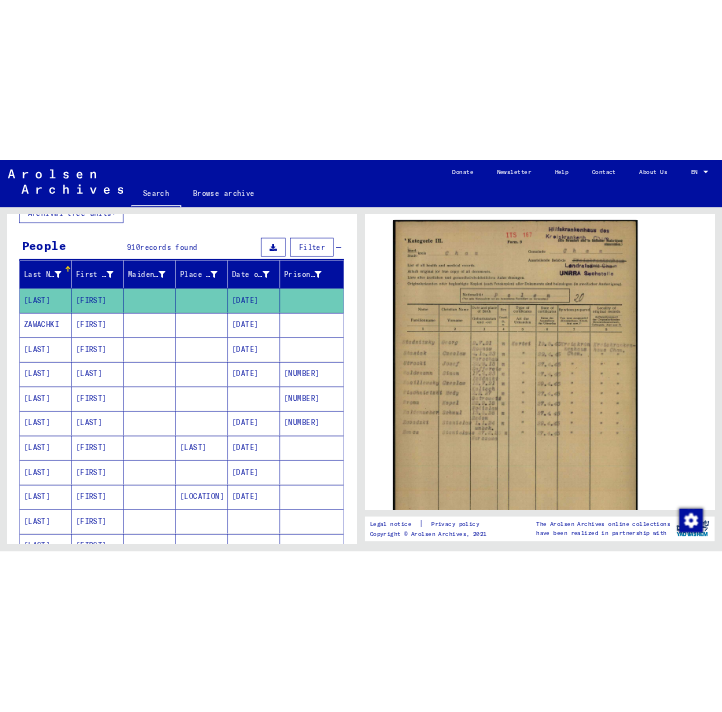 scroll, scrollTop: 0, scrollLeft: 0, axis: both 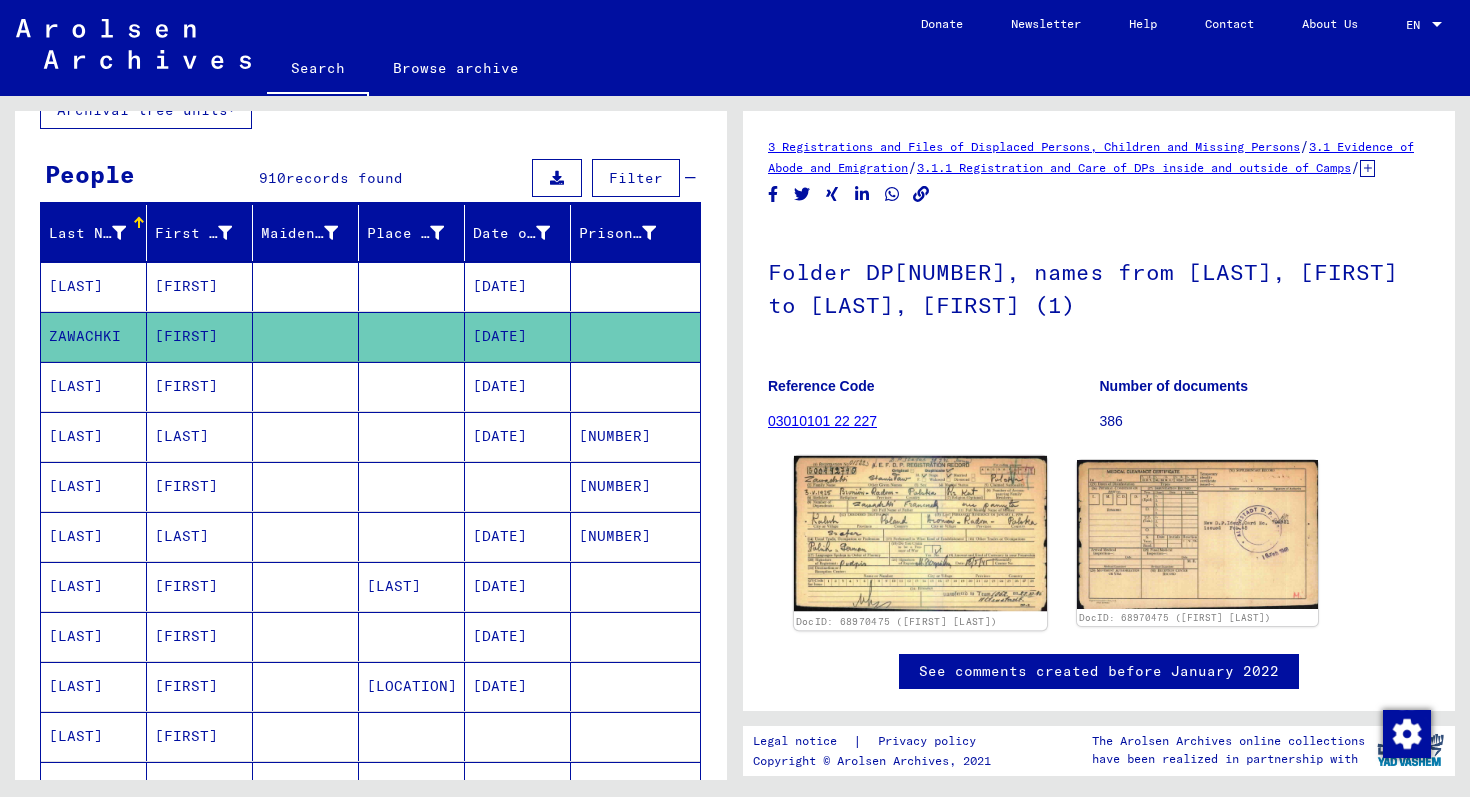 click 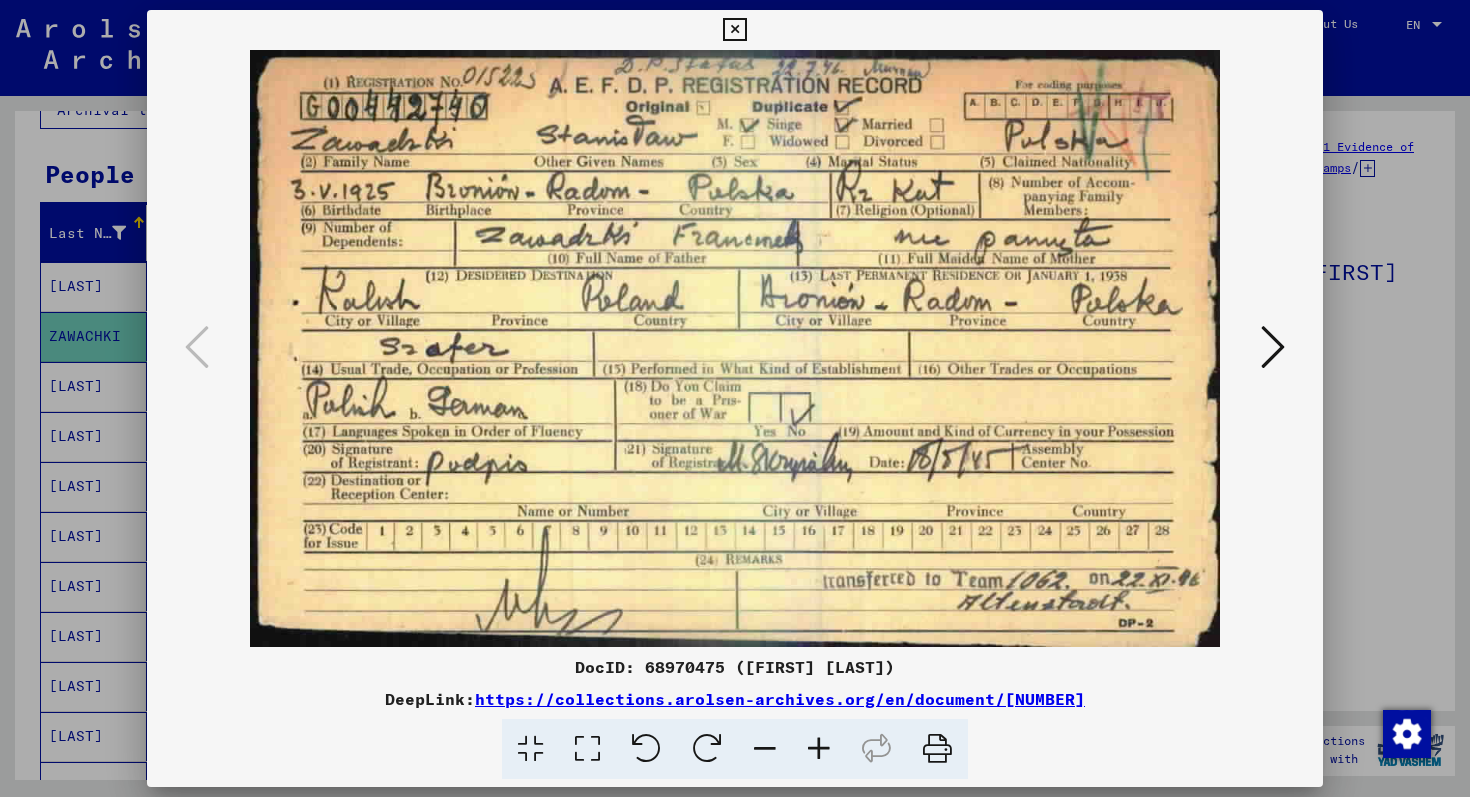 click at bounding box center [735, 398] 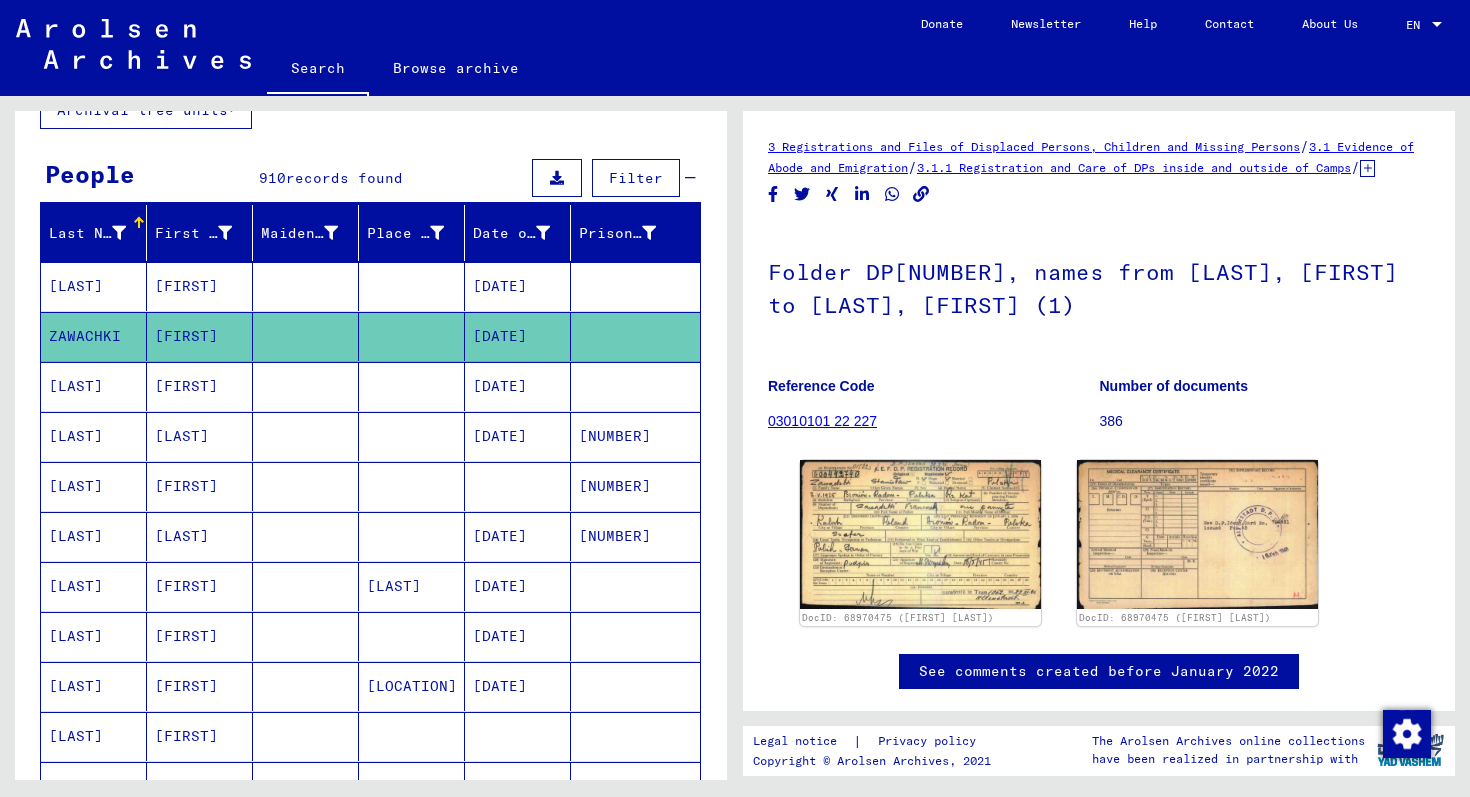 click on "[LAST]" at bounding box center [200, 486] 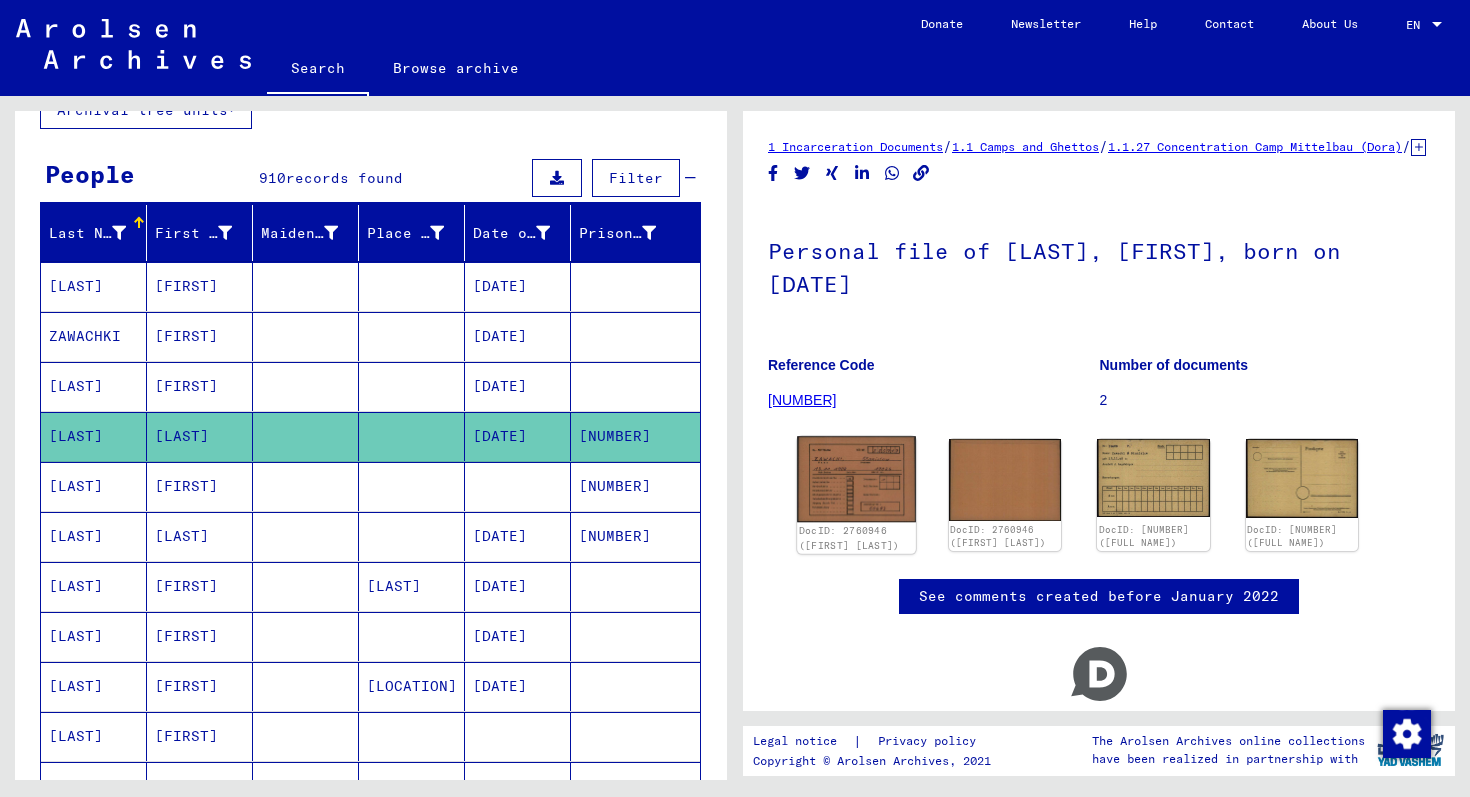click 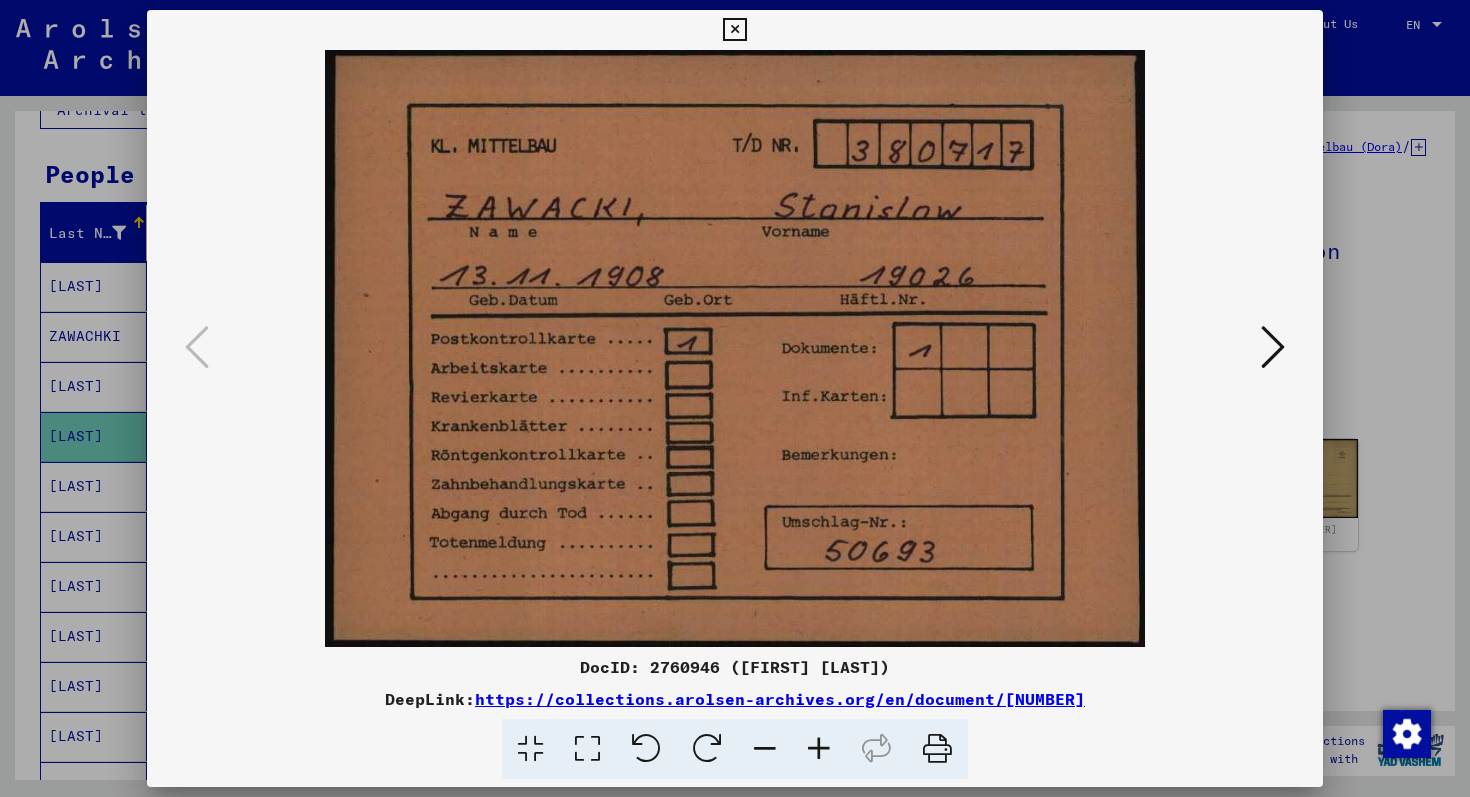 type 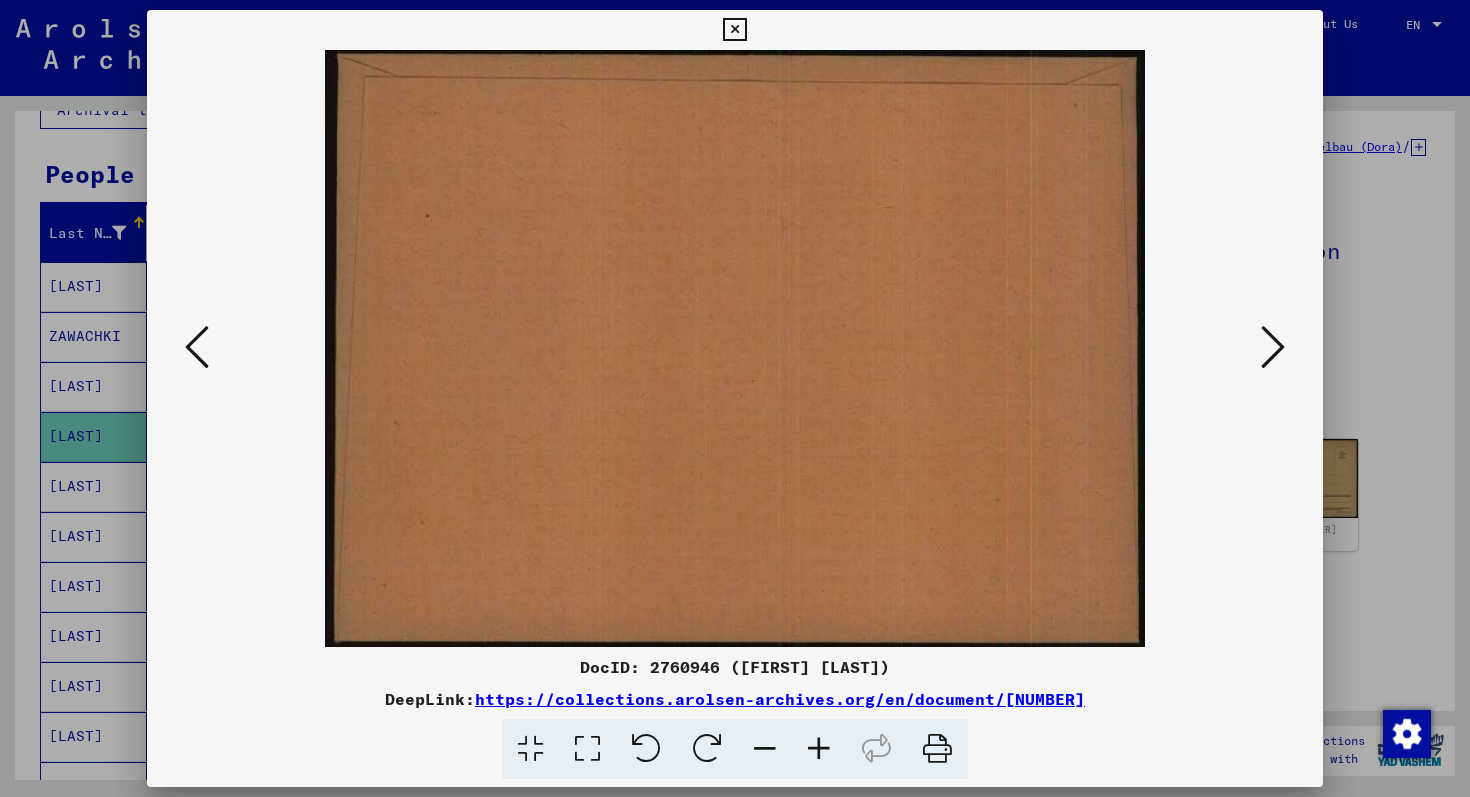 click at bounding box center [735, 398] 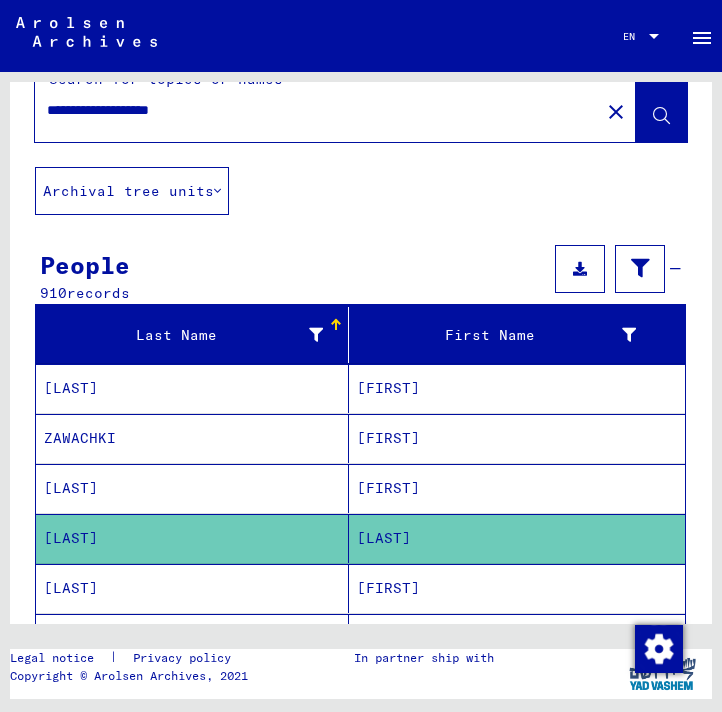 scroll, scrollTop: 0, scrollLeft: 0, axis: both 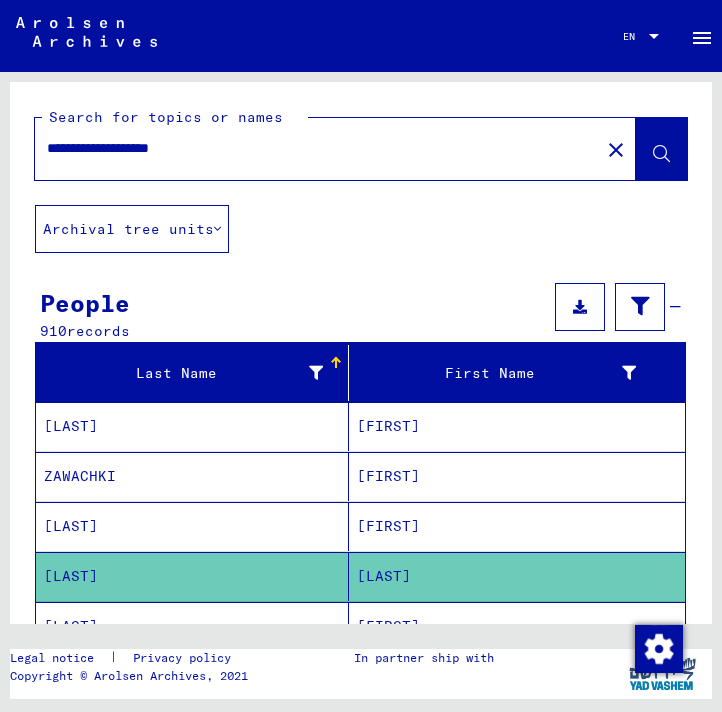 click on "**********" at bounding box center (317, 148) 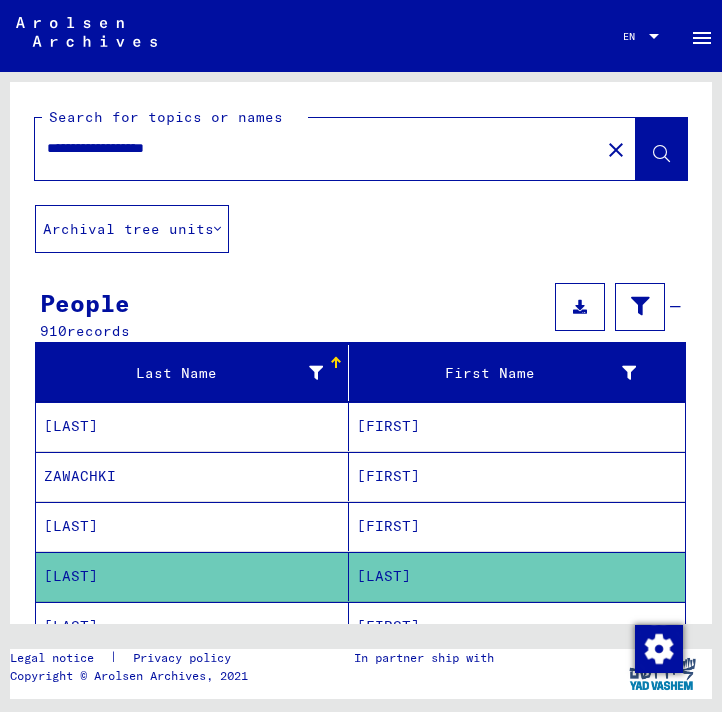 type on "**********" 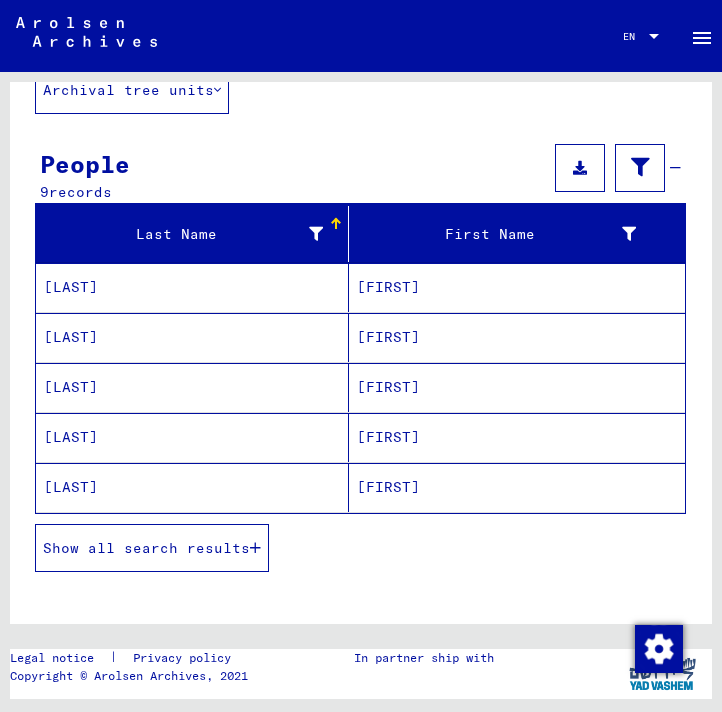 scroll, scrollTop: 142, scrollLeft: 0, axis: vertical 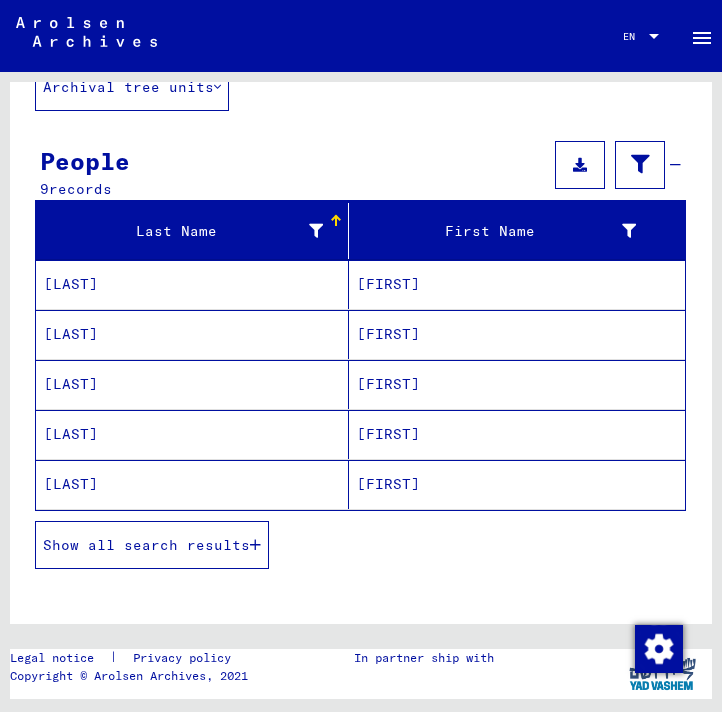 click on "[LAST]" 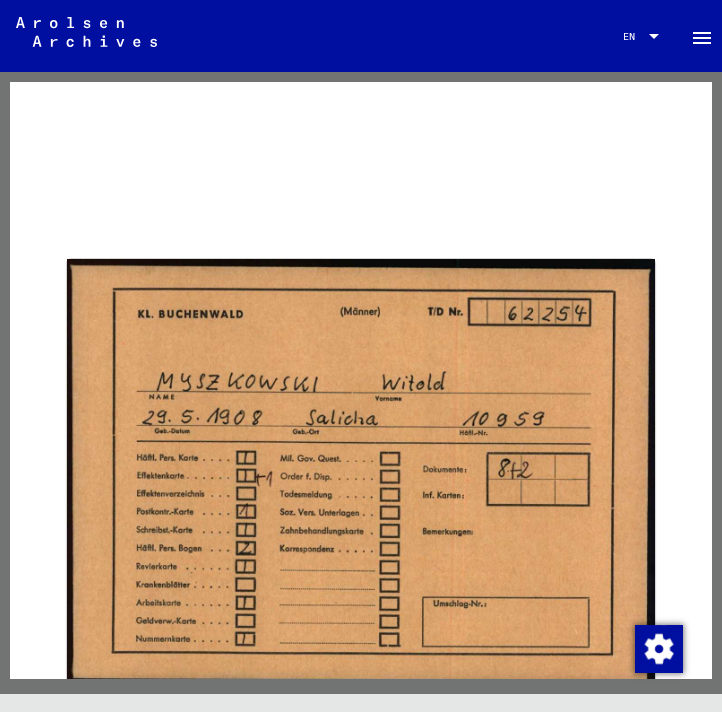 scroll, scrollTop: 83, scrollLeft: 0, axis: vertical 